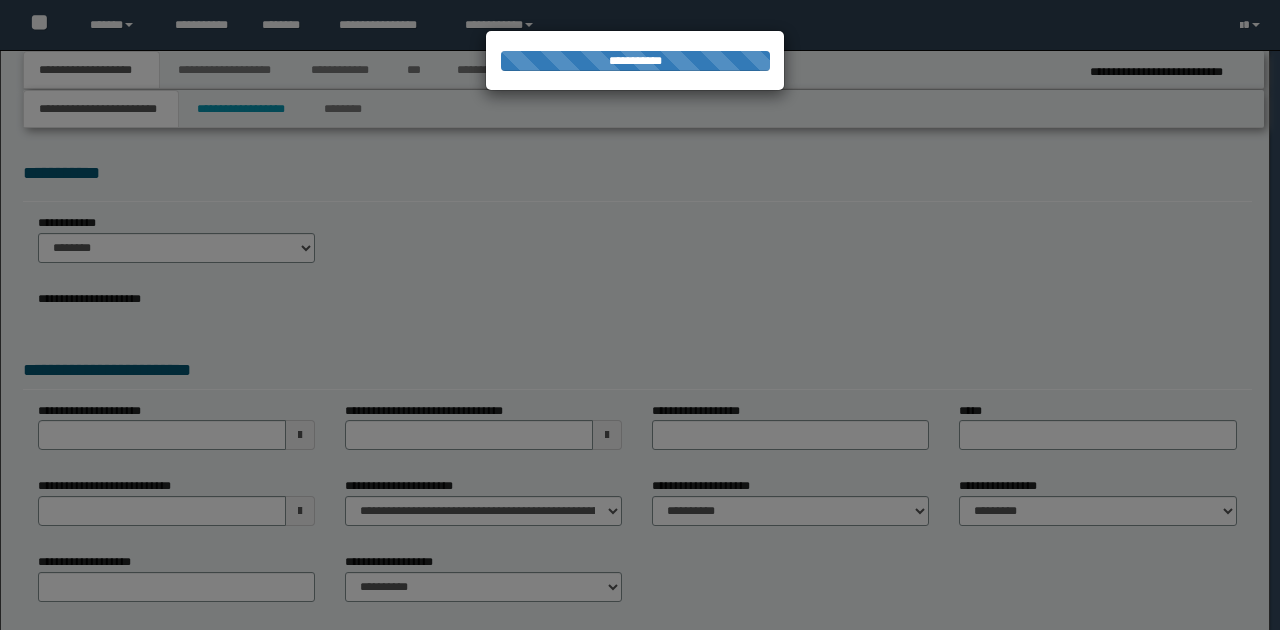 scroll, scrollTop: 0, scrollLeft: 0, axis: both 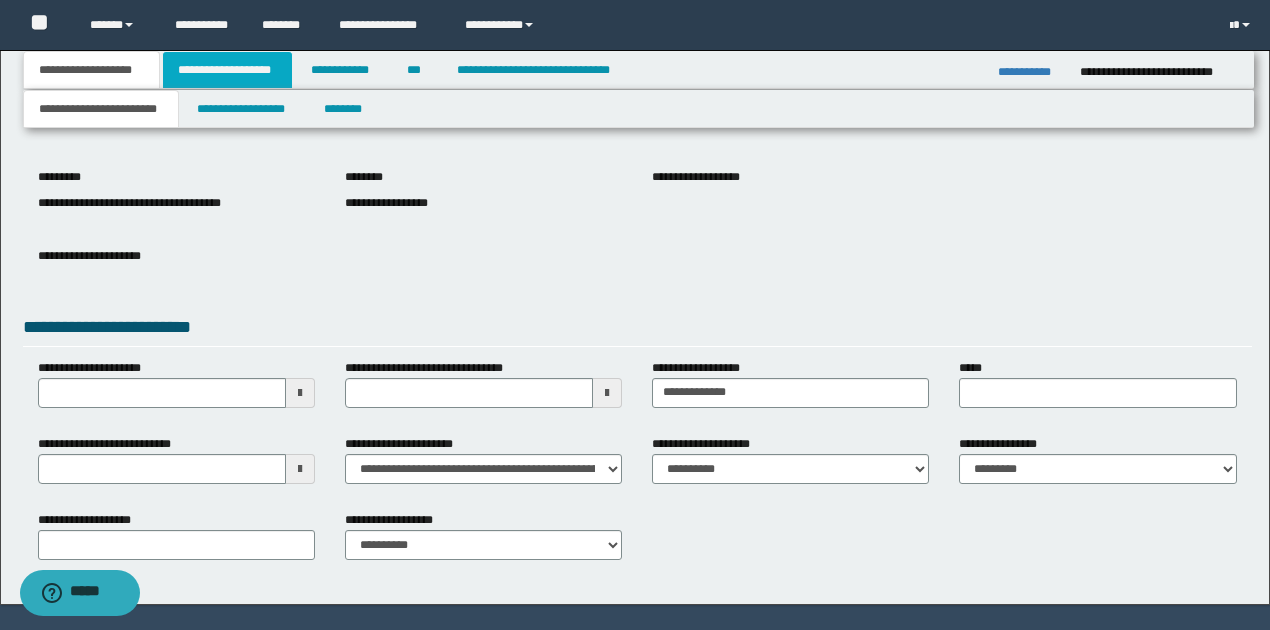 click on "**********" at bounding box center [227, 70] 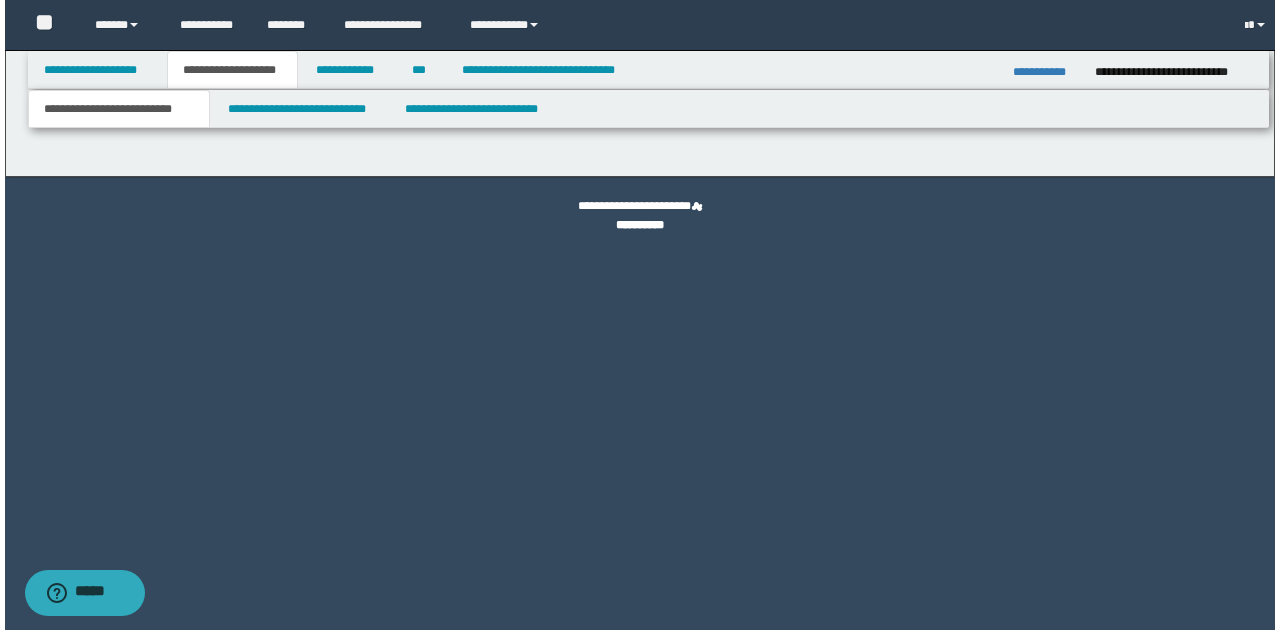 scroll, scrollTop: 0, scrollLeft: 0, axis: both 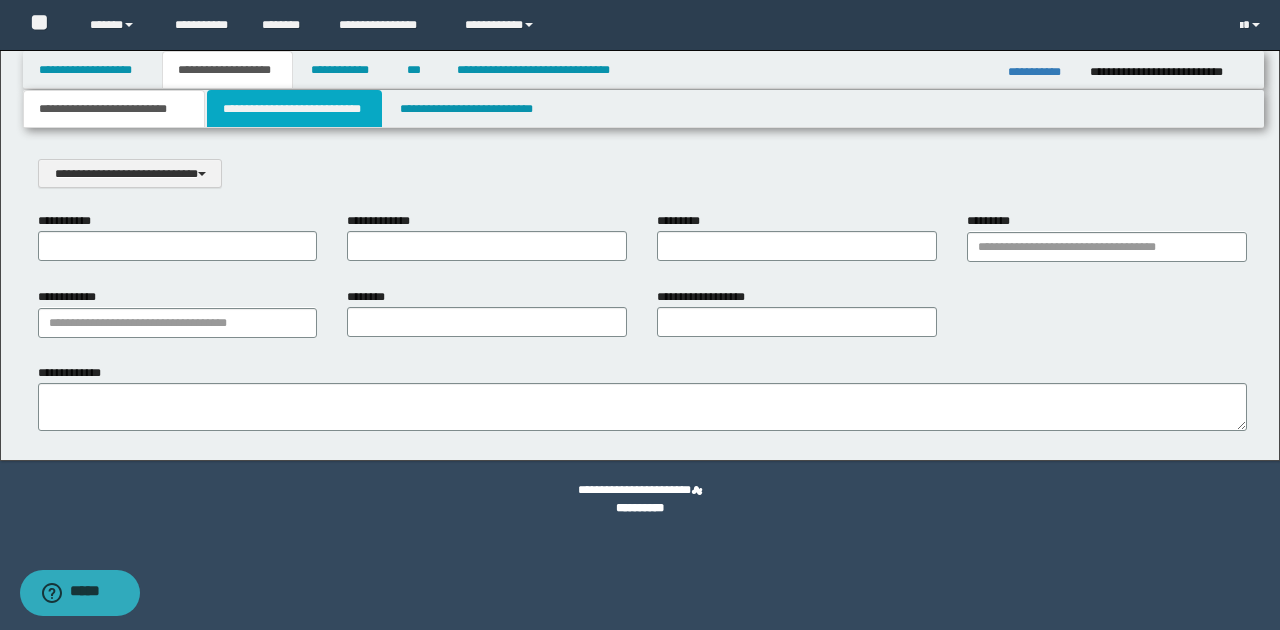 click on "**********" at bounding box center [294, 109] 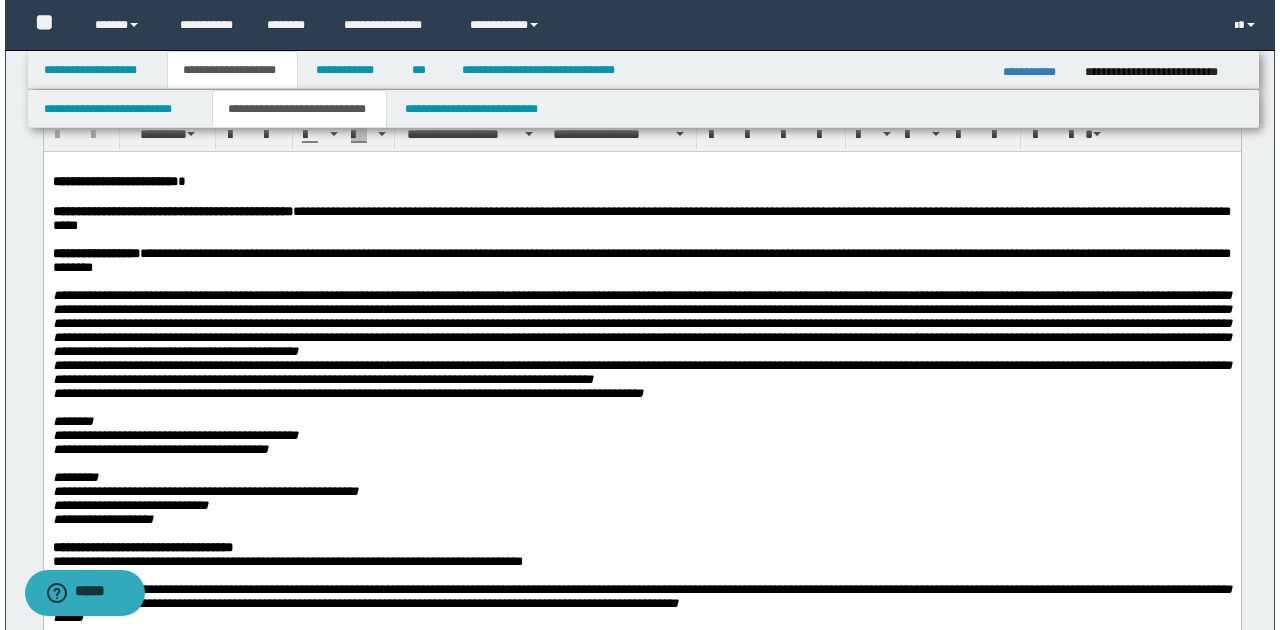 scroll, scrollTop: 0, scrollLeft: 0, axis: both 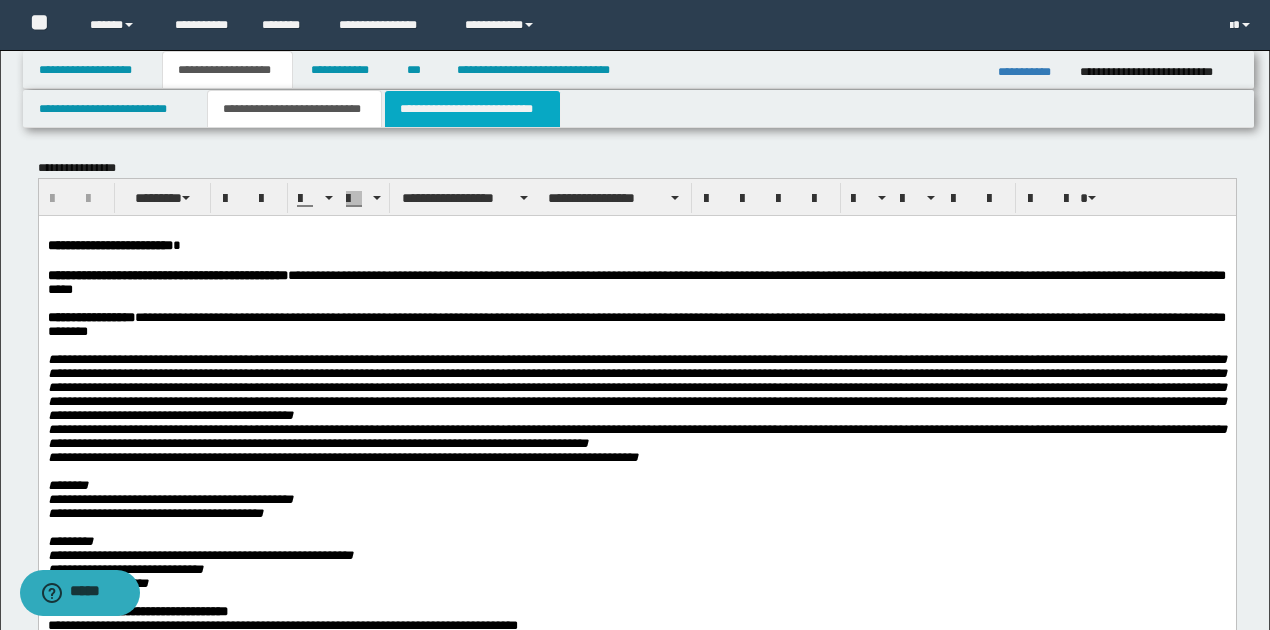 click on "**********" at bounding box center (472, 109) 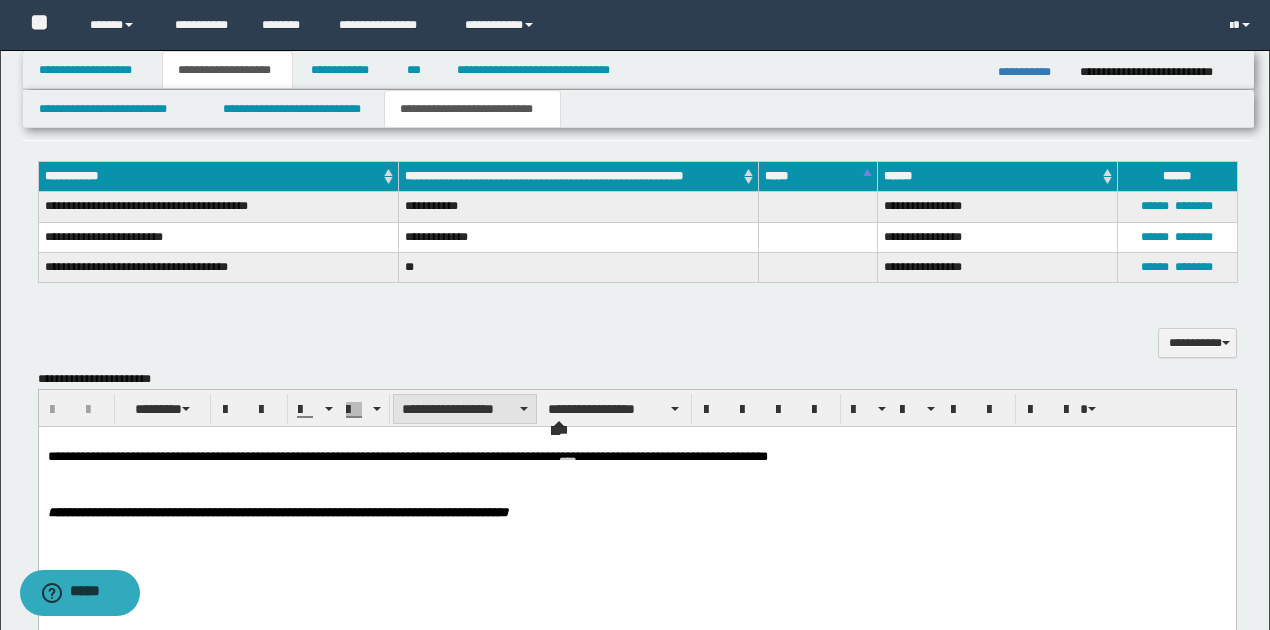 scroll, scrollTop: 466, scrollLeft: 0, axis: vertical 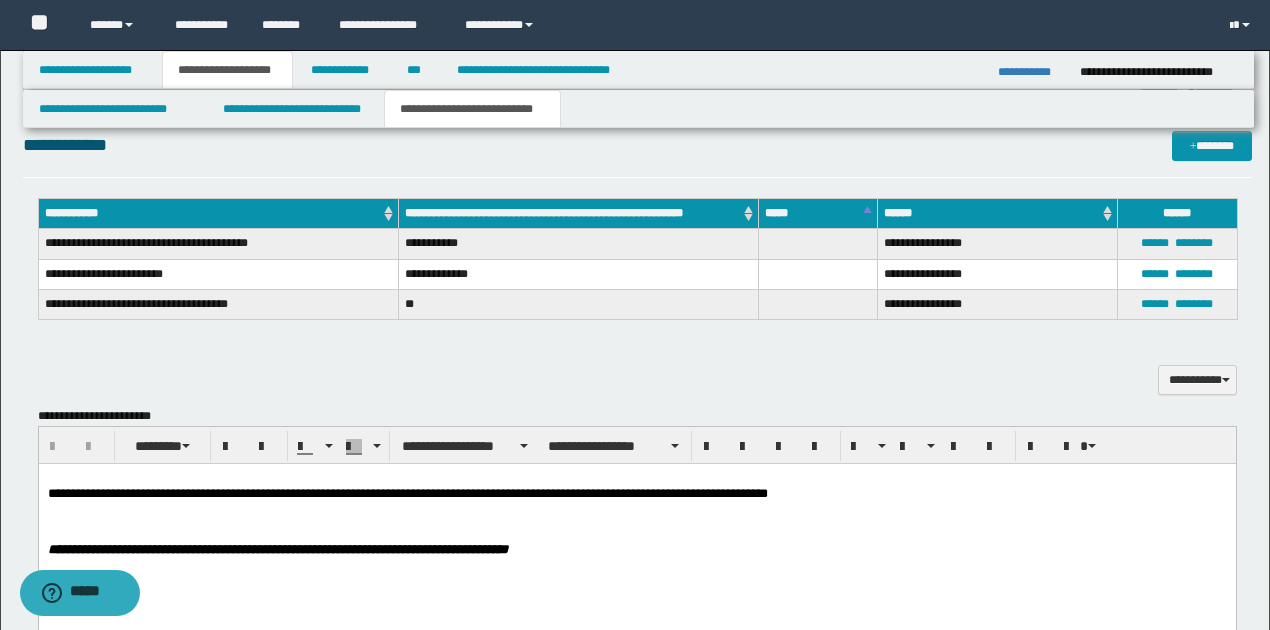click on "**********" at bounding box center (407, 492) 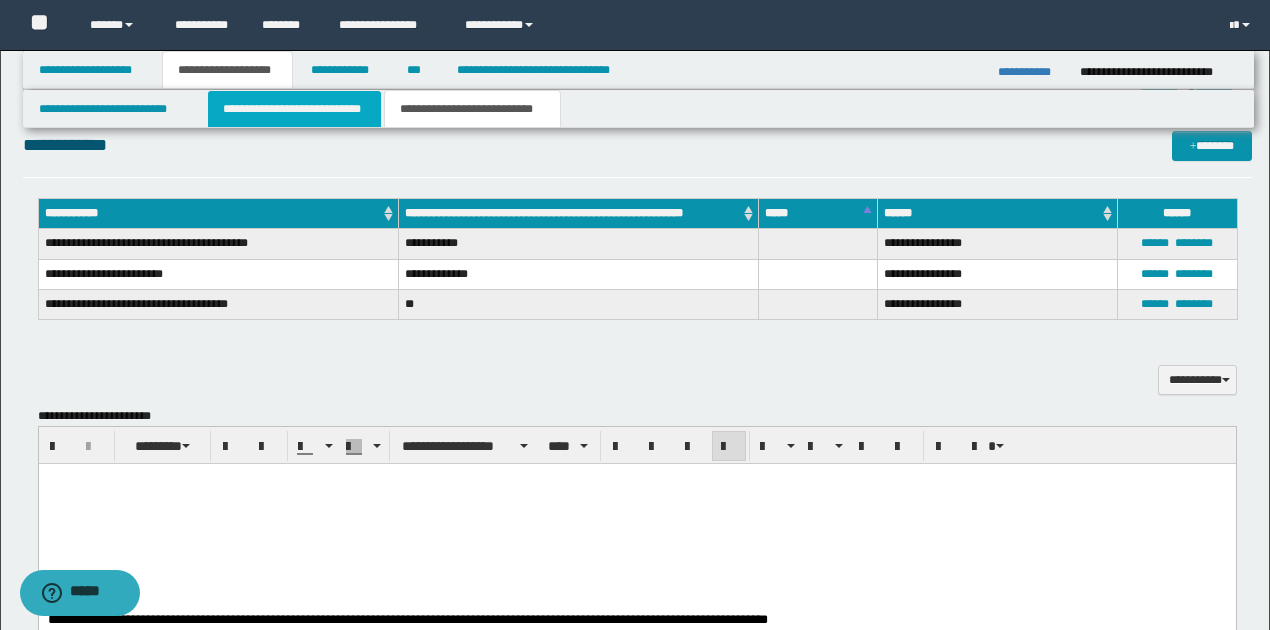 click on "**********" at bounding box center (294, 109) 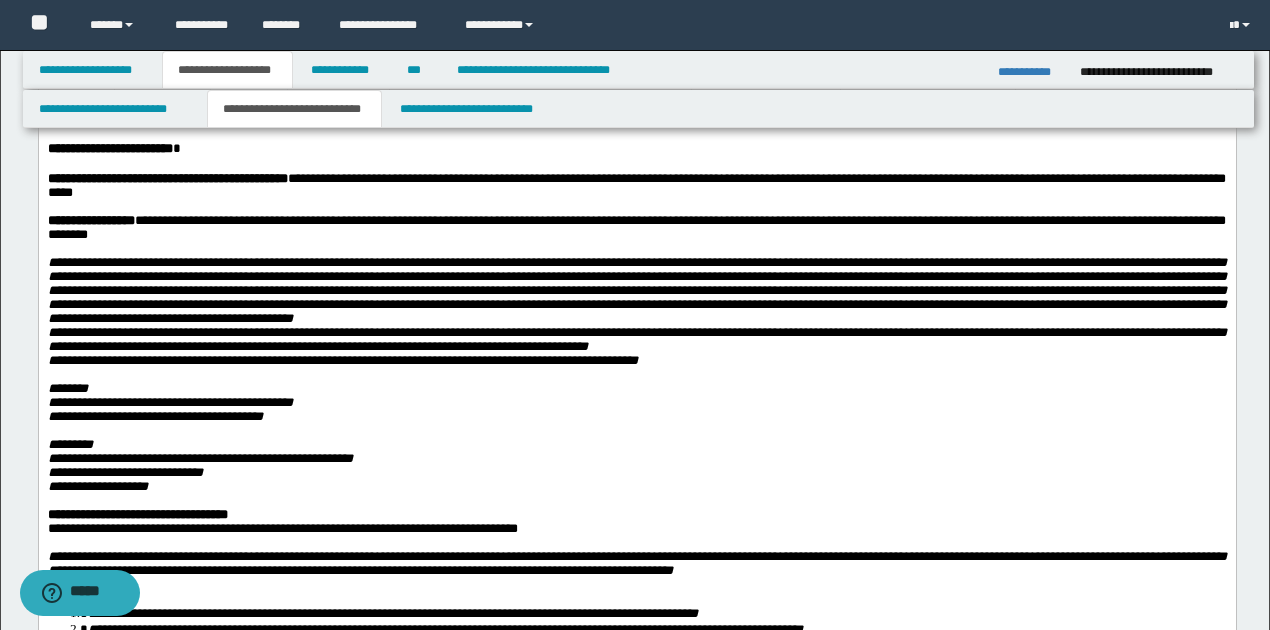 scroll, scrollTop: 66, scrollLeft: 0, axis: vertical 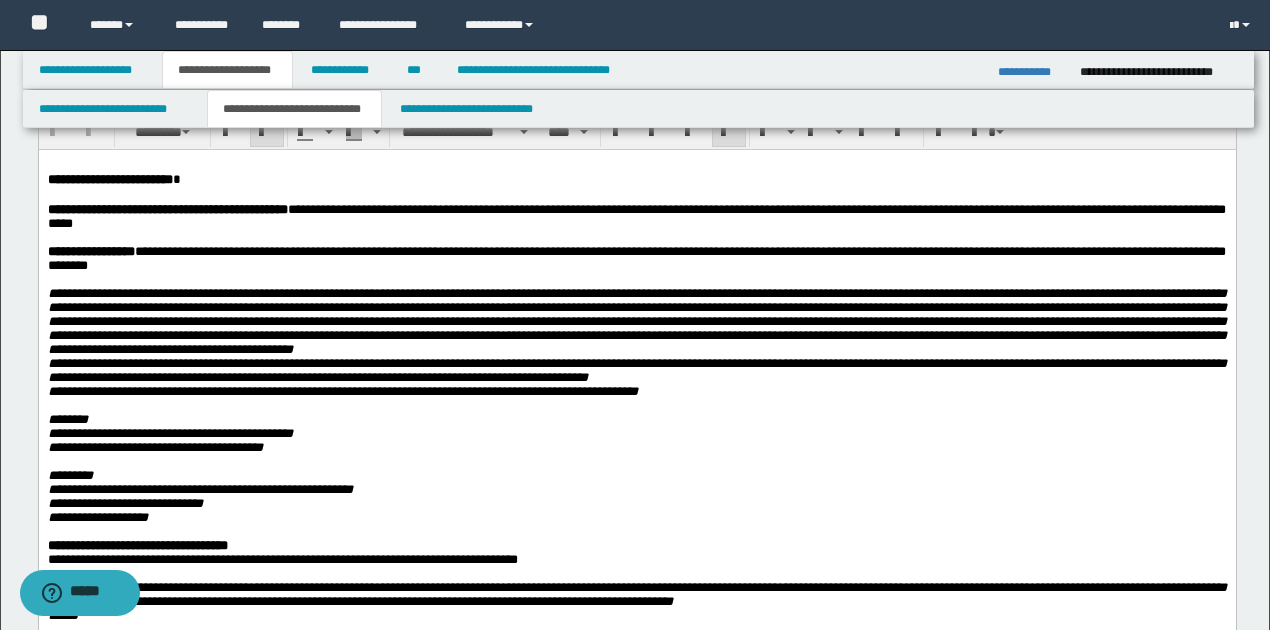 drag, startPoint x: 202, startPoint y: 332, endPoint x: 482, endPoint y: 338, distance: 280.06427 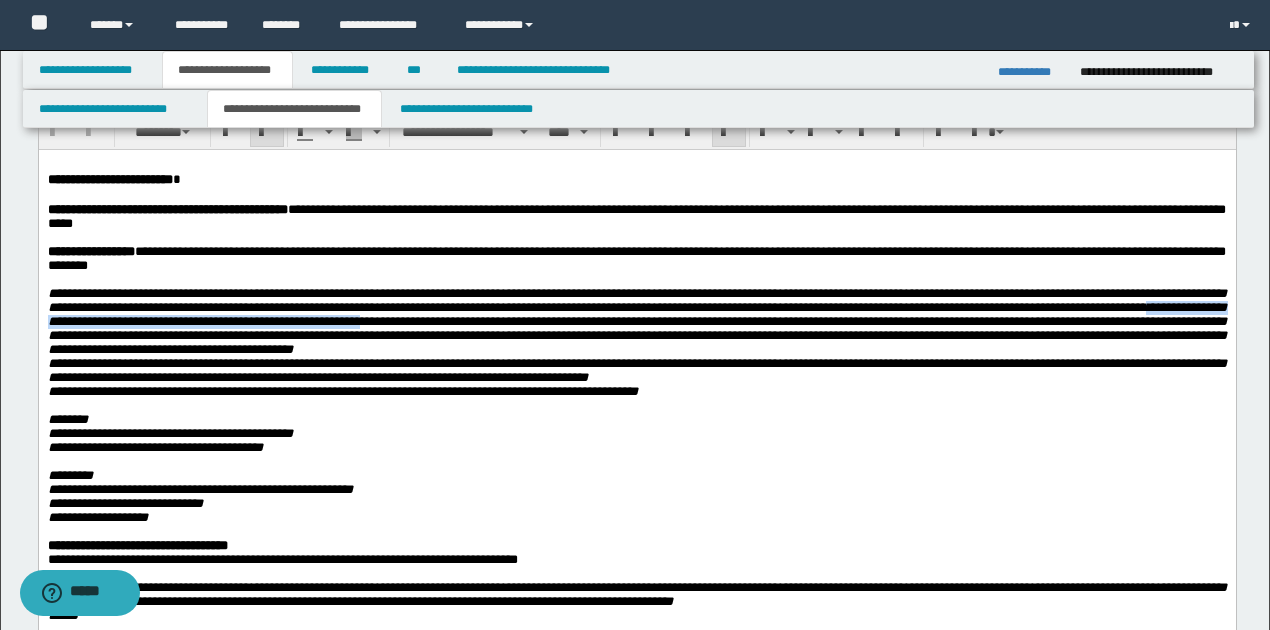 drag, startPoint x: 205, startPoint y: 334, endPoint x: 647, endPoint y: 330, distance: 442.0181 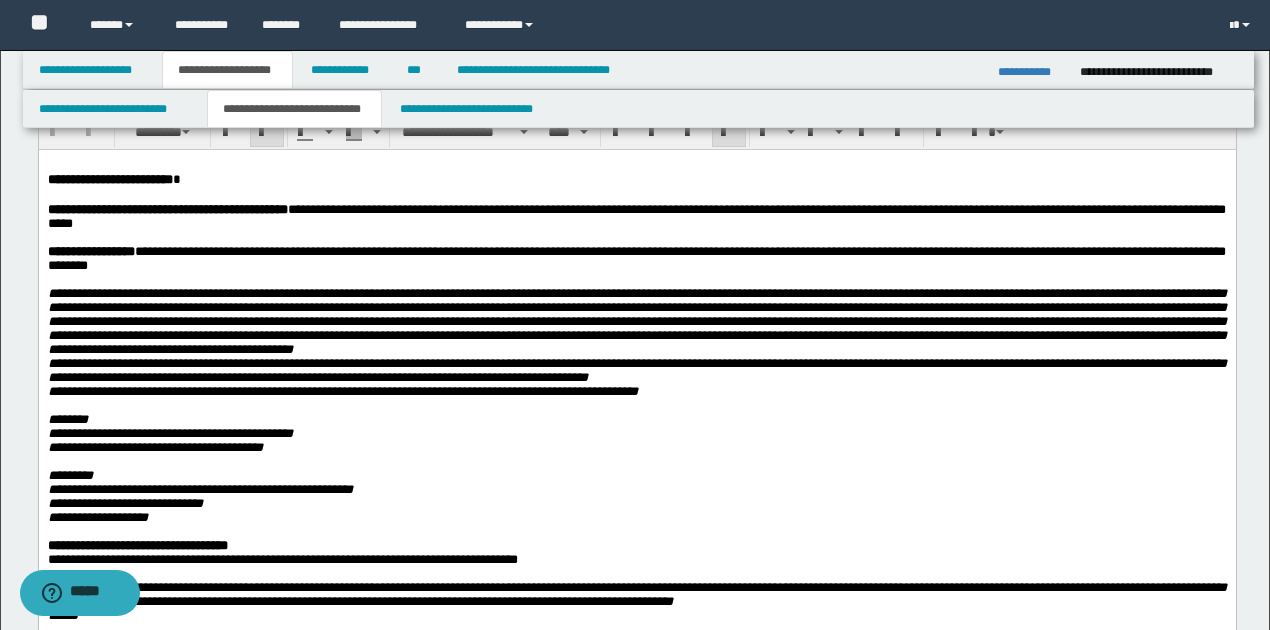 click on "**********" at bounding box center (636, 369) 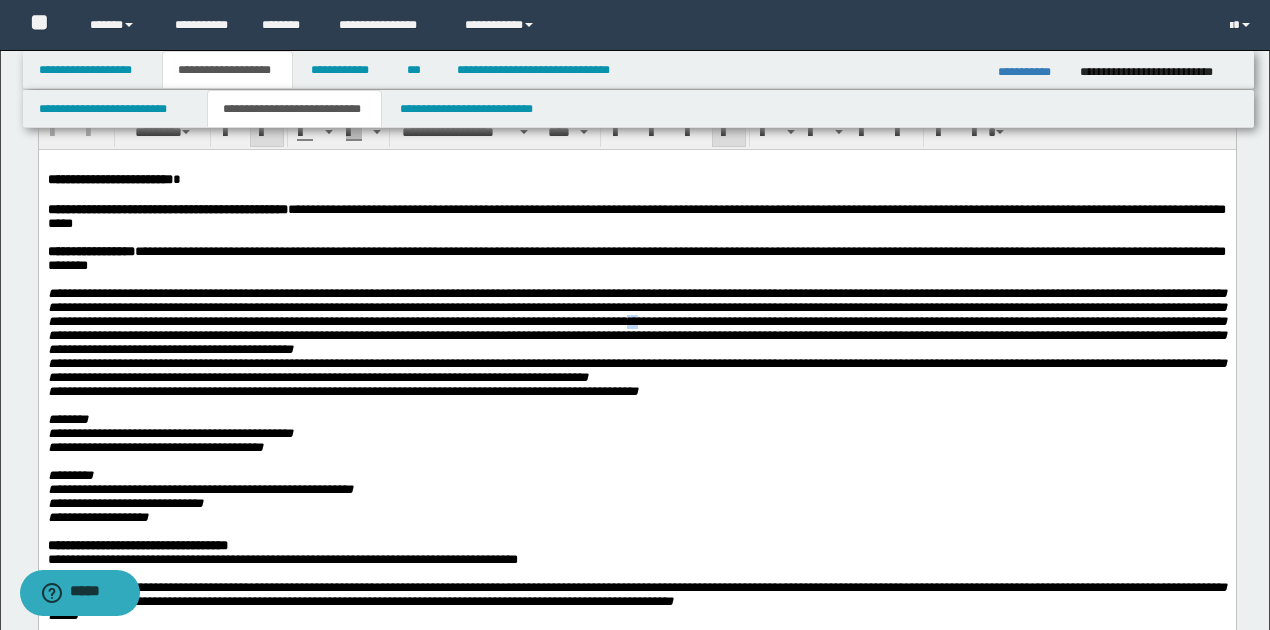 click on "**********" at bounding box center [636, 320] 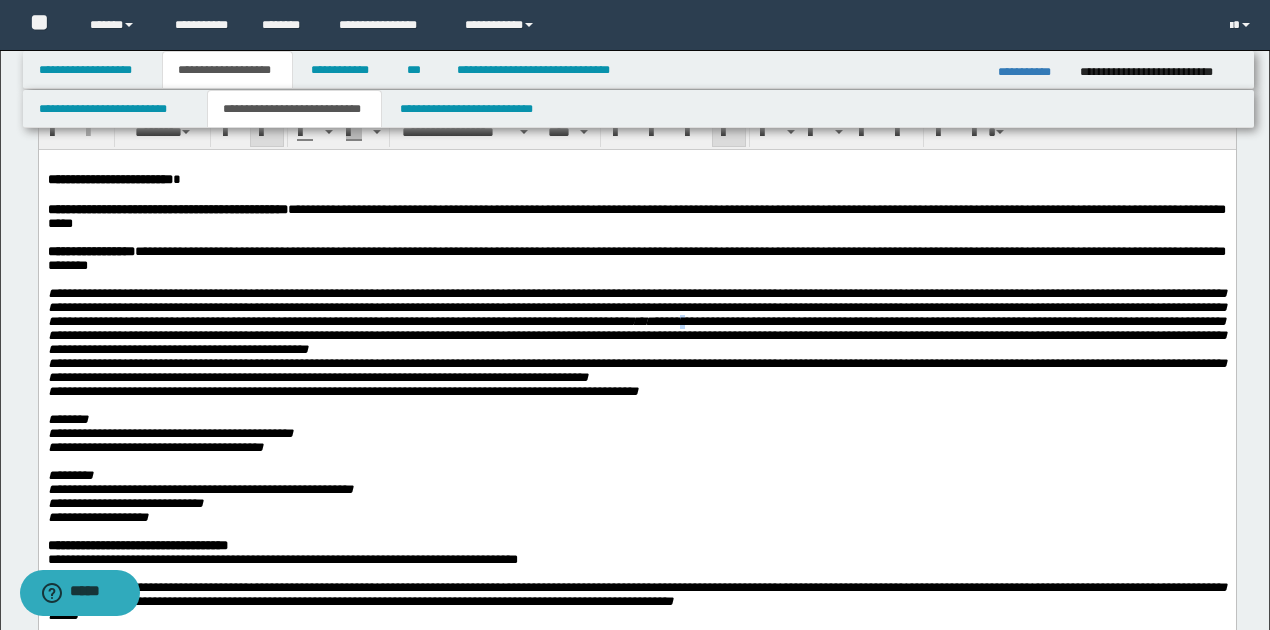 click on "**********" at bounding box center [636, 320] 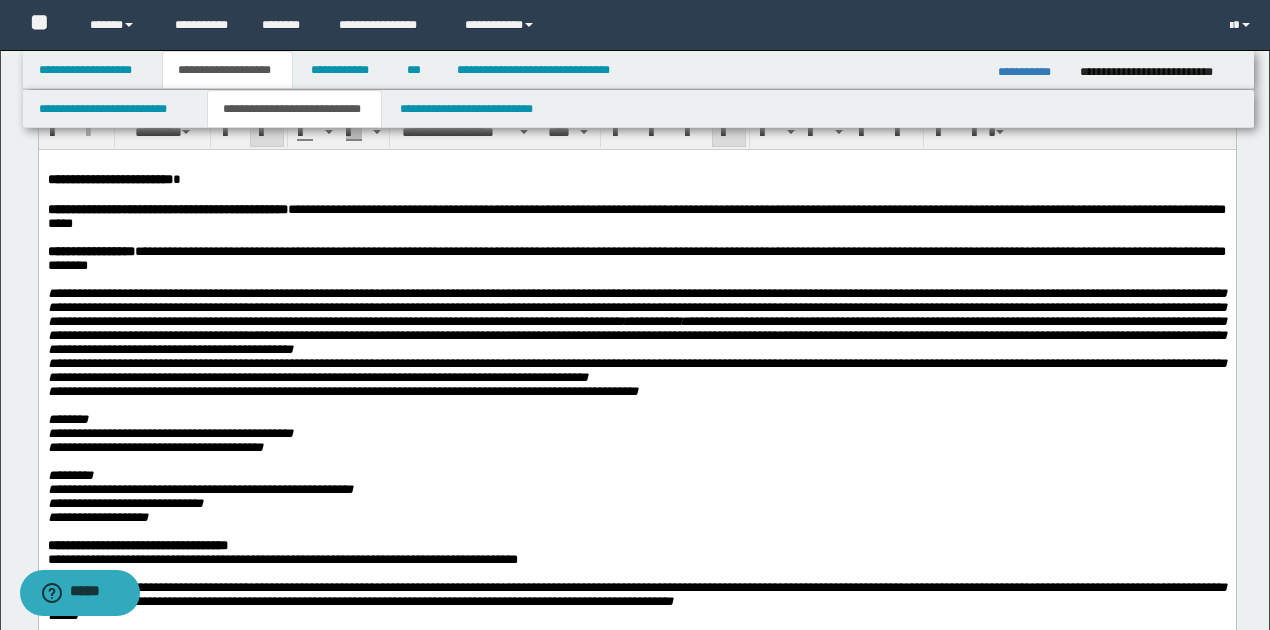 click on "**********" at bounding box center [636, 370] 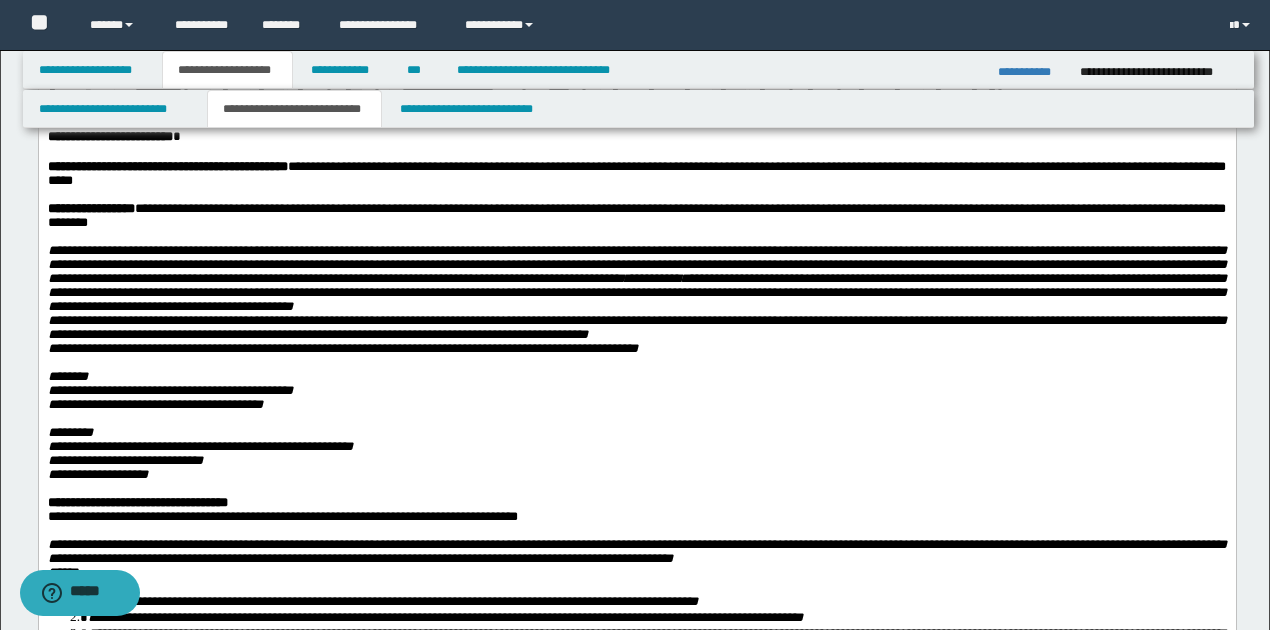 scroll, scrollTop: 133, scrollLeft: 0, axis: vertical 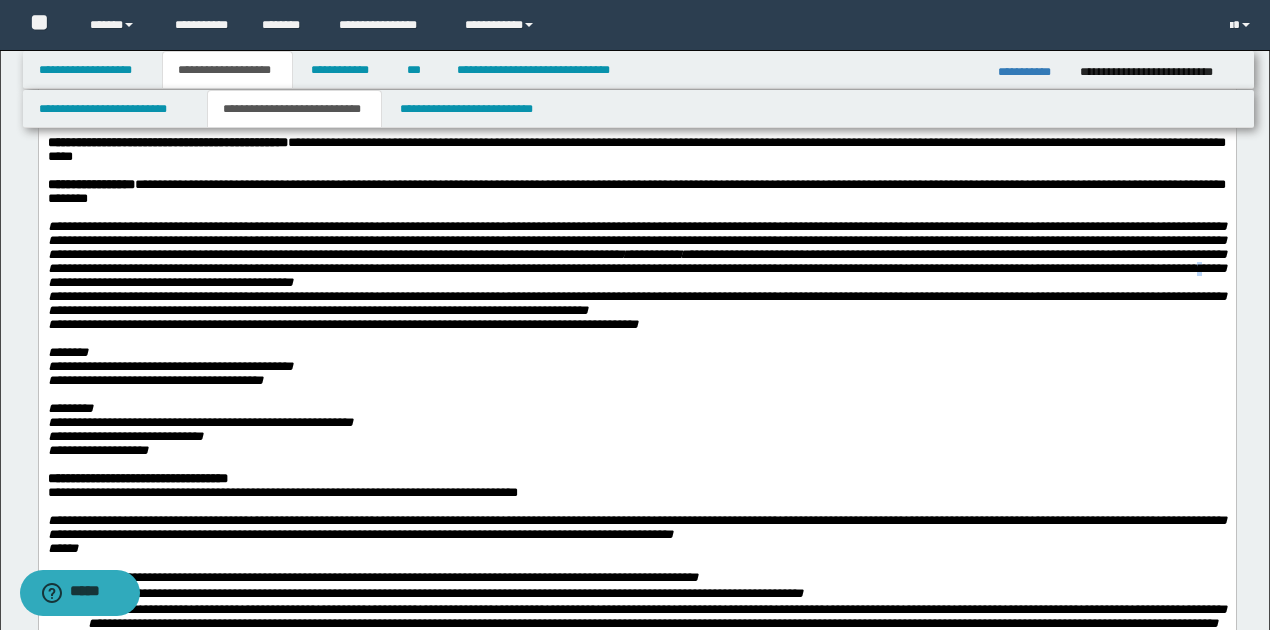 click on "**********" at bounding box center [636, 253] 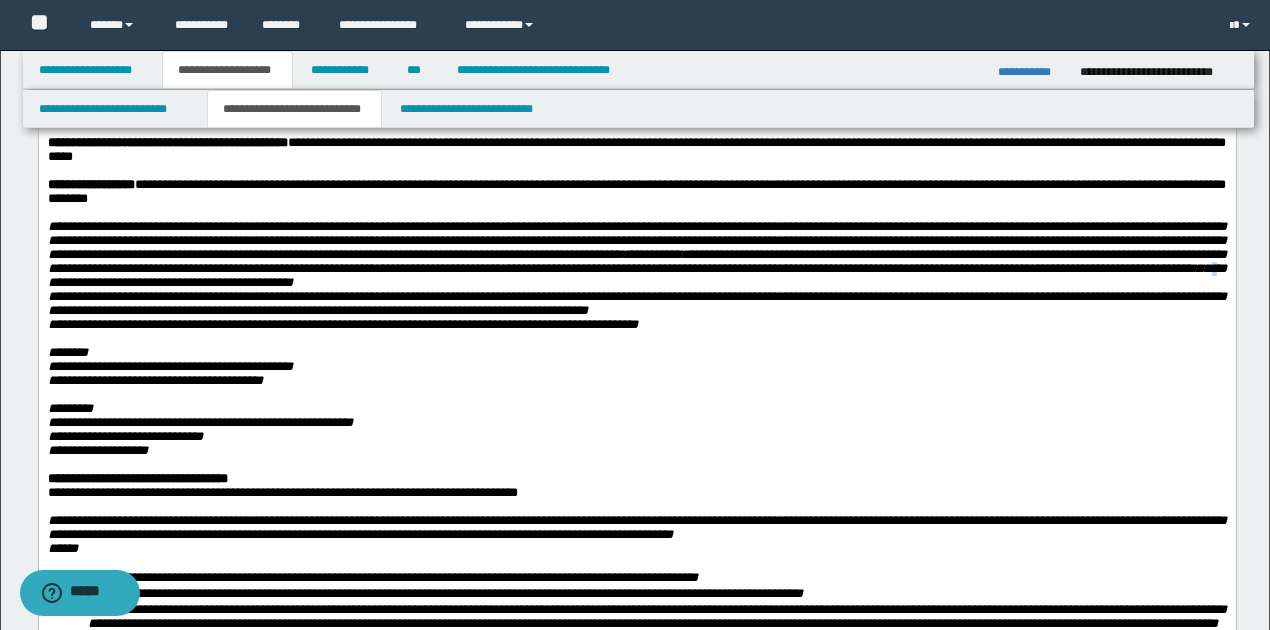 click on "**********" at bounding box center [636, 253] 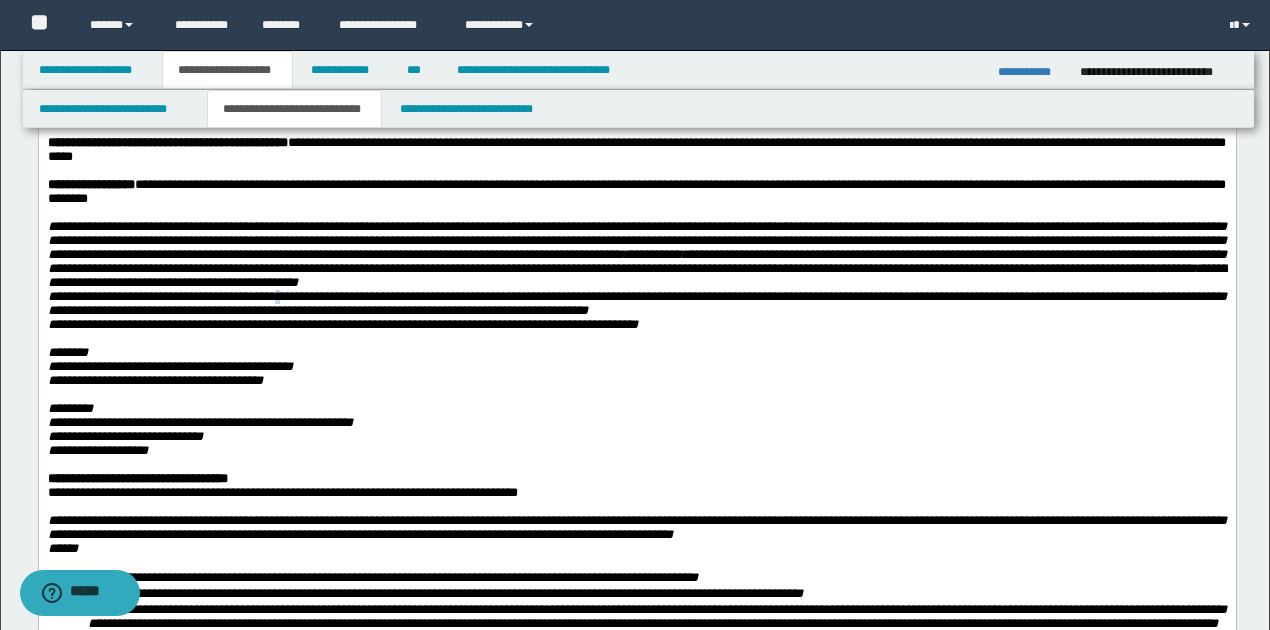 click on "**********" at bounding box center (636, 302) 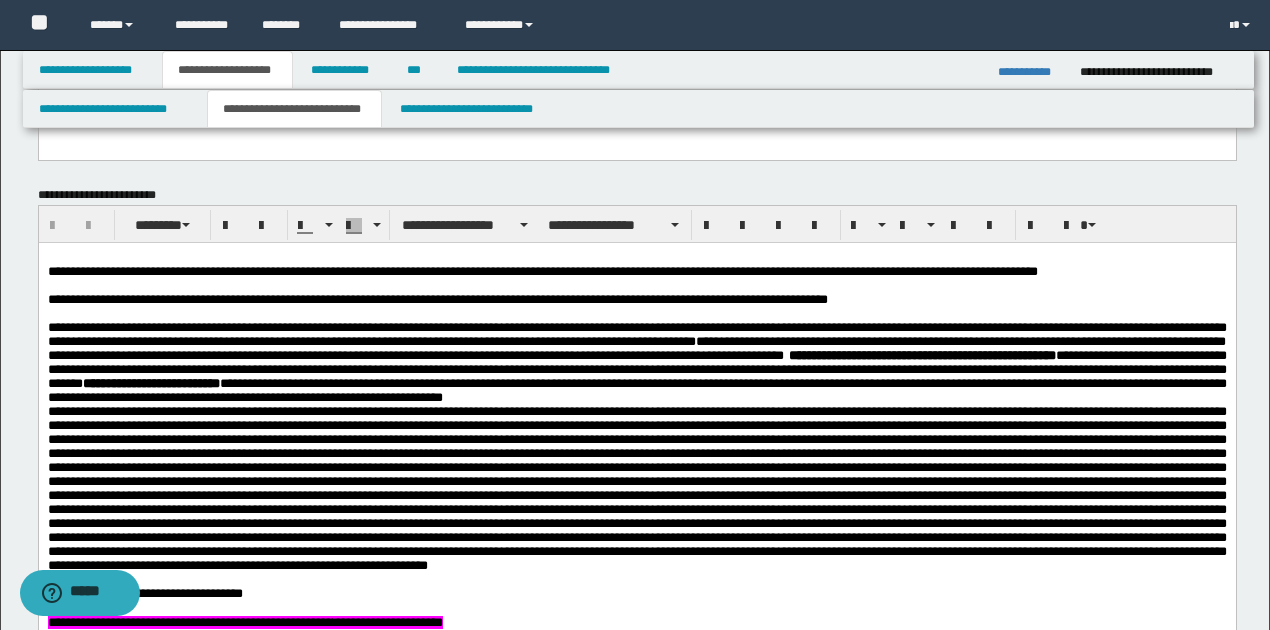 scroll, scrollTop: 1600, scrollLeft: 0, axis: vertical 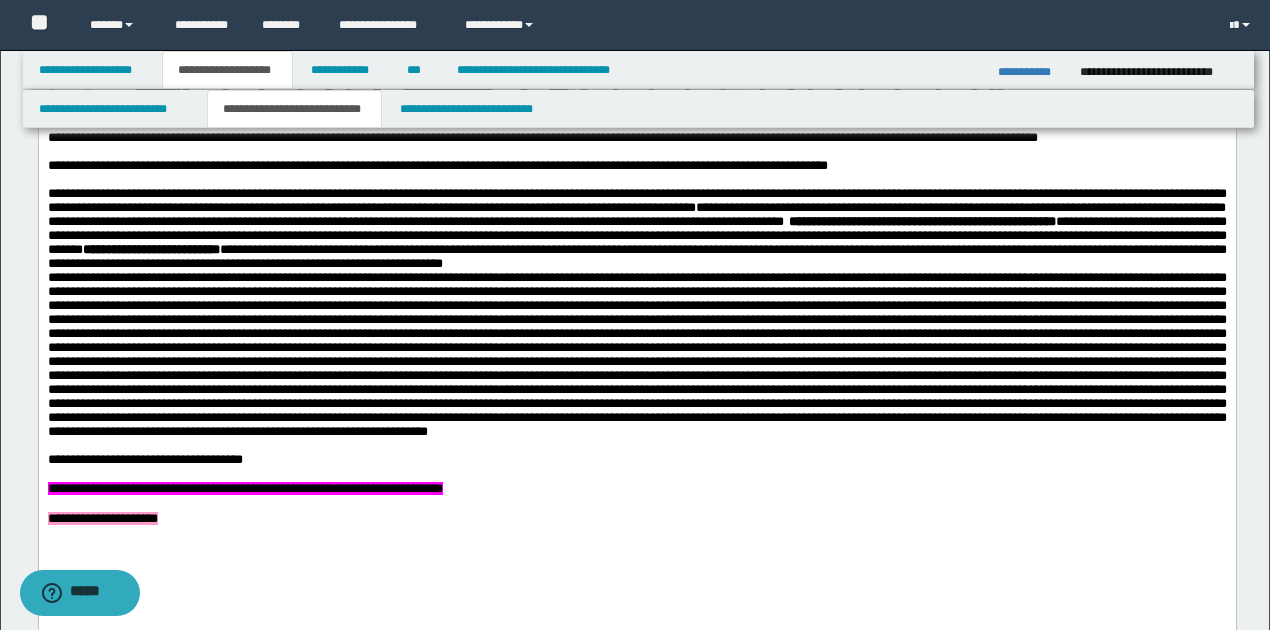 click at bounding box center (636, 354) 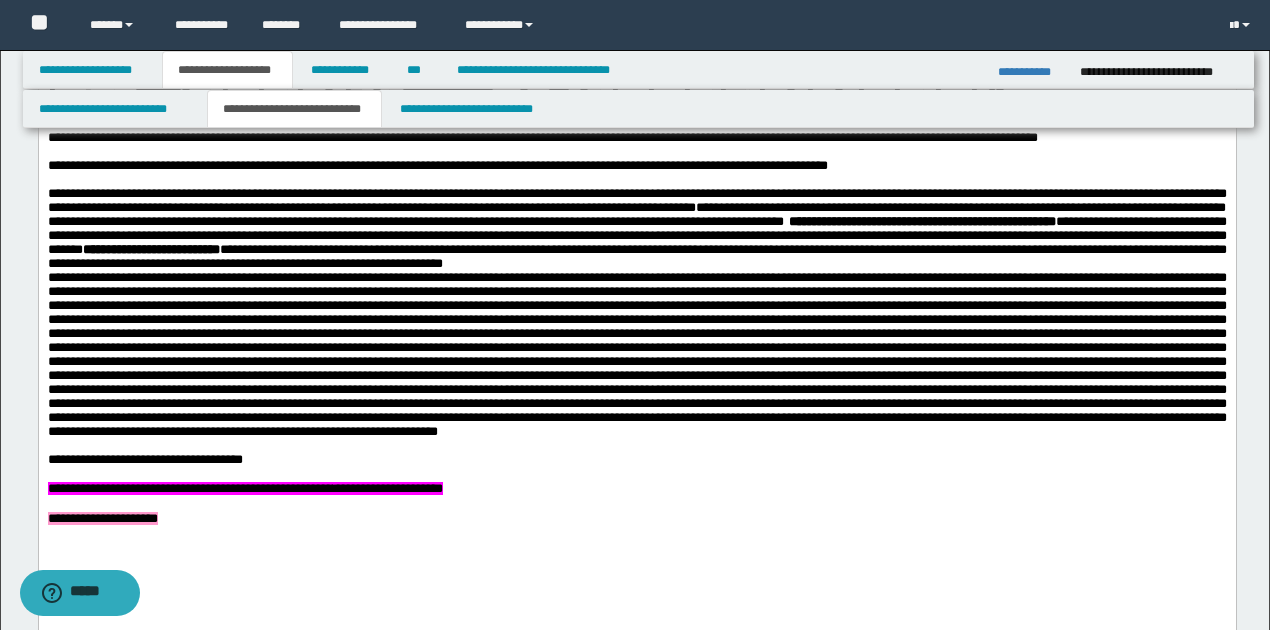 click at bounding box center [636, 354] 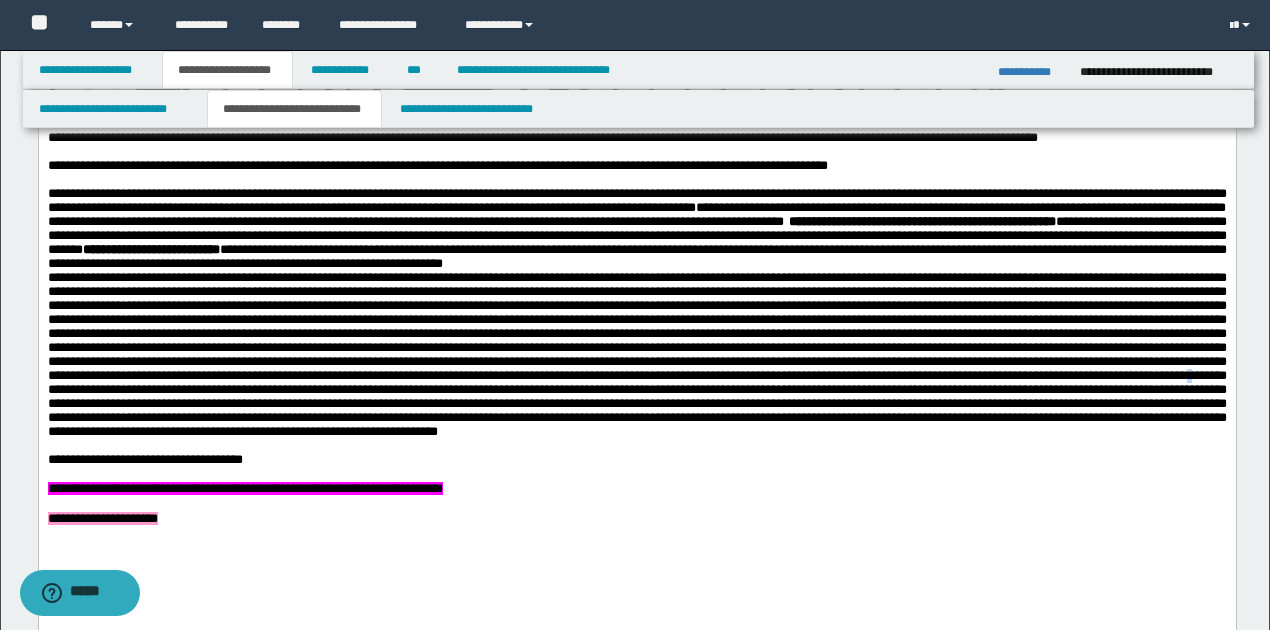 click at bounding box center (636, 354) 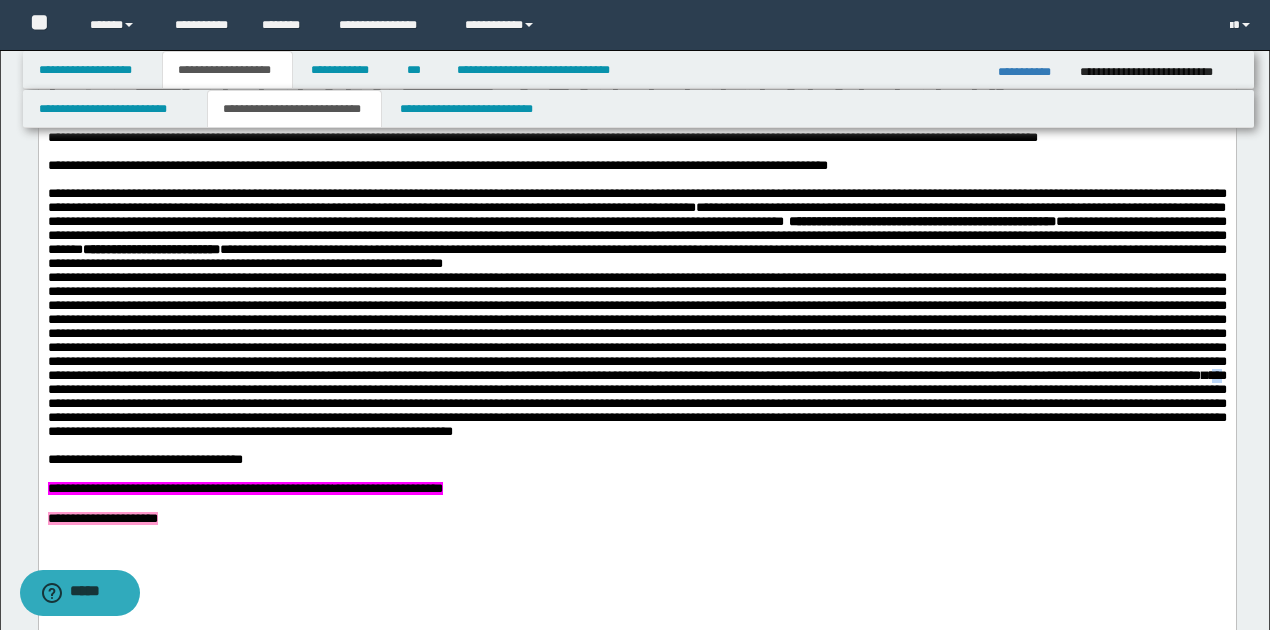 click on "**********" at bounding box center (636, 354) 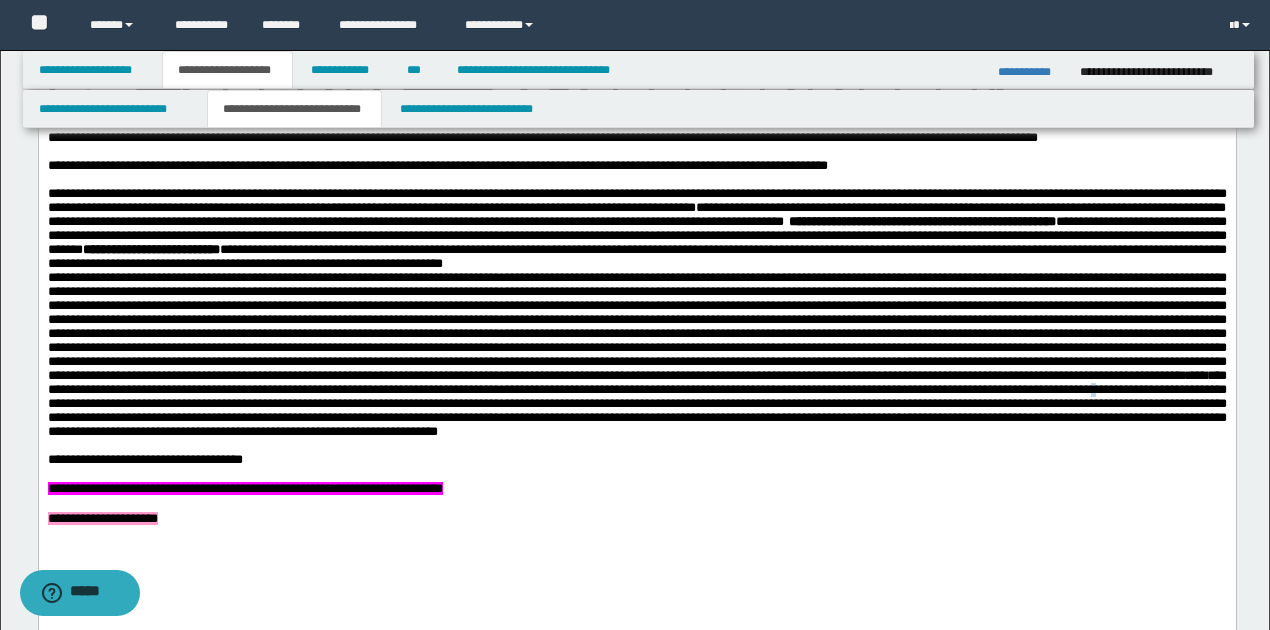 click on "**********" at bounding box center (636, 354) 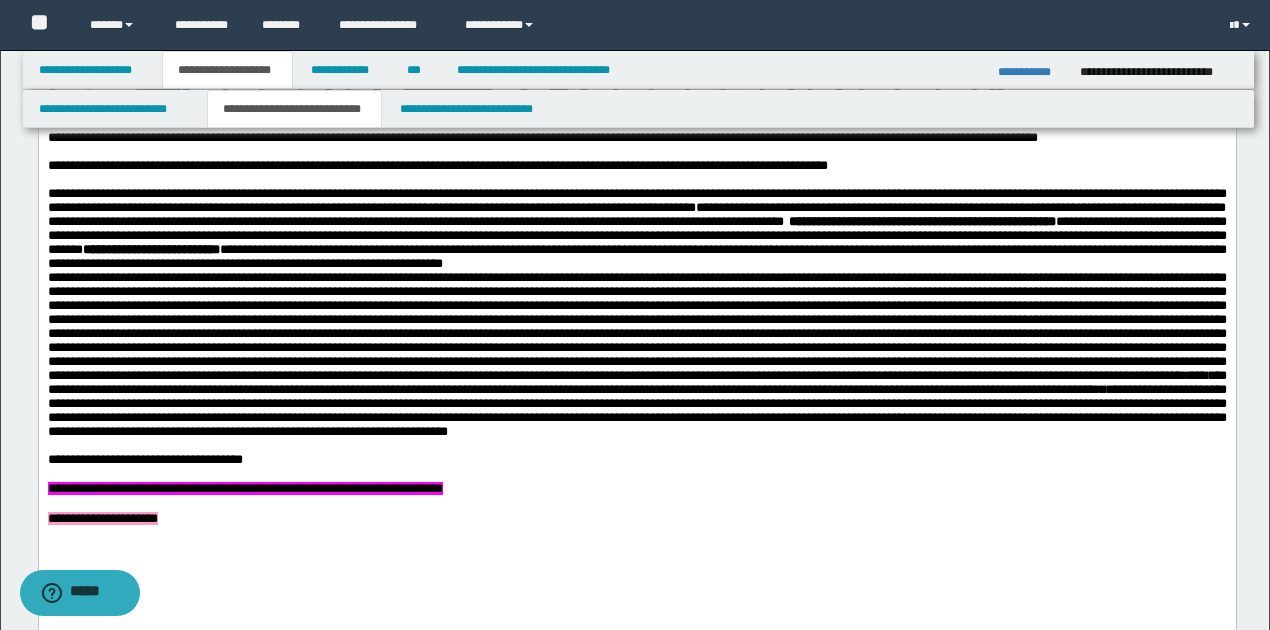 click on "**********" at bounding box center (636, 354) 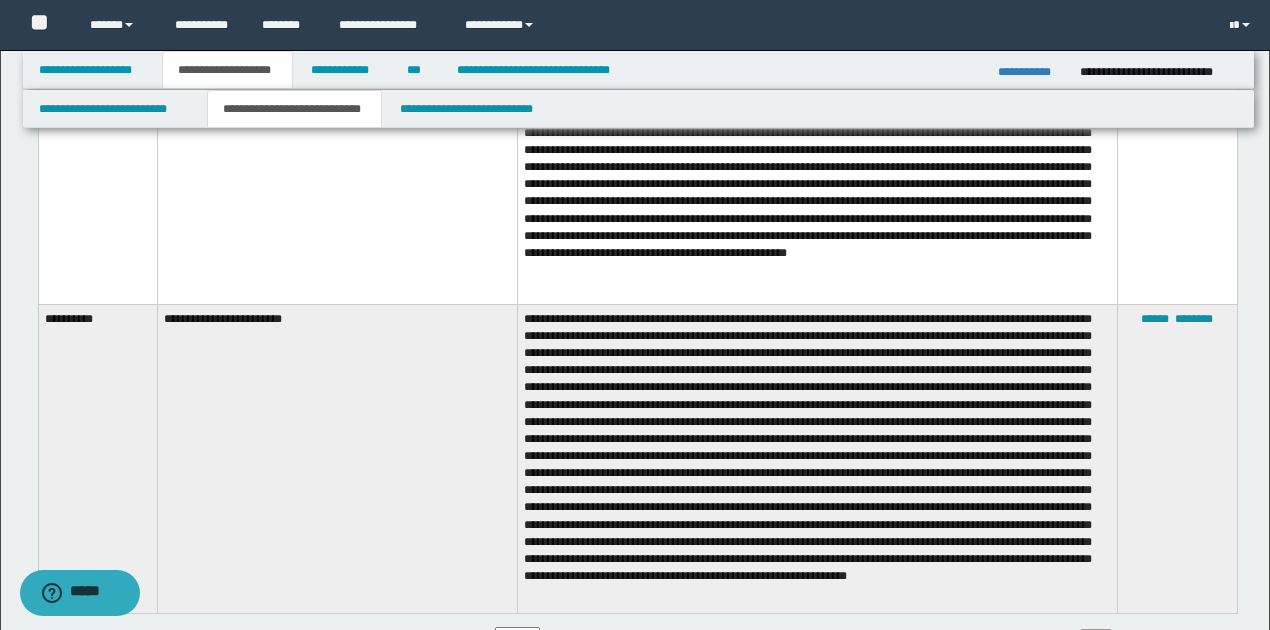 scroll, scrollTop: 3800, scrollLeft: 0, axis: vertical 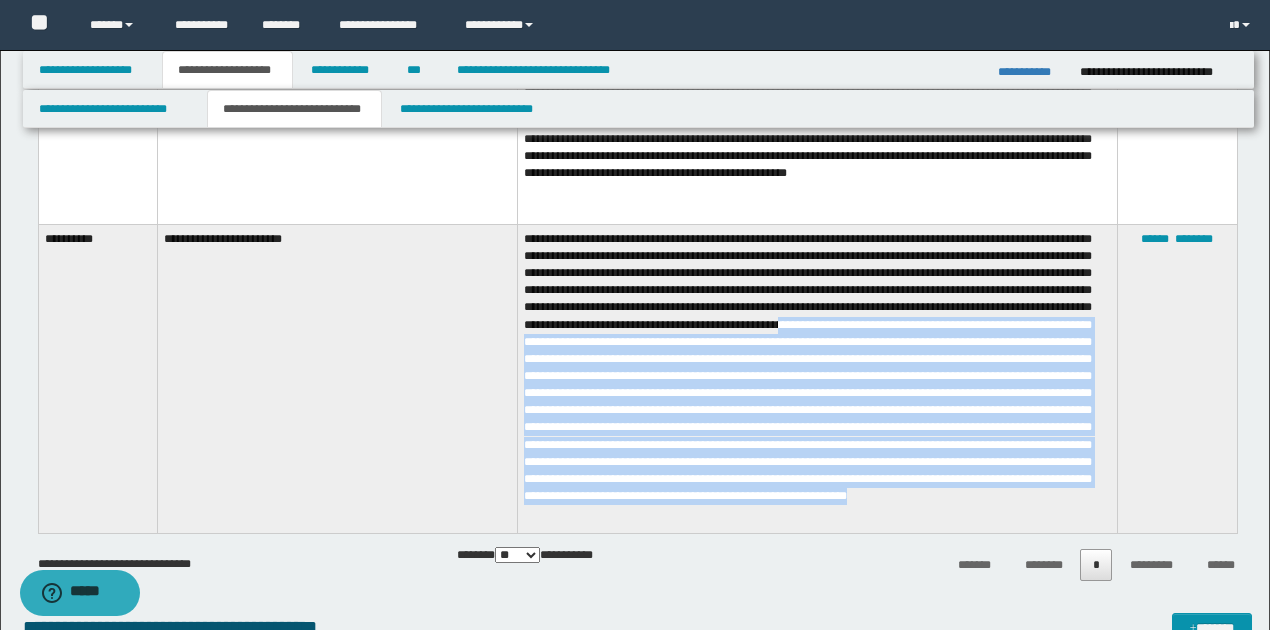 drag, startPoint x: 592, startPoint y: 348, endPoint x: 1083, endPoint y: 512, distance: 517.665 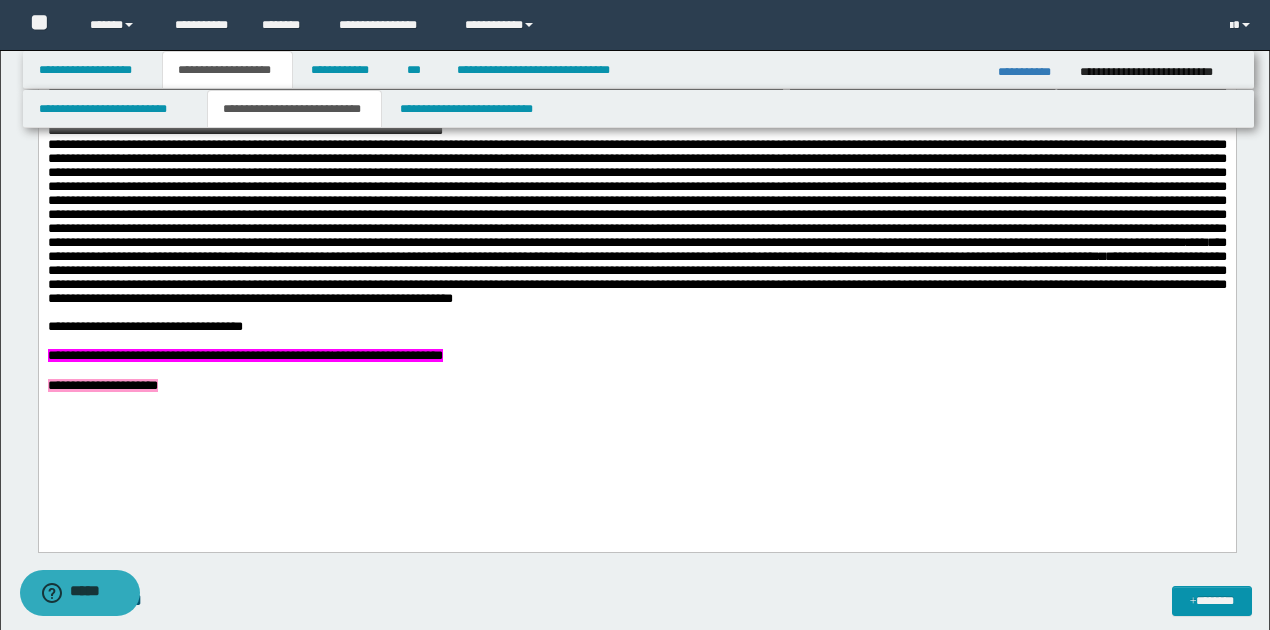 scroll, scrollTop: 1666, scrollLeft: 0, axis: vertical 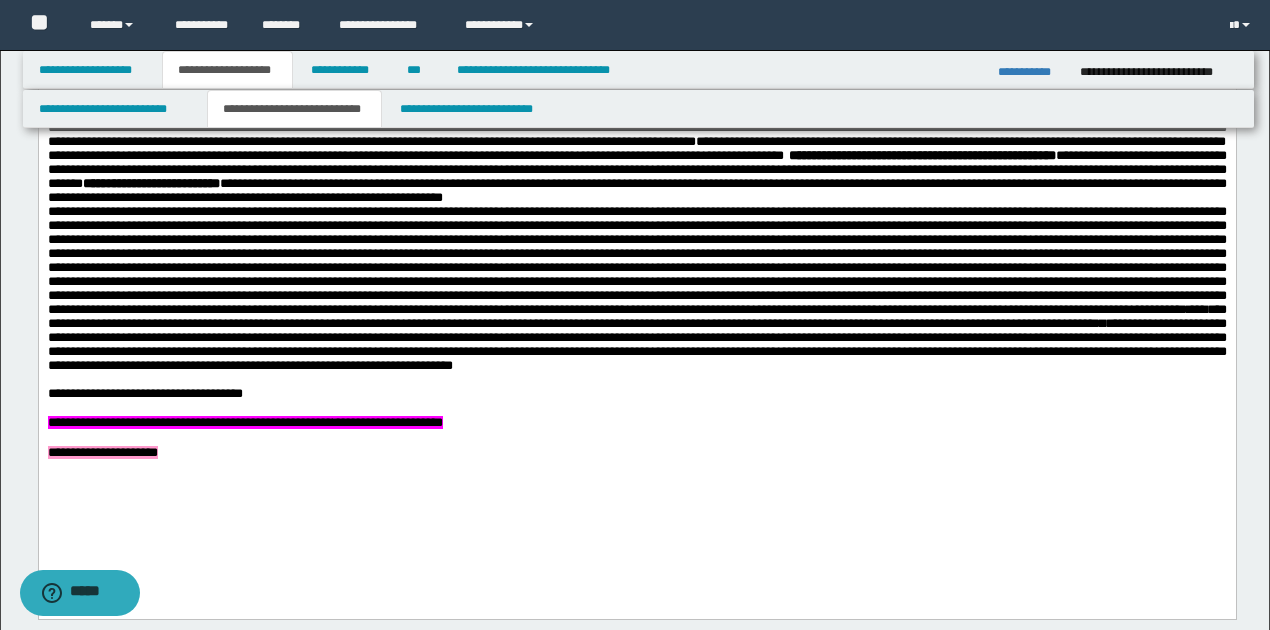 click on "**********" at bounding box center [636, 289] 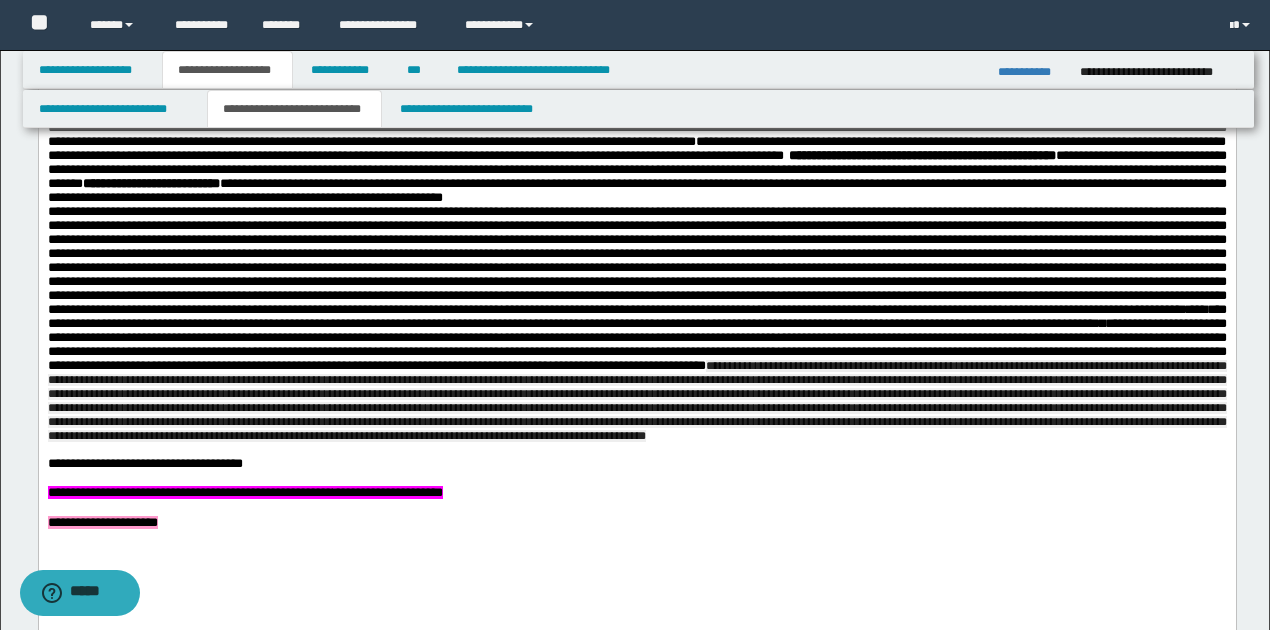 scroll, scrollTop: 1733, scrollLeft: 0, axis: vertical 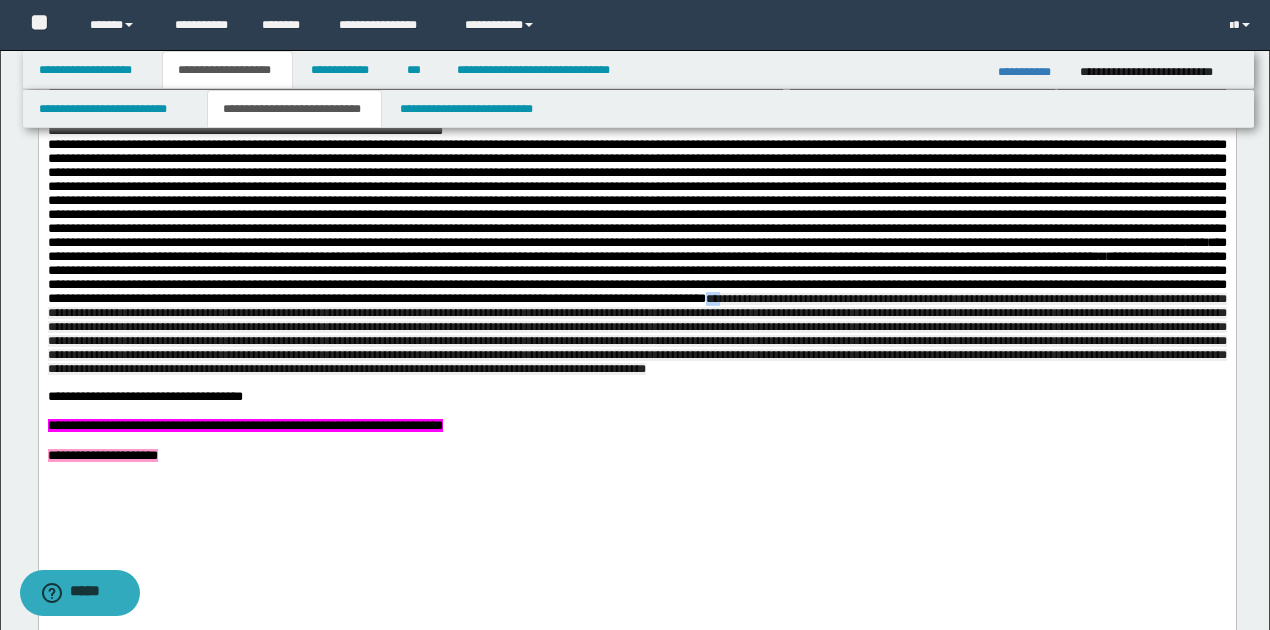 drag, startPoint x: 694, startPoint y: 347, endPoint x: 714, endPoint y: 347, distance: 20 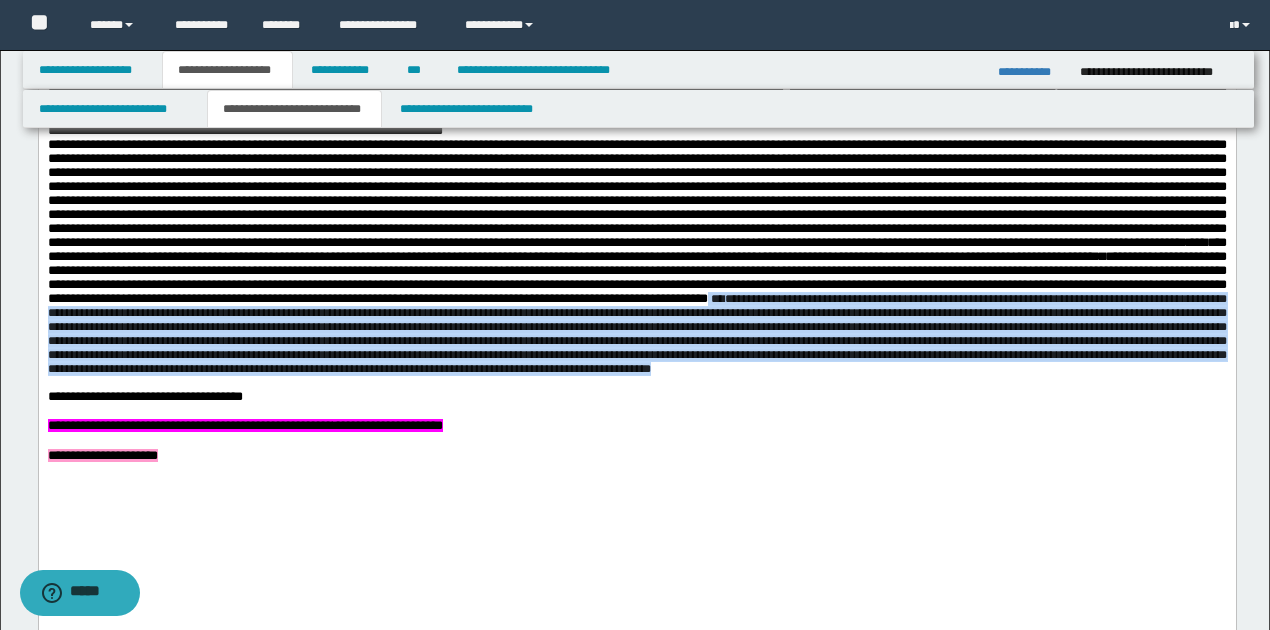 drag, startPoint x: 689, startPoint y: 346, endPoint x: 1101, endPoint y: 420, distance: 418.5929 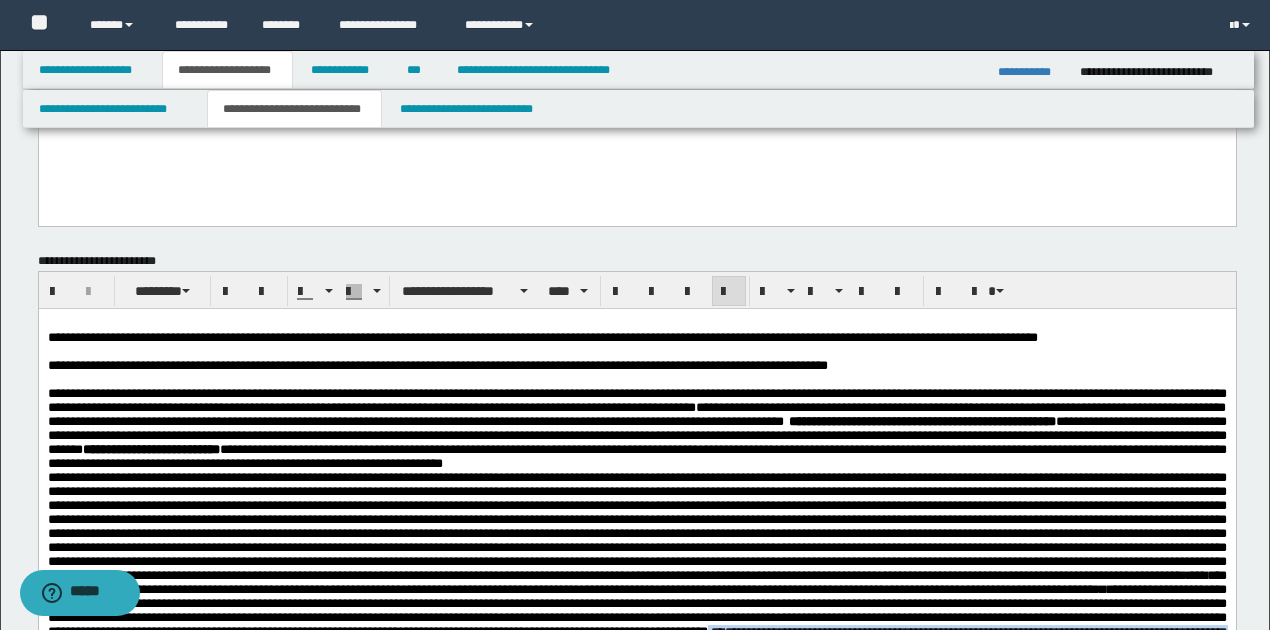 scroll, scrollTop: 1400, scrollLeft: 0, axis: vertical 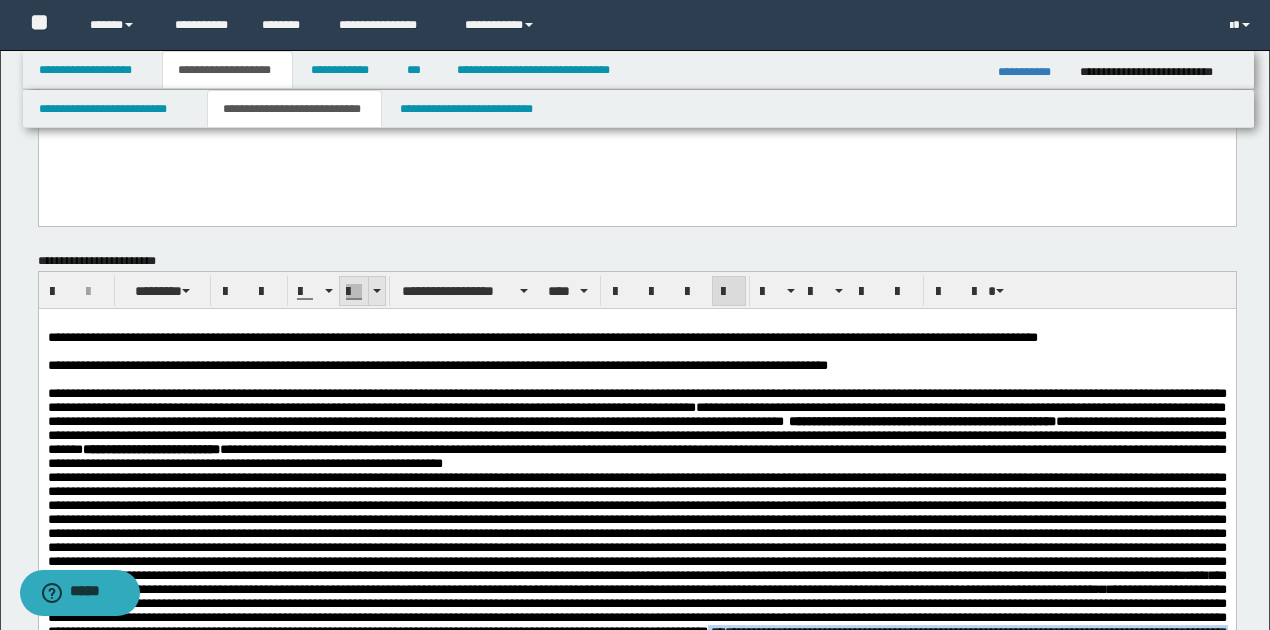 click at bounding box center (377, 291) 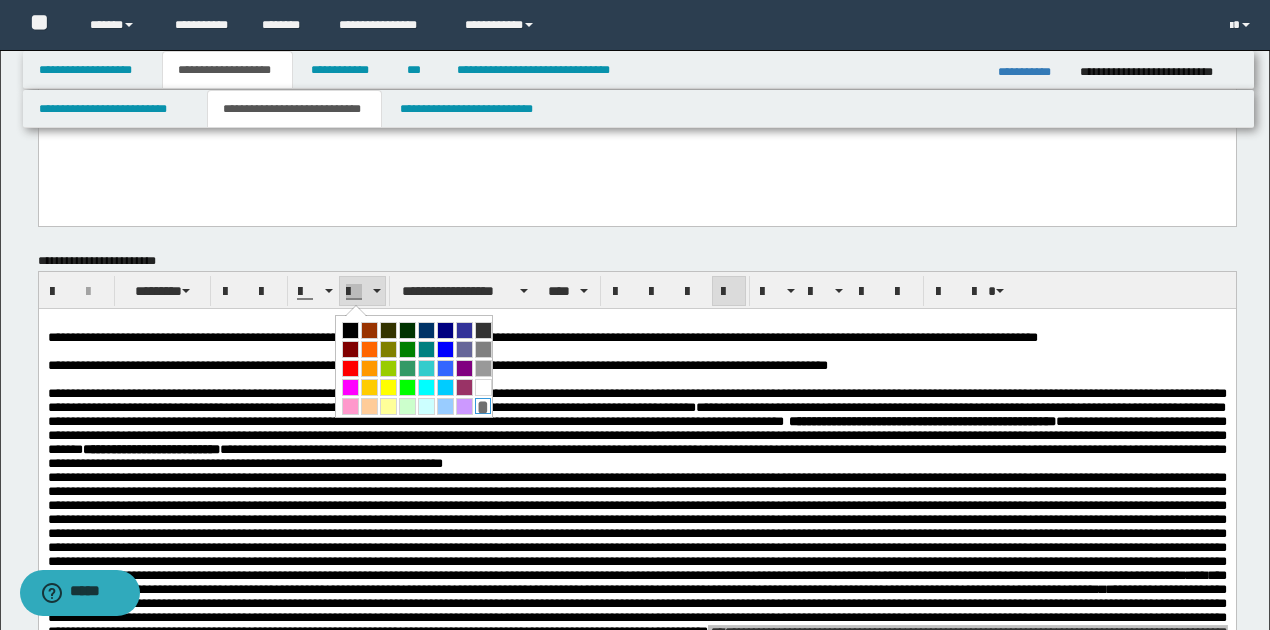click on "*" at bounding box center [483, 406] 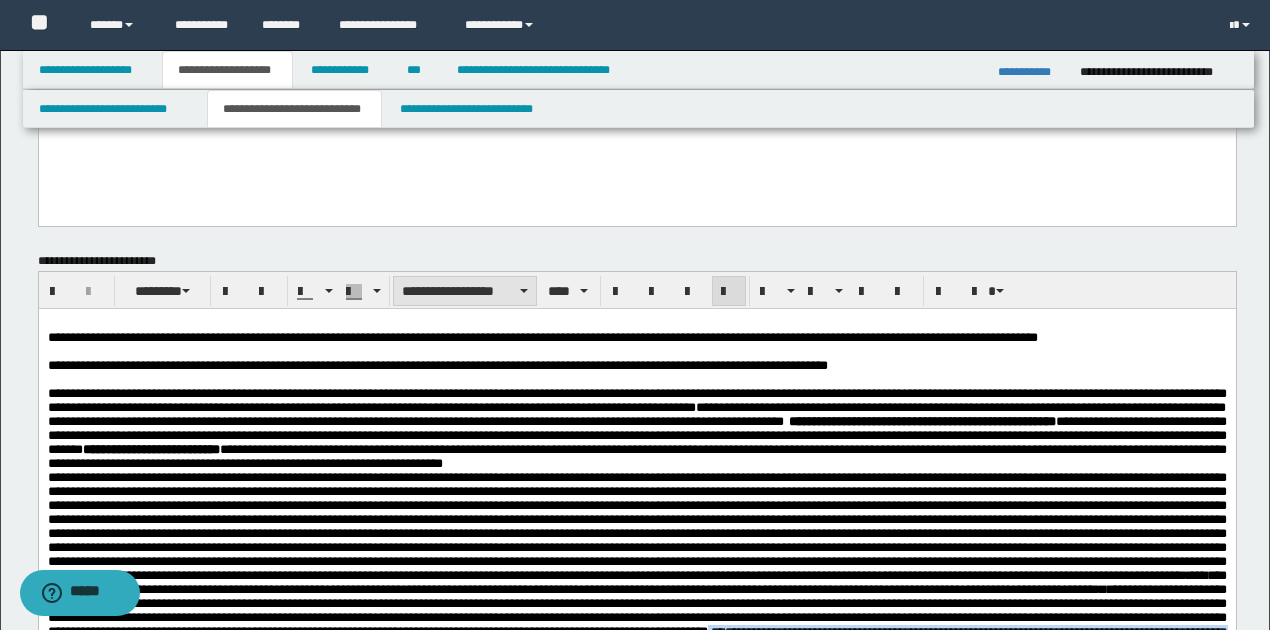 click at bounding box center [524, 291] 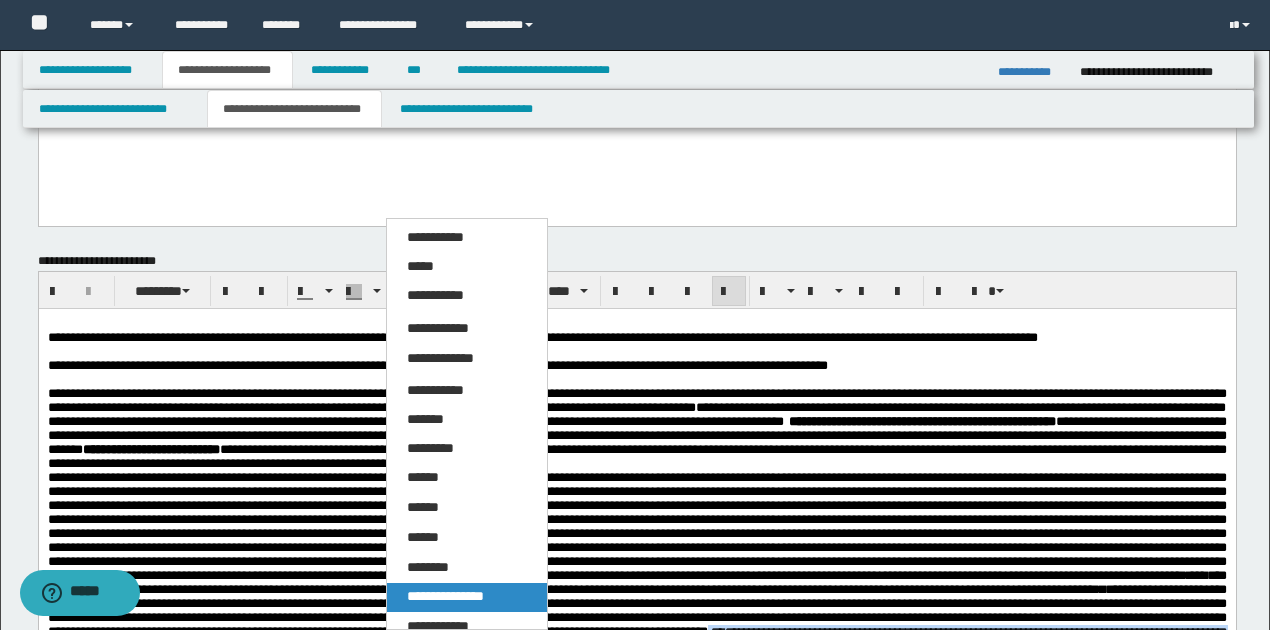 click on "**********" at bounding box center (445, 596) 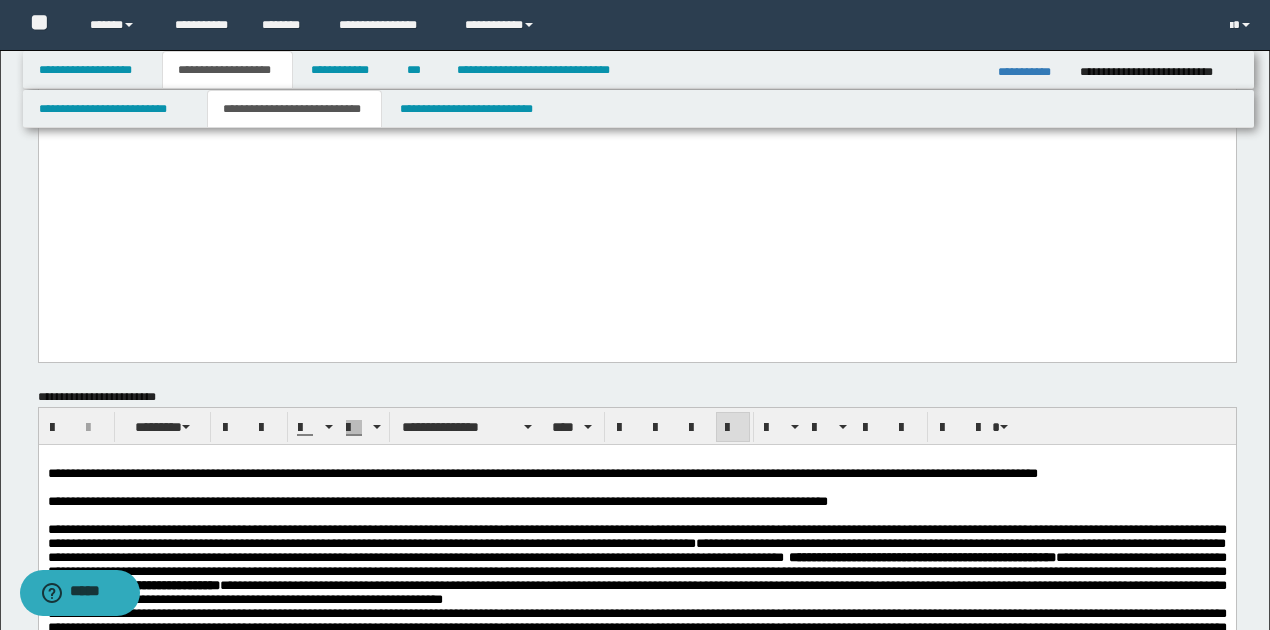 scroll, scrollTop: 1266, scrollLeft: 0, axis: vertical 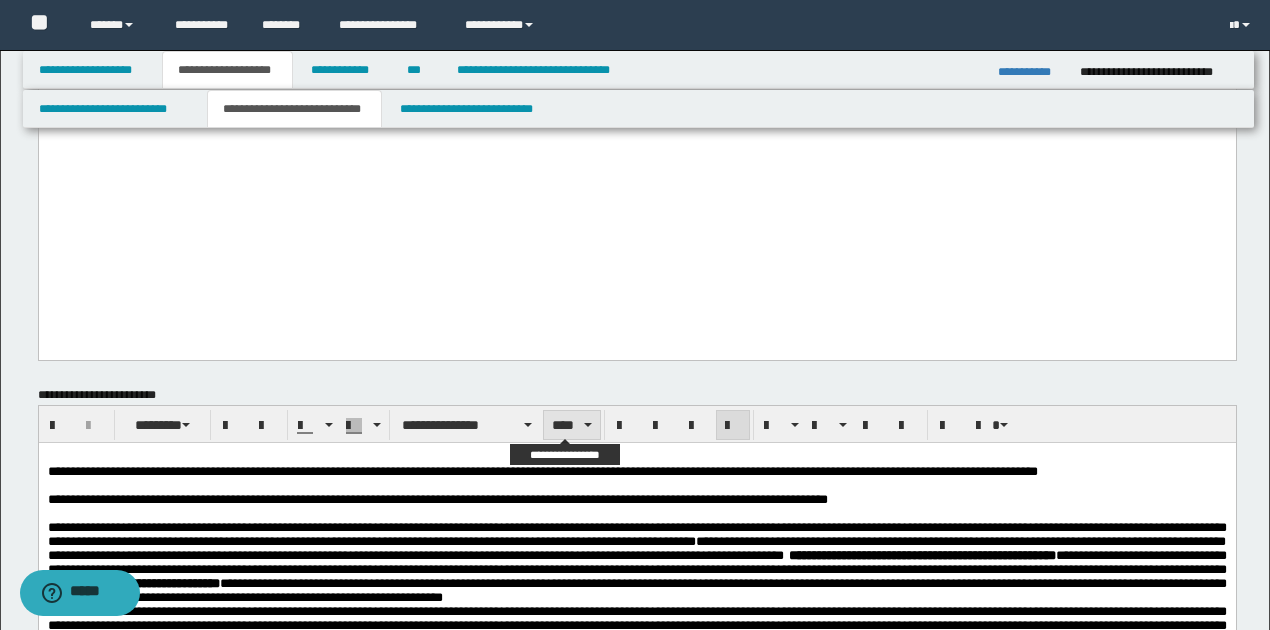 click at bounding box center (588, 425) 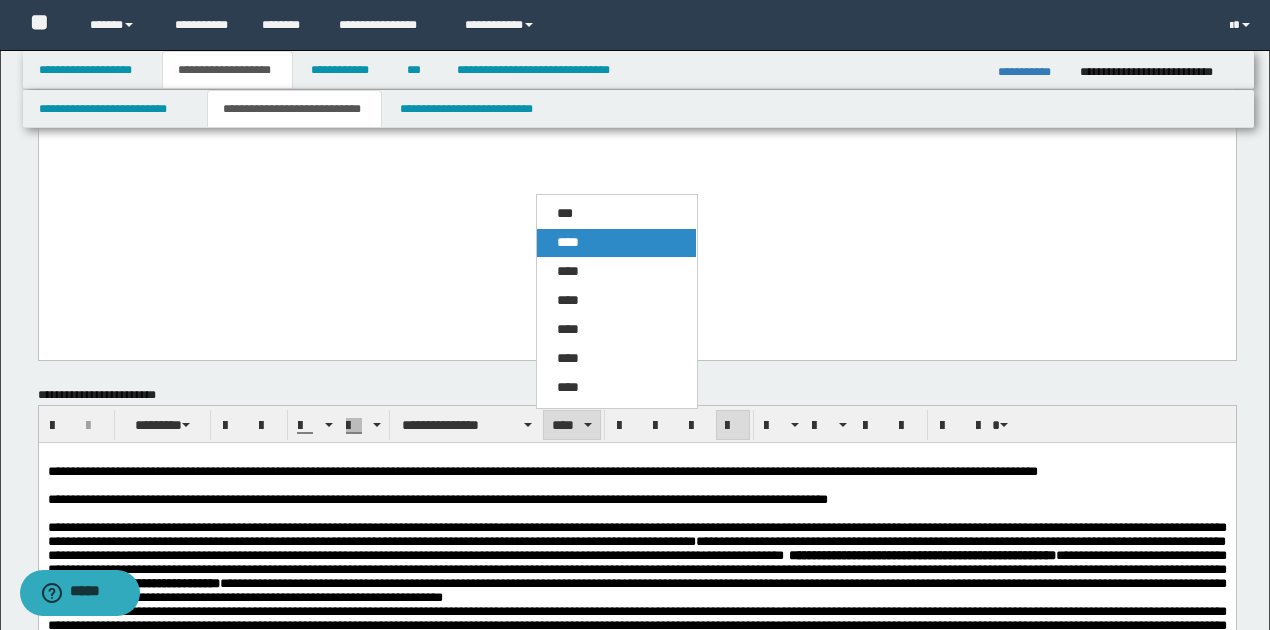click on "****" at bounding box center (616, 243) 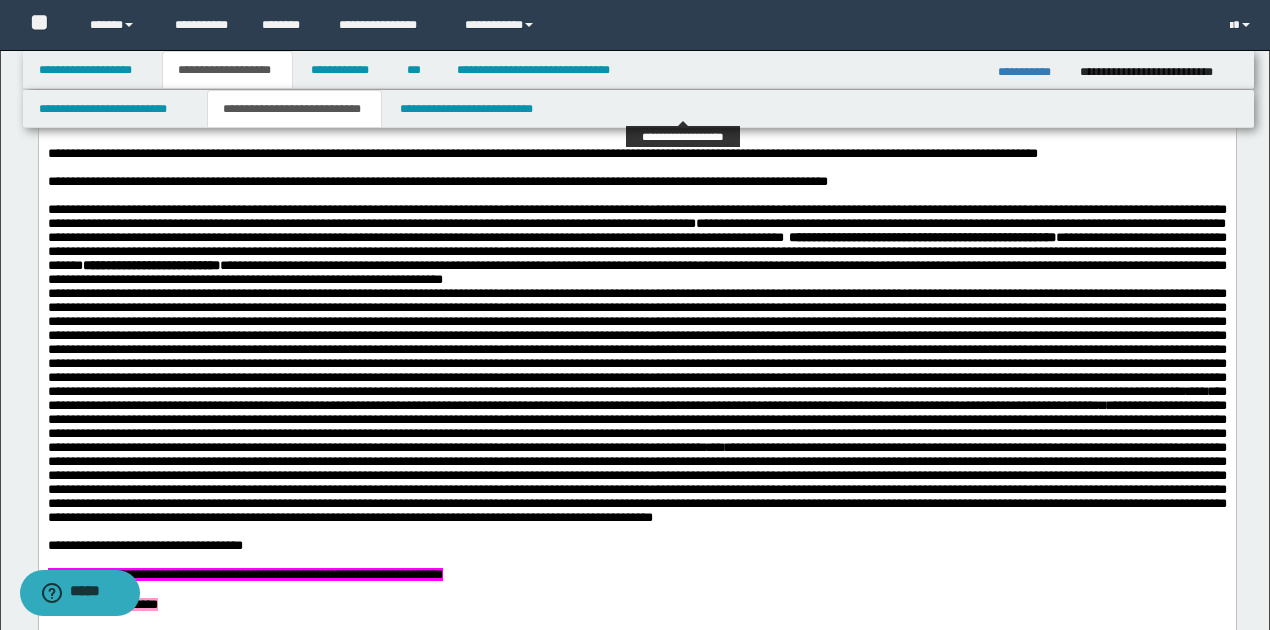 scroll, scrollTop: 1733, scrollLeft: 0, axis: vertical 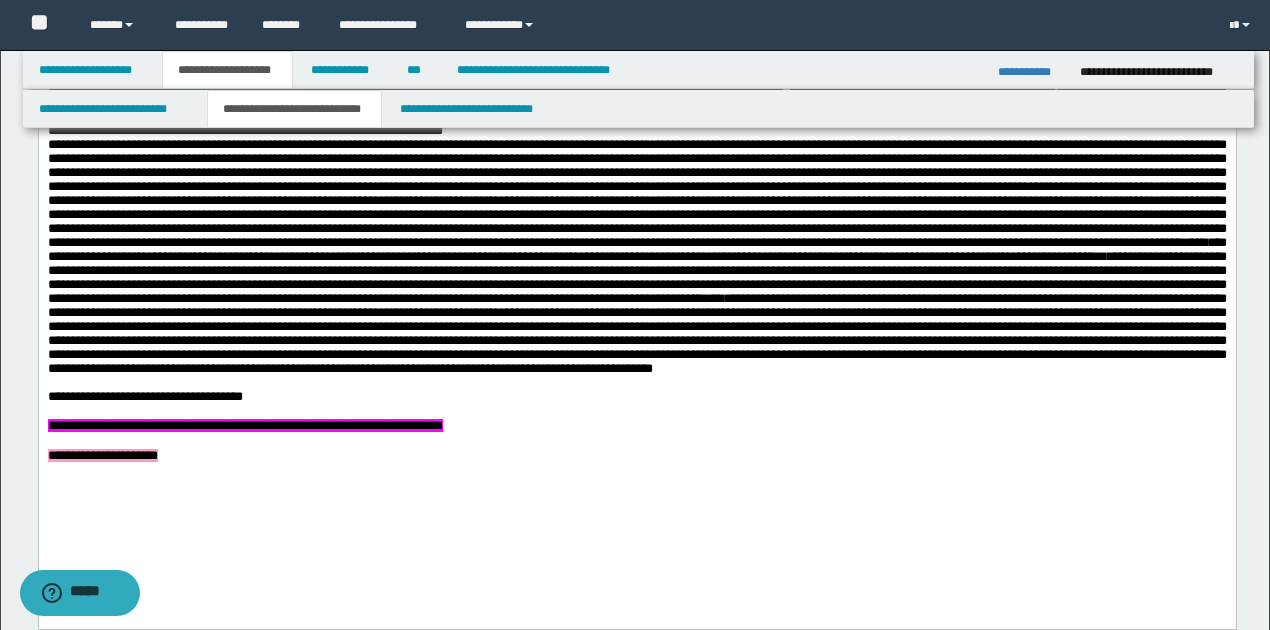 click on "**********" at bounding box center (636, 257) 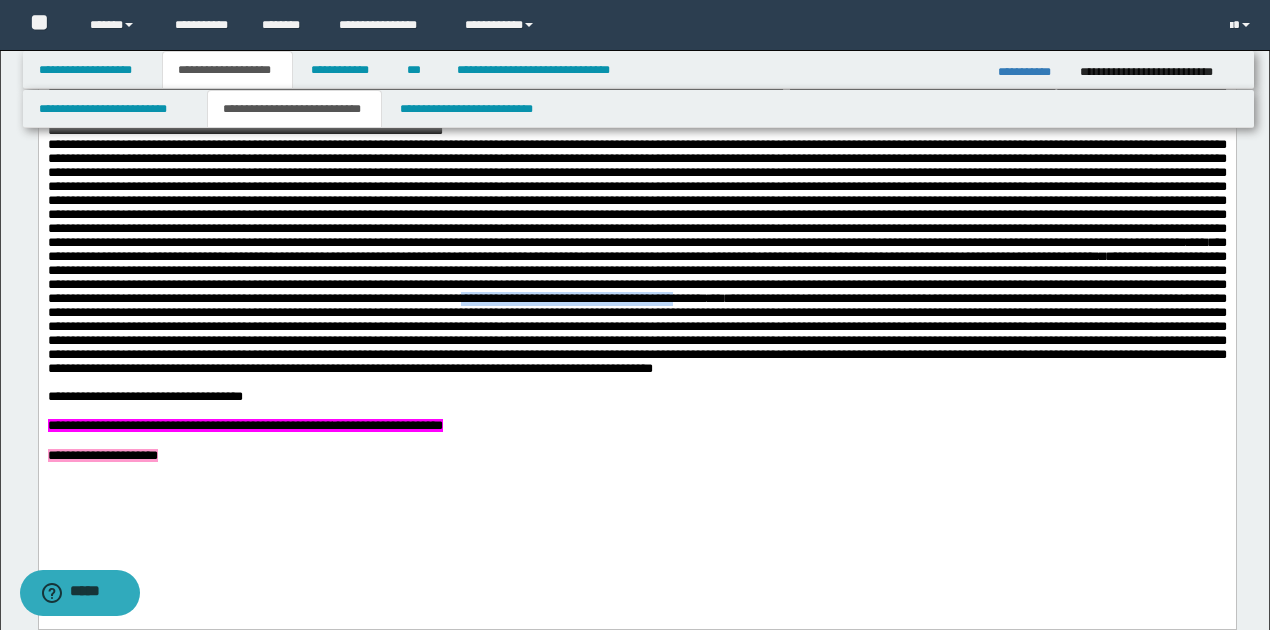 drag, startPoint x: 426, startPoint y: 345, endPoint x: 660, endPoint y: 346, distance: 234.00214 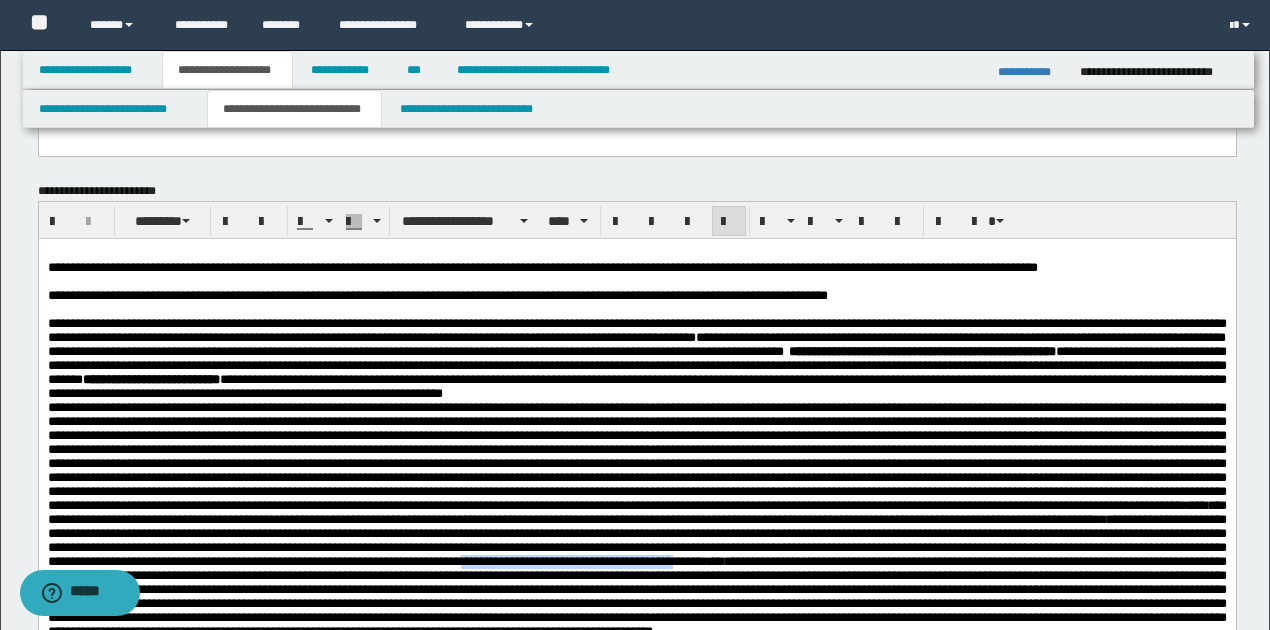 scroll, scrollTop: 1466, scrollLeft: 0, axis: vertical 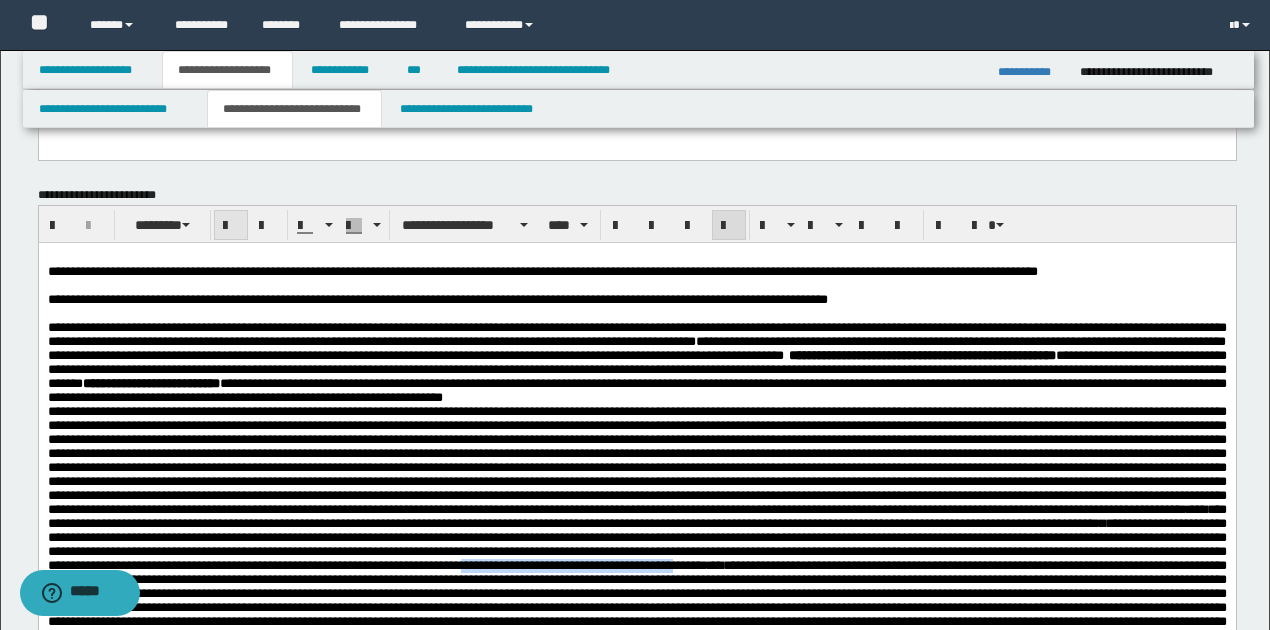 click at bounding box center [231, 226] 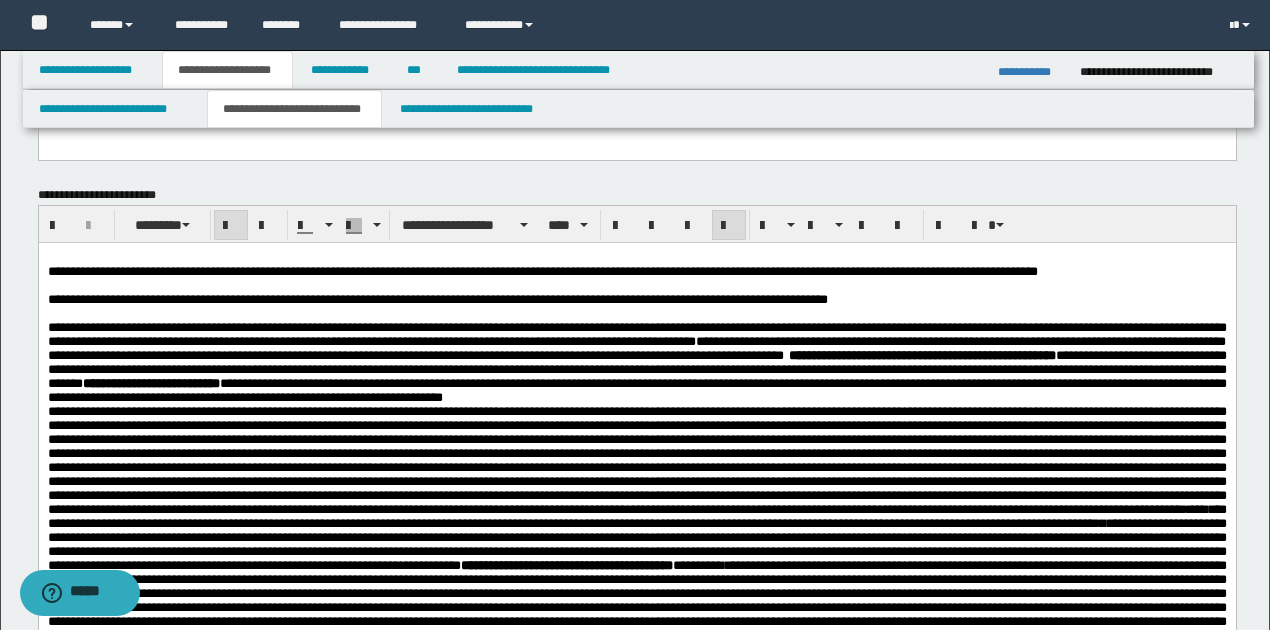 click on "**********" at bounding box center [636, 523] 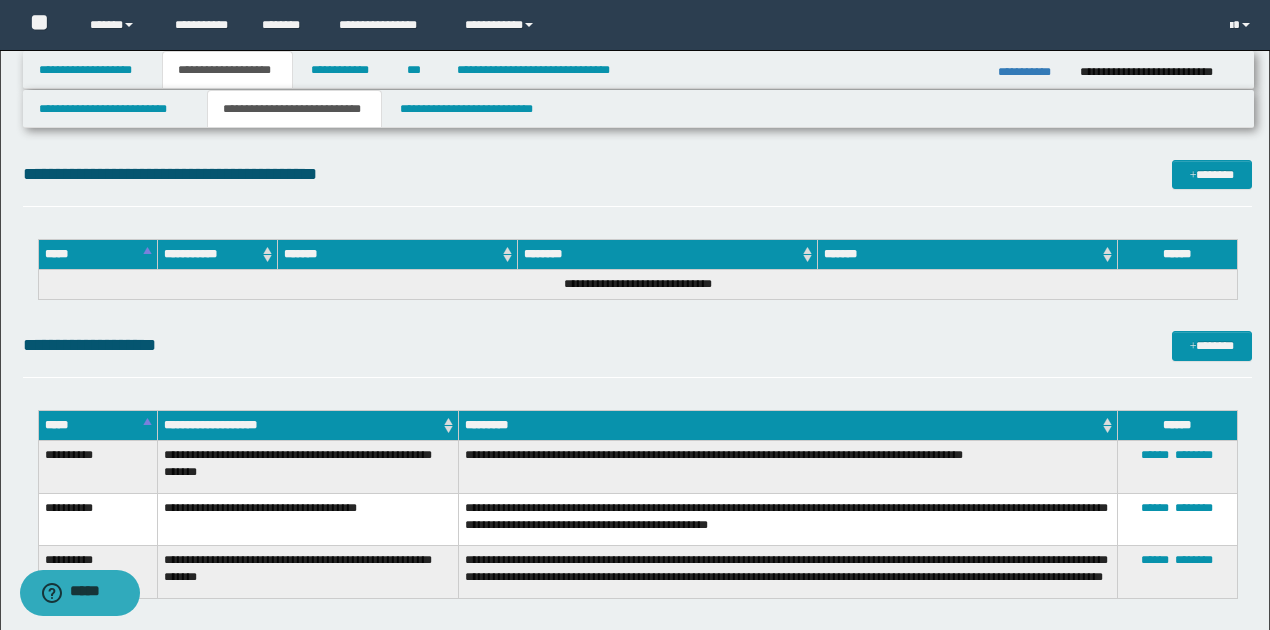scroll, scrollTop: 4466, scrollLeft: 0, axis: vertical 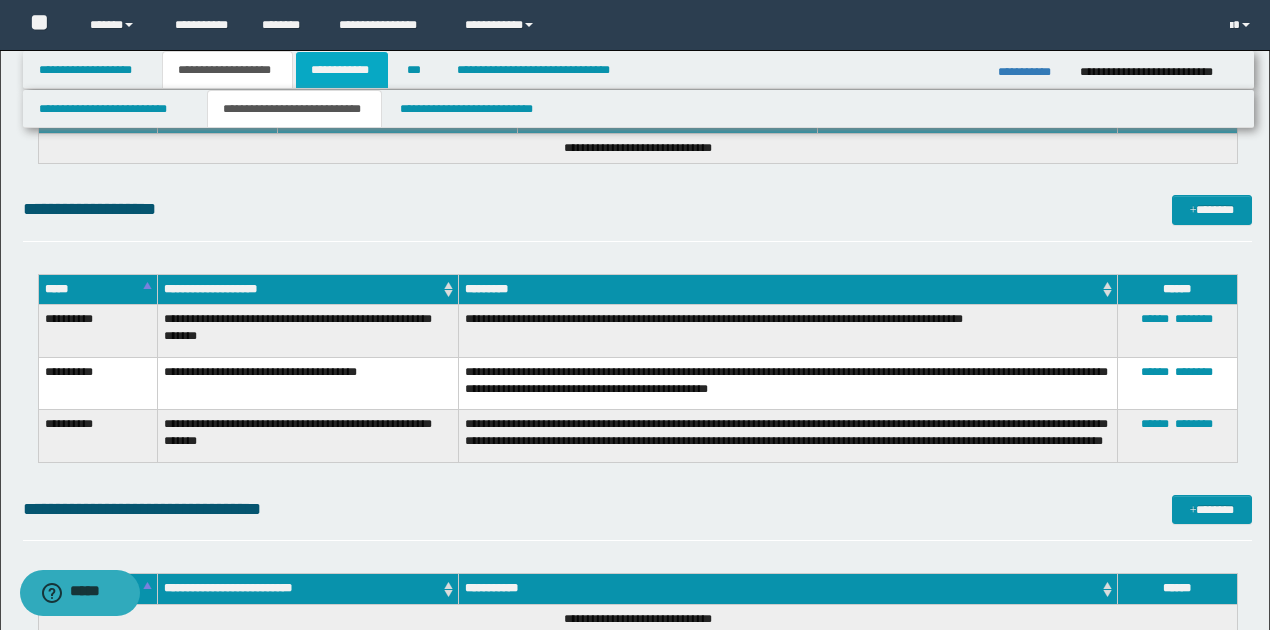 click on "**********" at bounding box center (342, 70) 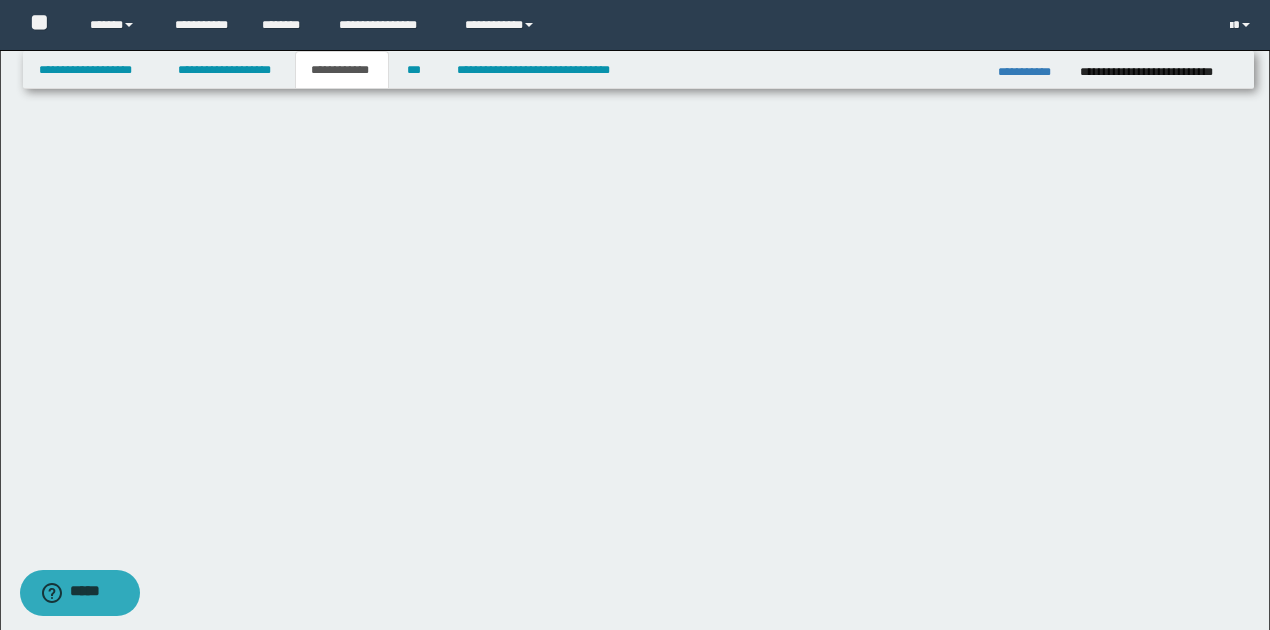 scroll, scrollTop: 518, scrollLeft: 0, axis: vertical 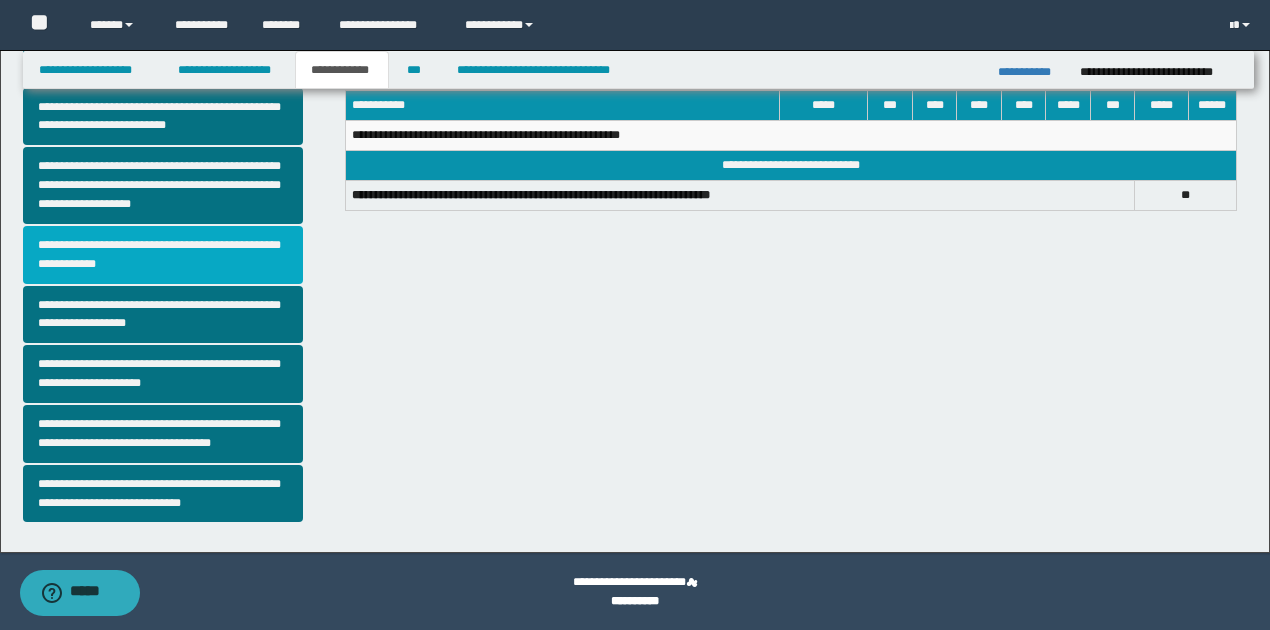 click on "**********" at bounding box center [163, 255] 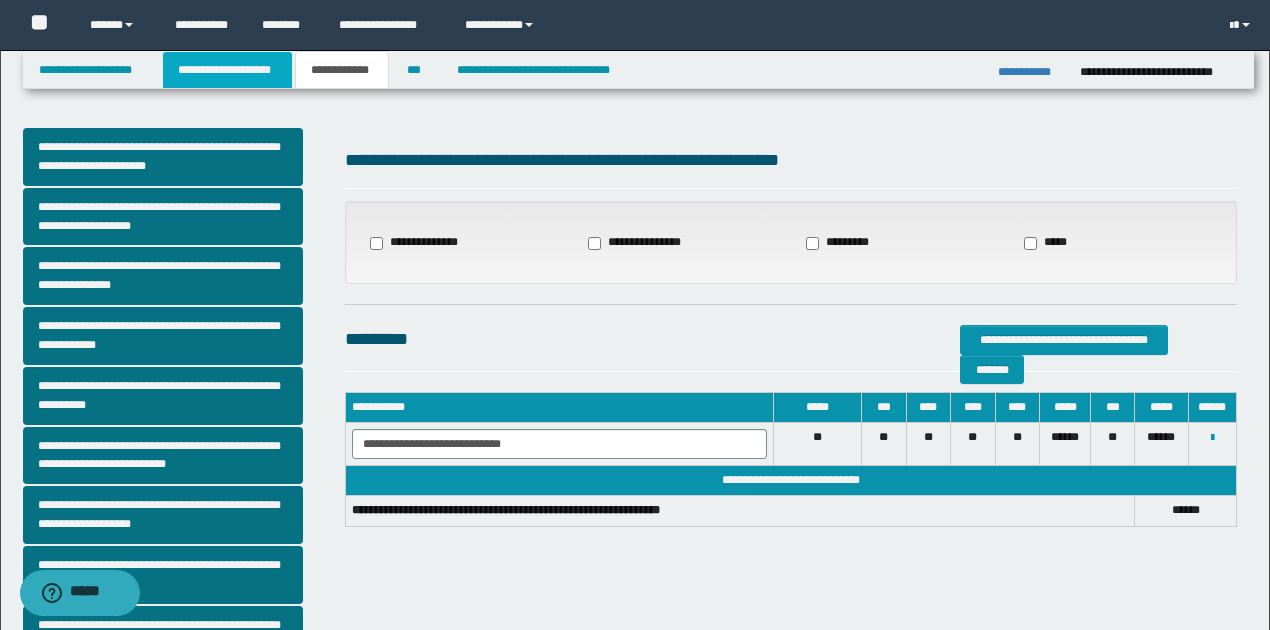 click on "**********" at bounding box center (227, 70) 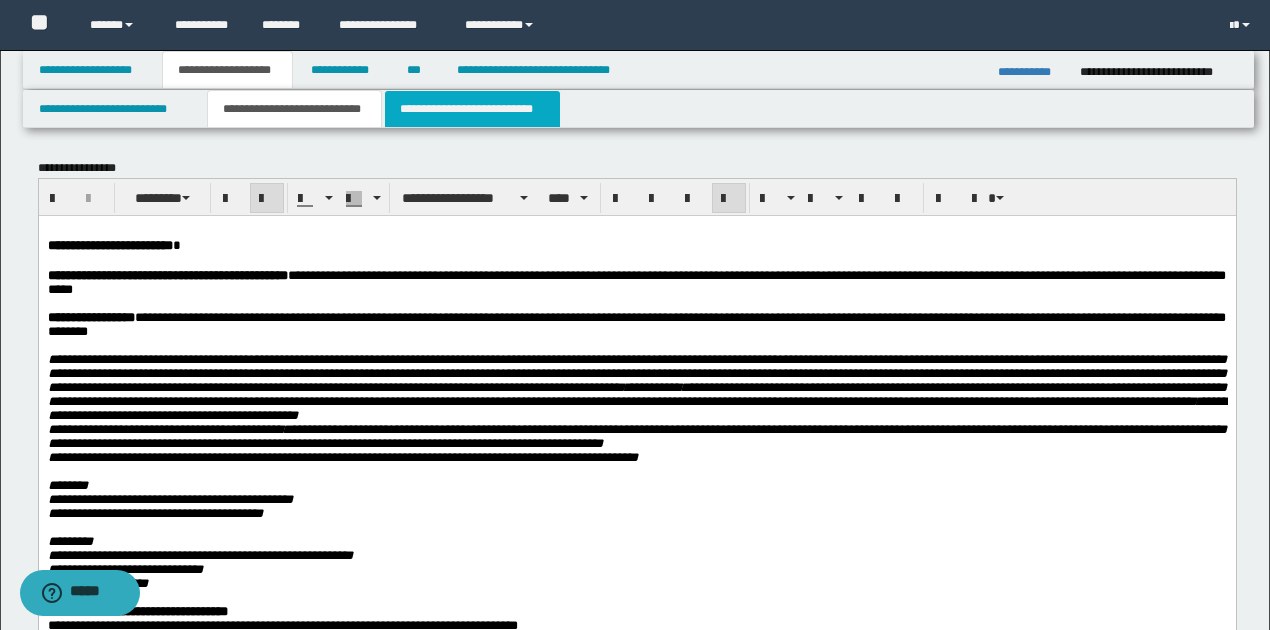 click on "**********" at bounding box center (472, 109) 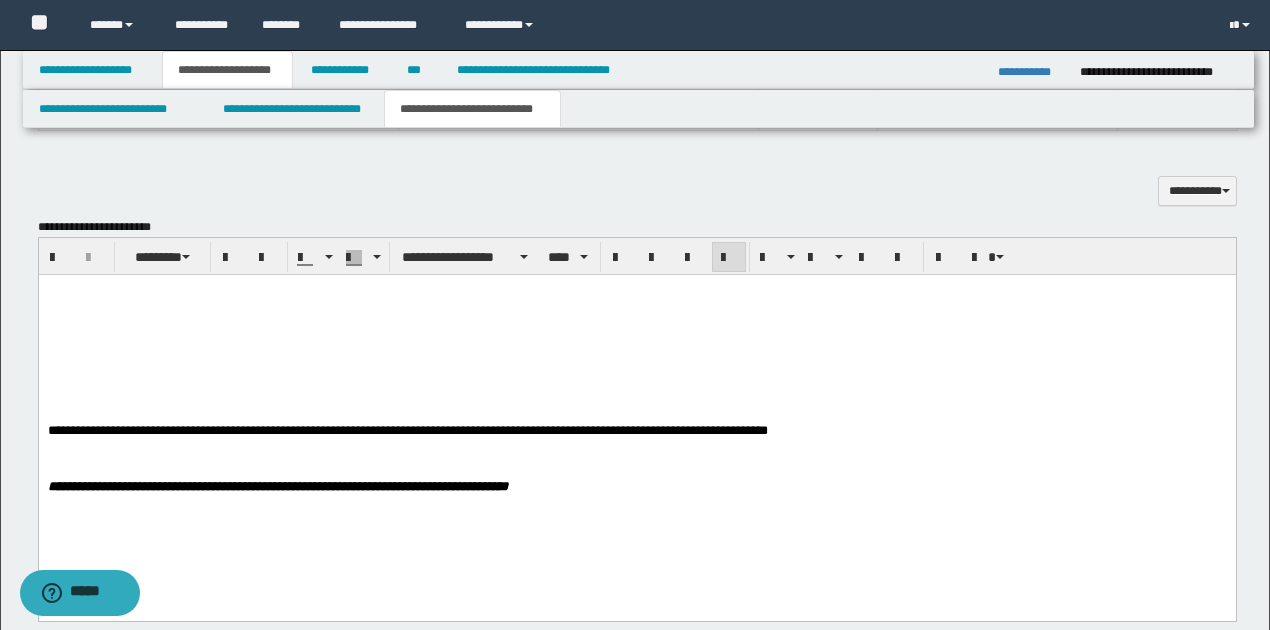 scroll, scrollTop: 533, scrollLeft: 0, axis: vertical 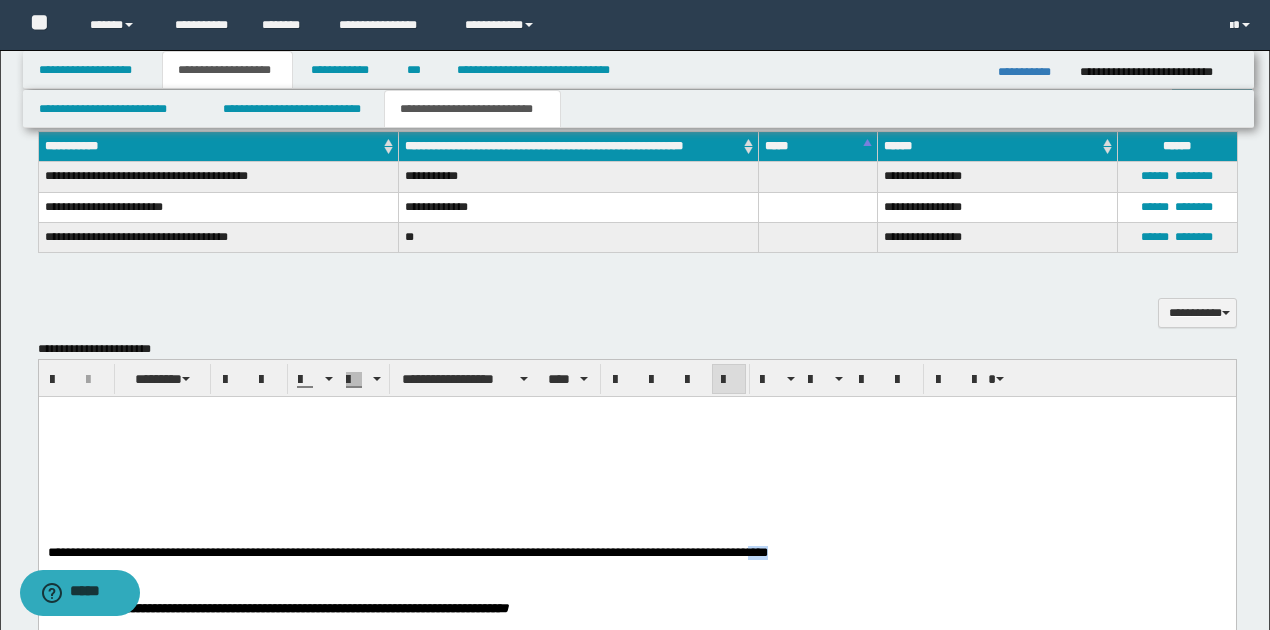 drag, startPoint x: 779, startPoint y: 565, endPoint x: 802, endPoint y: 563, distance: 23.086792 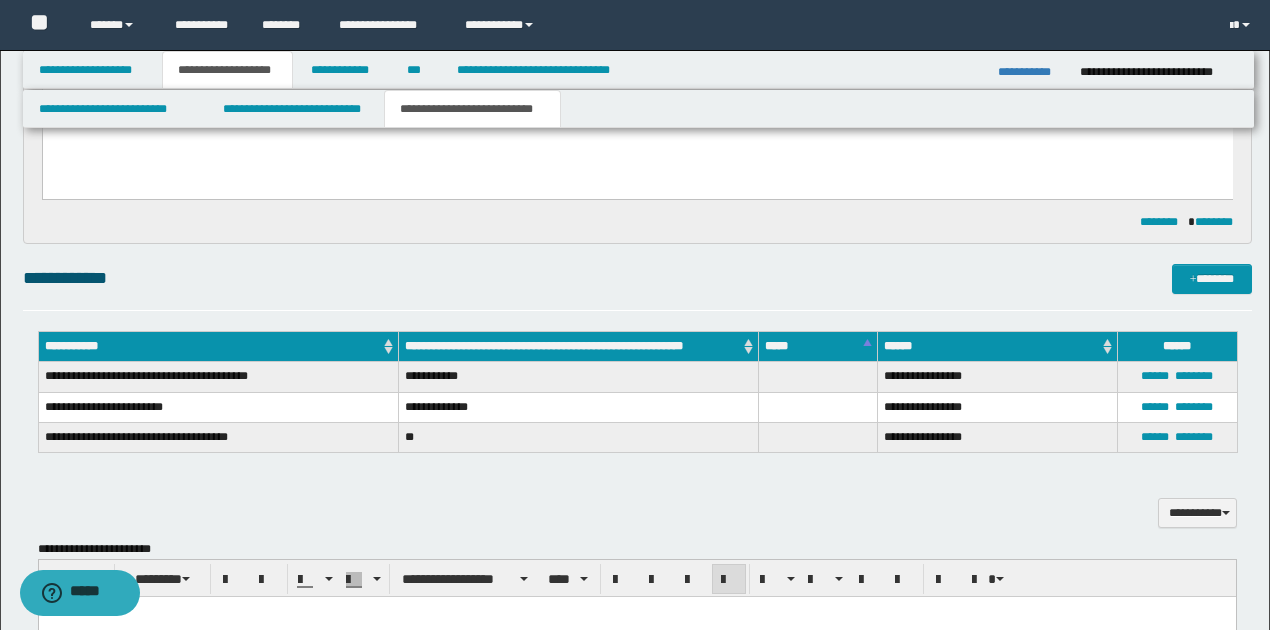 scroll, scrollTop: 600, scrollLeft: 0, axis: vertical 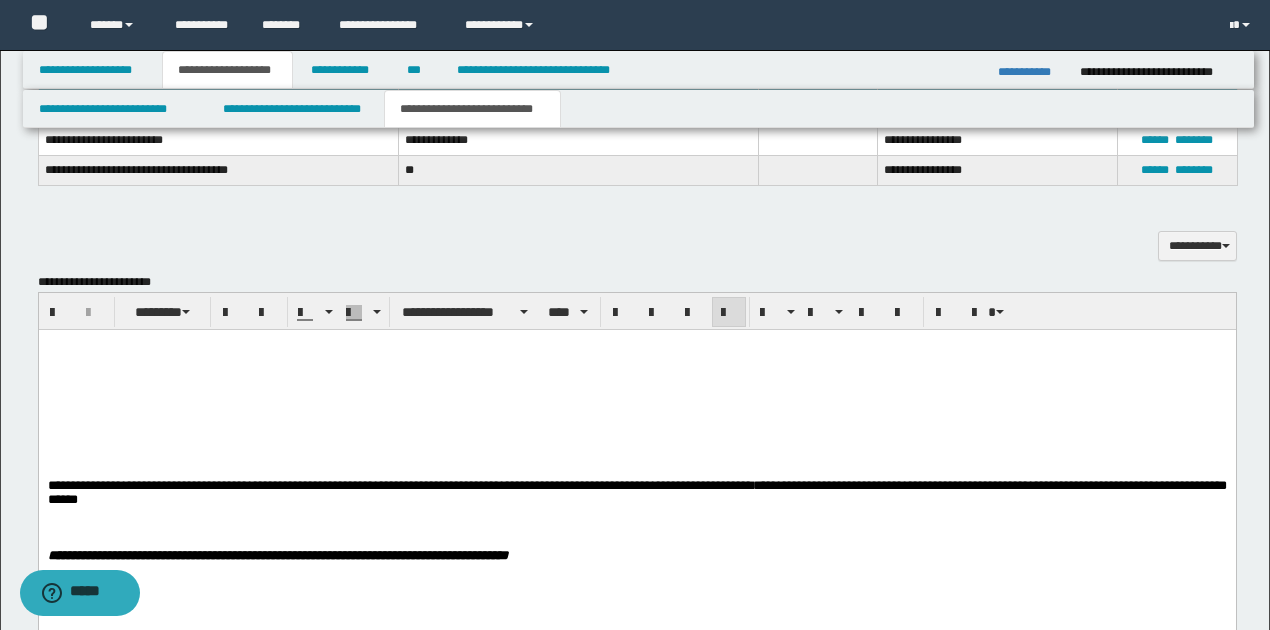 click at bounding box center [636, 359] 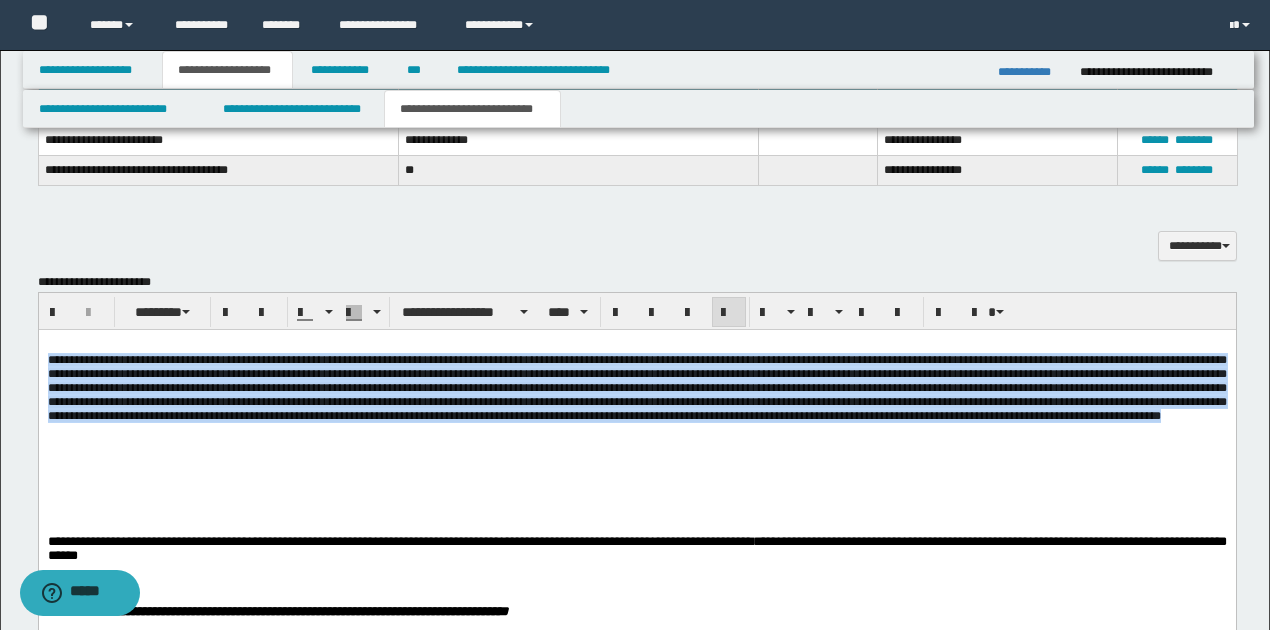 drag, startPoint x: 50, startPoint y: 358, endPoint x: 533, endPoint y: 454, distance: 492.44797 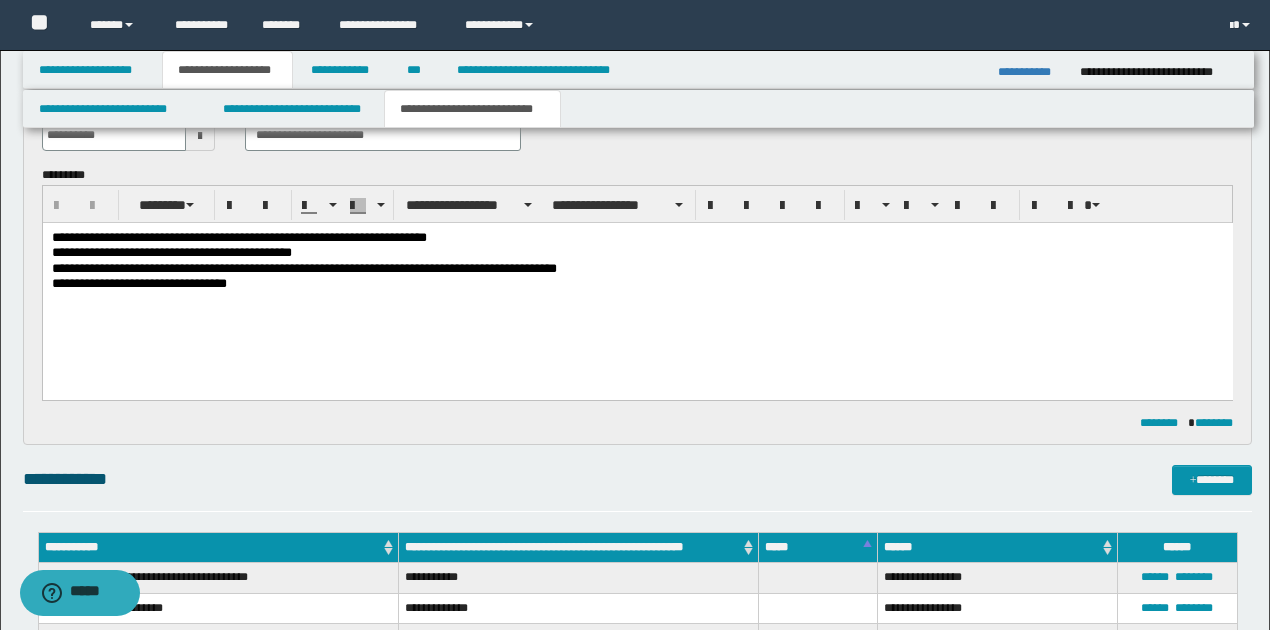 scroll, scrollTop: 0, scrollLeft: 0, axis: both 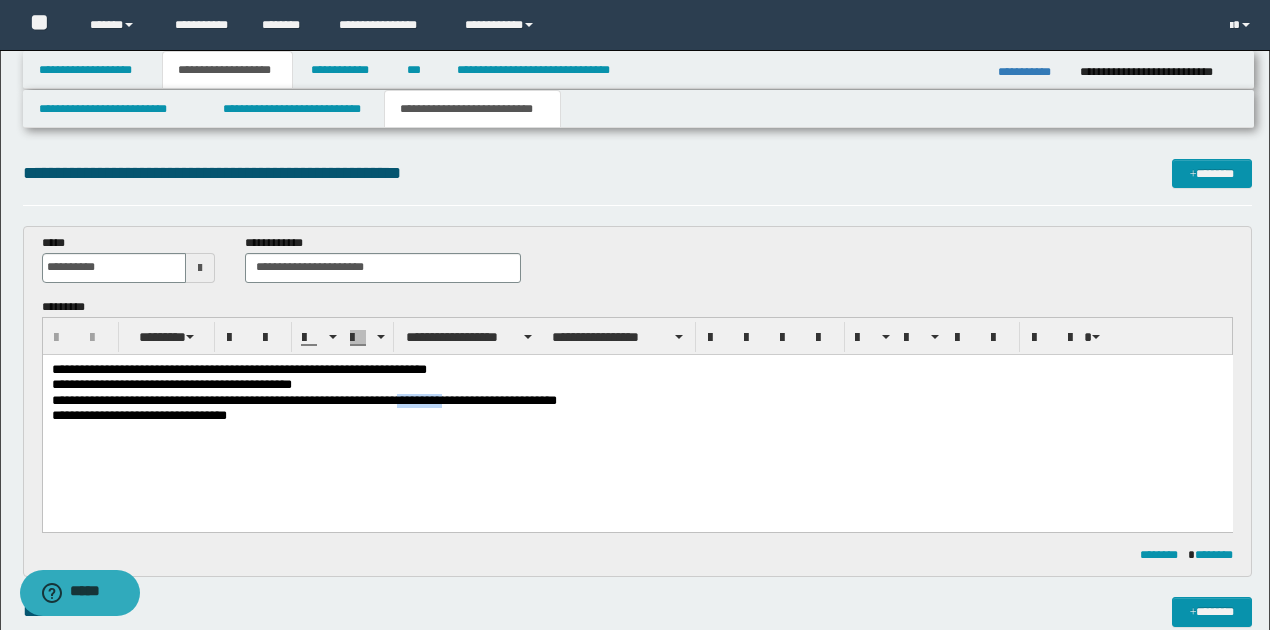 drag, startPoint x: 428, startPoint y: 399, endPoint x: 469, endPoint y: 396, distance: 41.109608 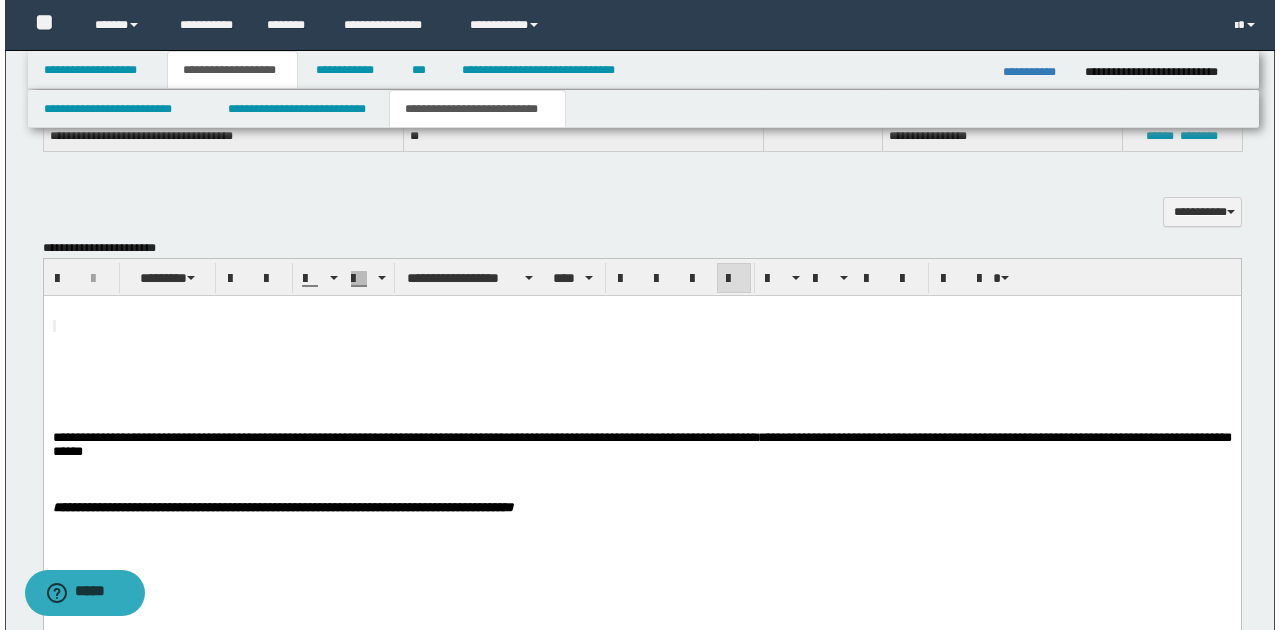 scroll, scrollTop: 666, scrollLeft: 0, axis: vertical 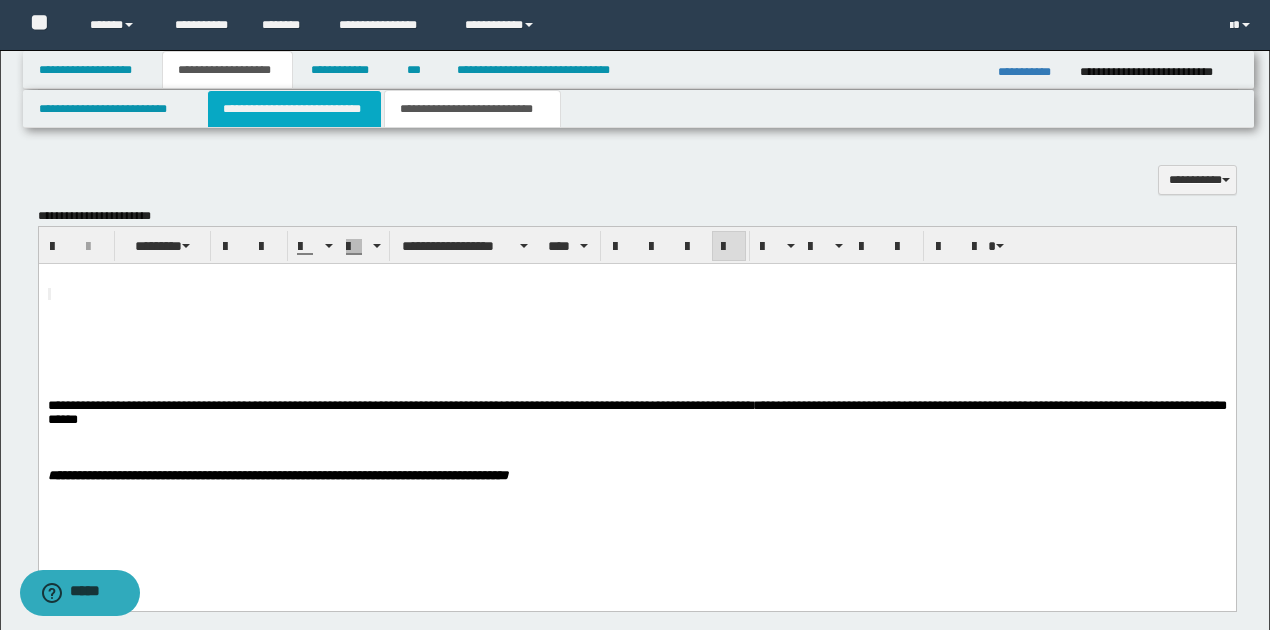 click on "**********" at bounding box center (294, 109) 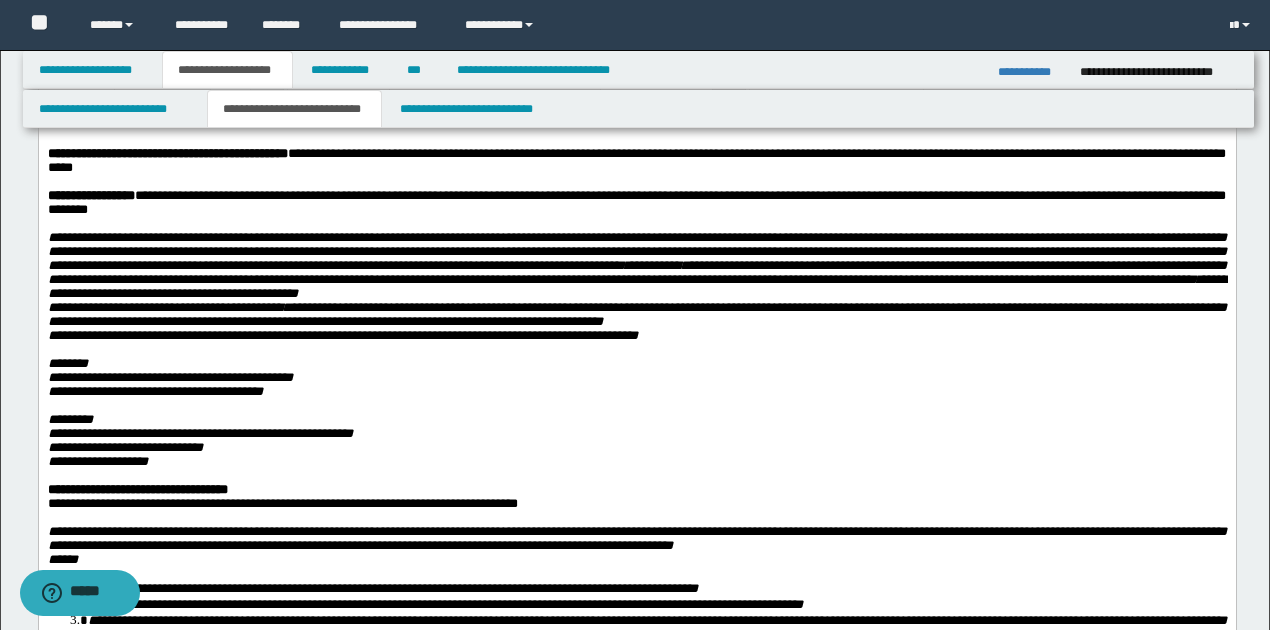 scroll, scrollTop: 133, scrollLeft: 0, axis: vertical 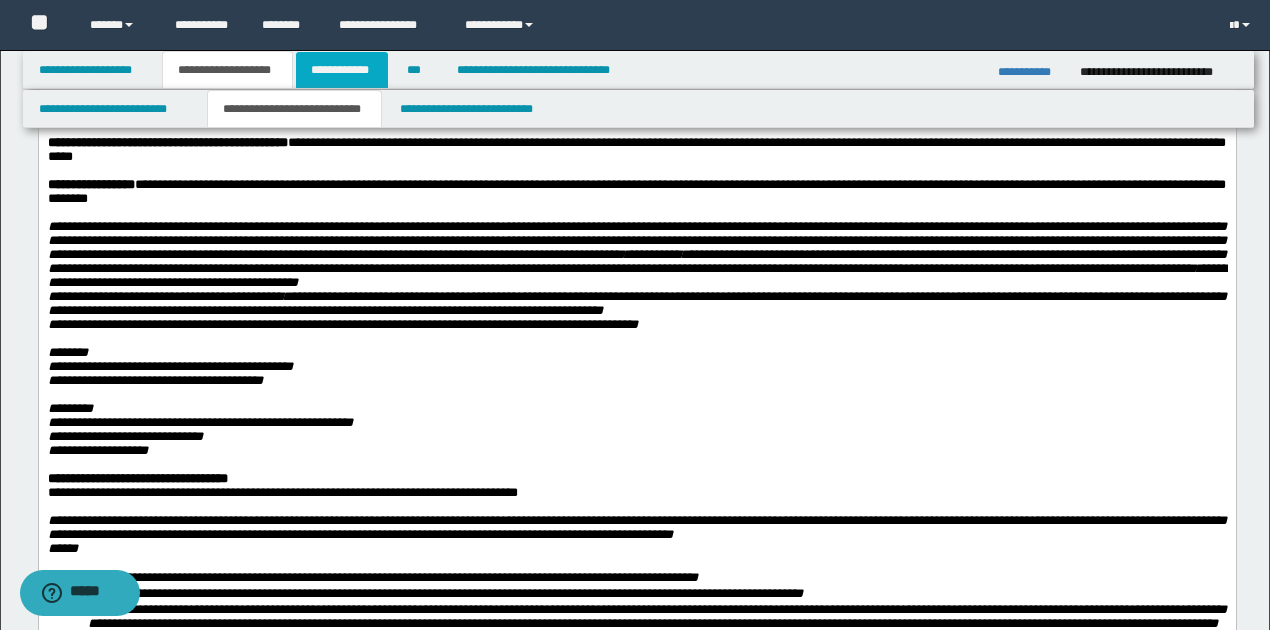 click on "**********" at bounding box center (342, 70) 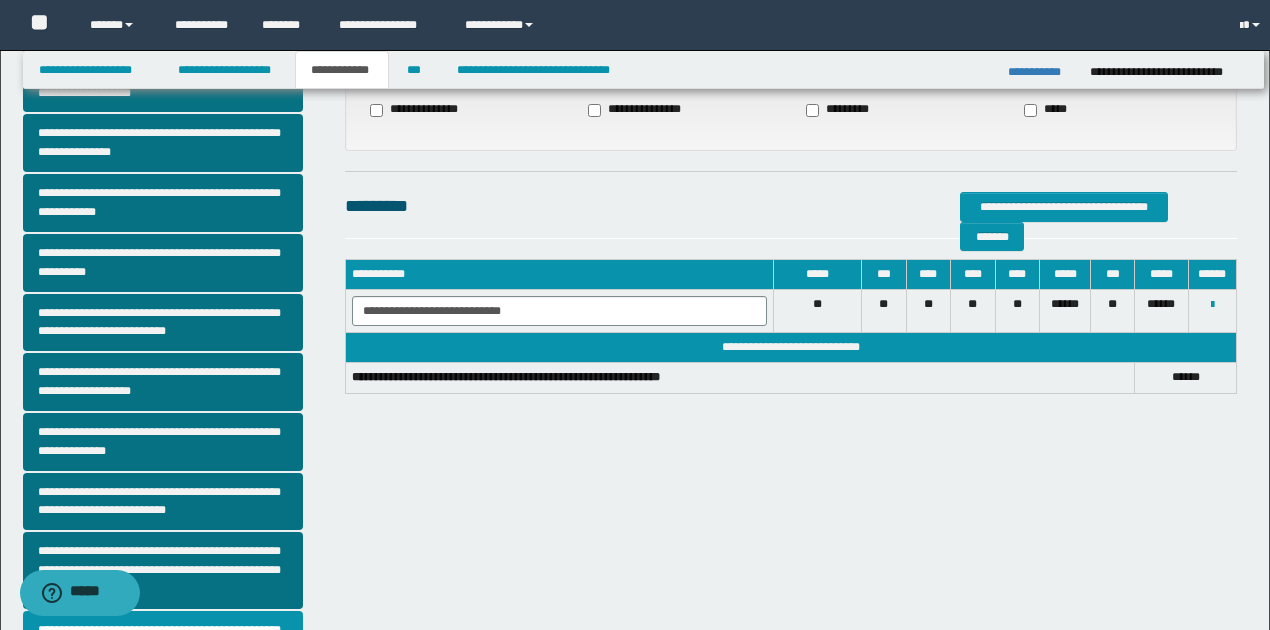 scroll, scrollTop: 102, scrollLeft: 0, axis: vertical 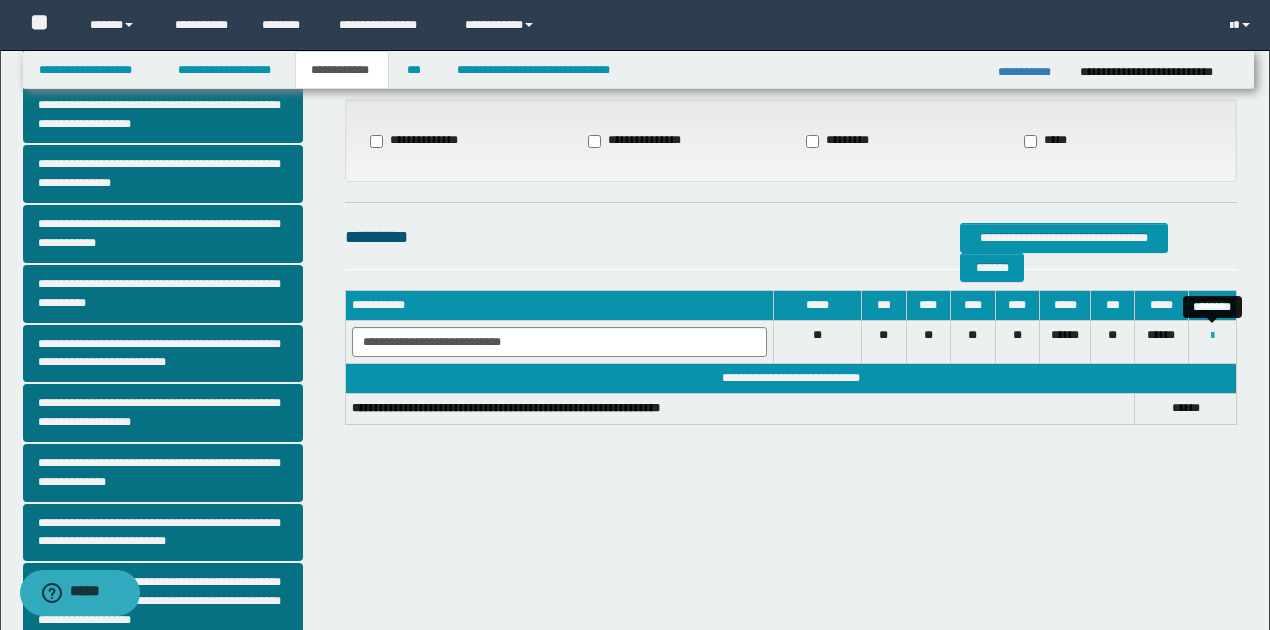 click at bounding box center (1212, 336) 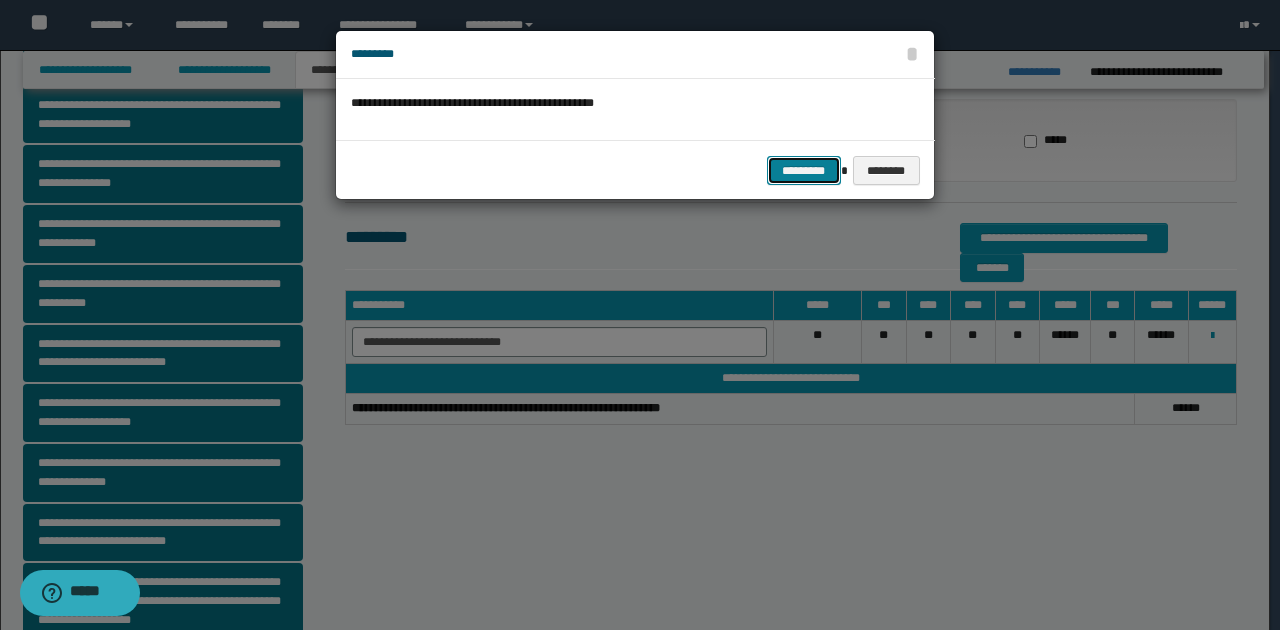 click on "*********" at bounding box center (804, 170) 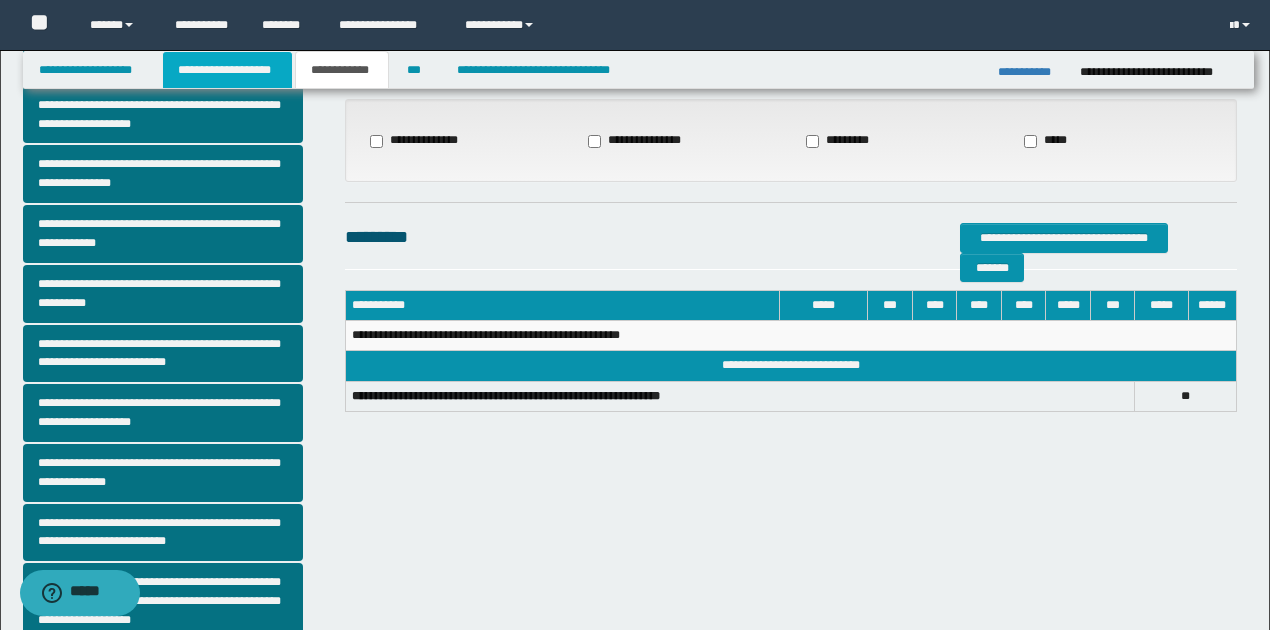 click on "**********" at bounding box center (227, 70) 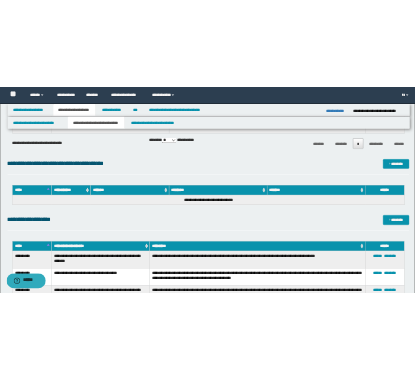 scroll, scrollTop: 4400, scrollLeft: 0, axis: vertical 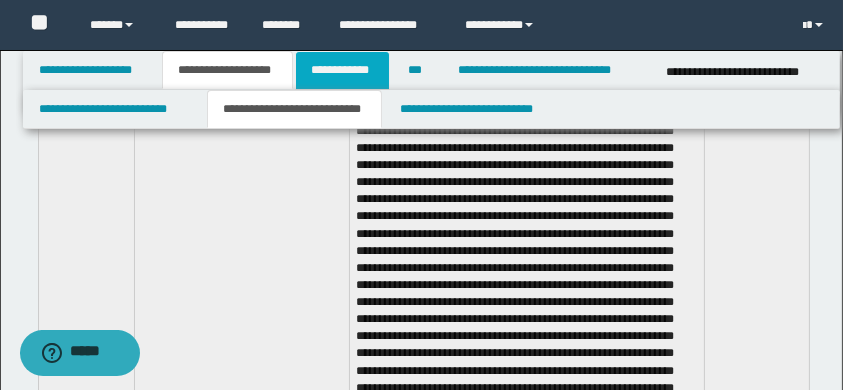 click on "**********" at bounding box center [342, 70] 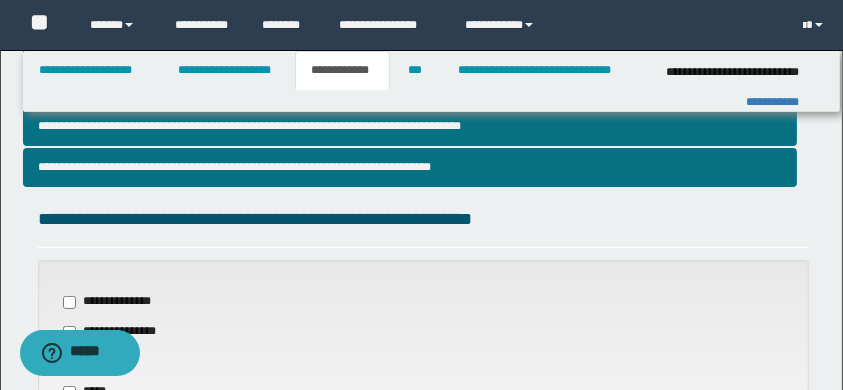 scroll, scrollTop: 686, scrollLeft: 0, axis: vertical 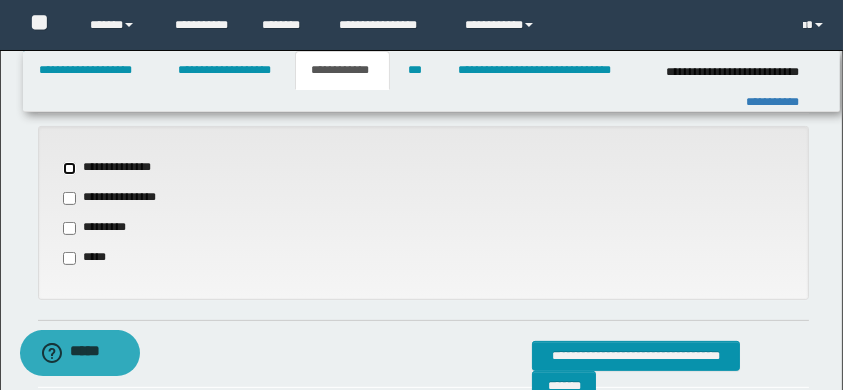 select on "*" 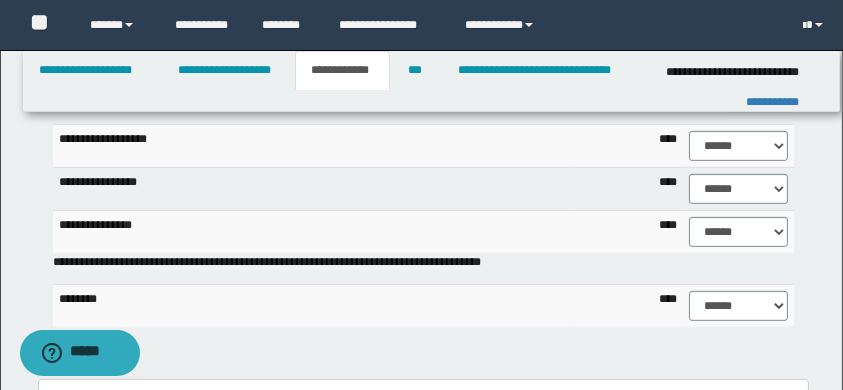 scroll, scrollTop: 952, scrollLeft: 0, axis: vertical 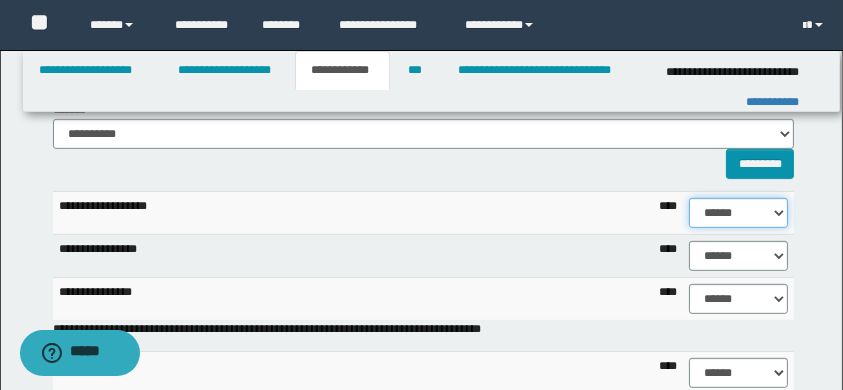 click on "******
****
**
**
**
**
**
**
**
**
***
***
***
***
***
***
***
***
***
***
****
****
****
****" at bounding box center (738, 213) 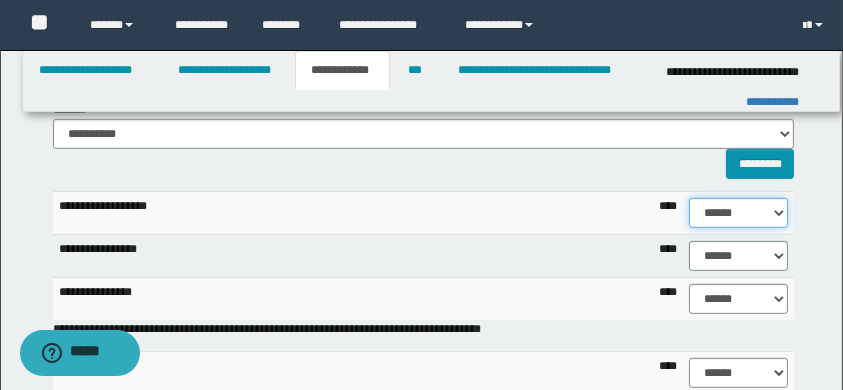 select on "****" 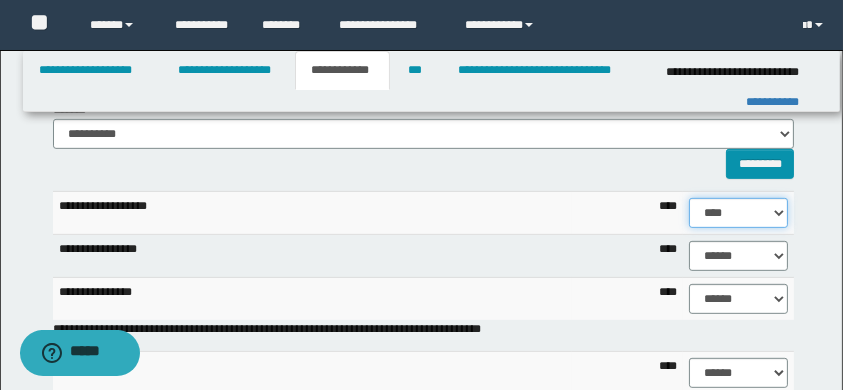 click on "******
****
**
**
**
**
**
**
**
**
***
***
***
***
***
***
***
***
***
***
****
****
****
****" at bounding box center (738, 213) 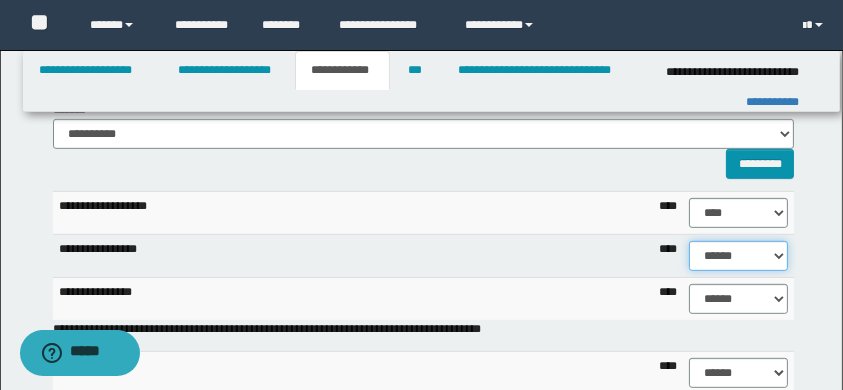 click on "******
****
**
**
**
**
**
**
**
**
***
***
***
***
***
***
***
***
***
***
****
****
****
****" at bounding box center (738, 256) 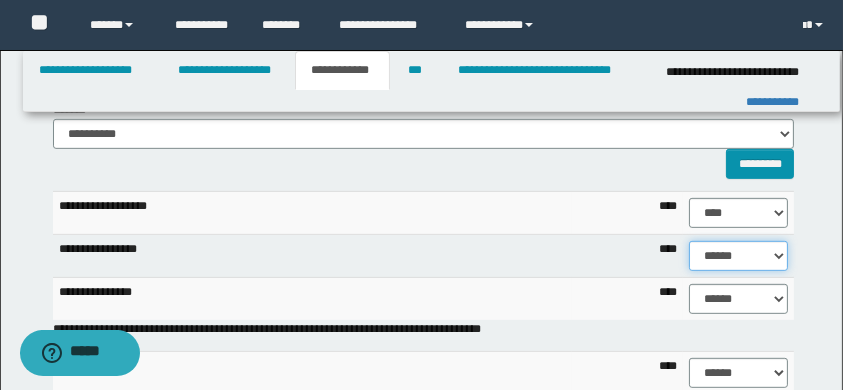 select on "**" 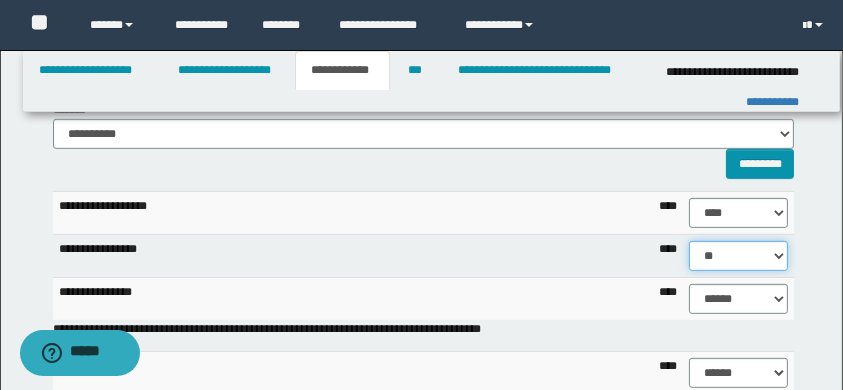 click on "******
****
**
**
**
**
**
**
**
**
***
***
***
***
***
***
***
***
***
***
****
****
****
****" at bounding box center [738, 256] 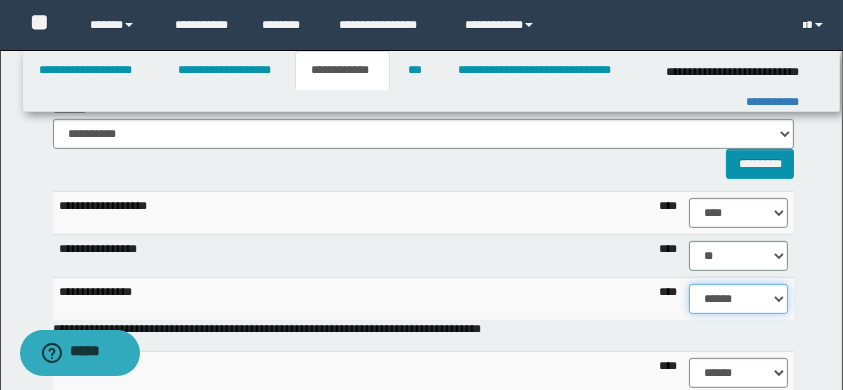 click on "******
****
**
**
**
**
**
**
**
**
***
***
***
***
***
***
***
***
***
***
****
****
****
****" at bounding box center [738, 299] 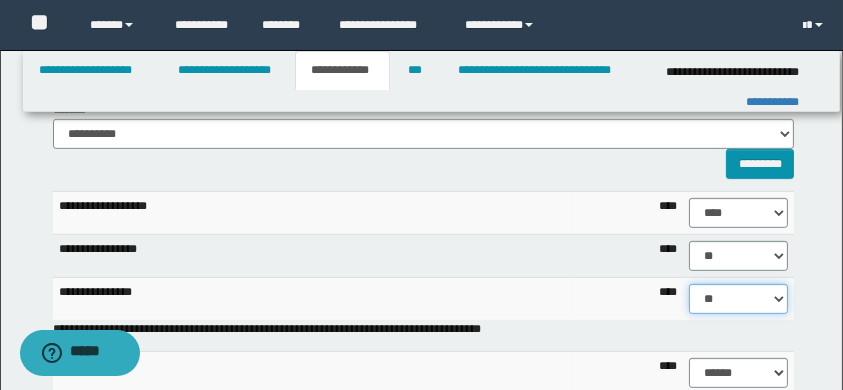 click on "******
****
**
**
**
**
**
**
**
**
***
***
***
***
***
***
***
***
***
***
****
****
****
****" at bounding box center (738, 299) 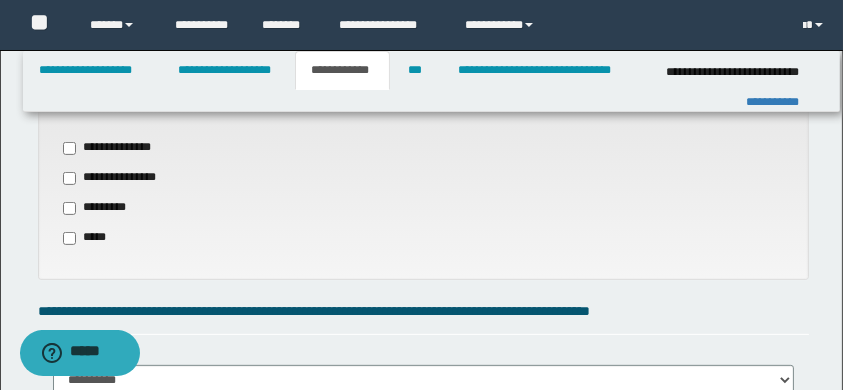 scroll, scrollTop: 708, scrollLeft: 0, axis: vertical 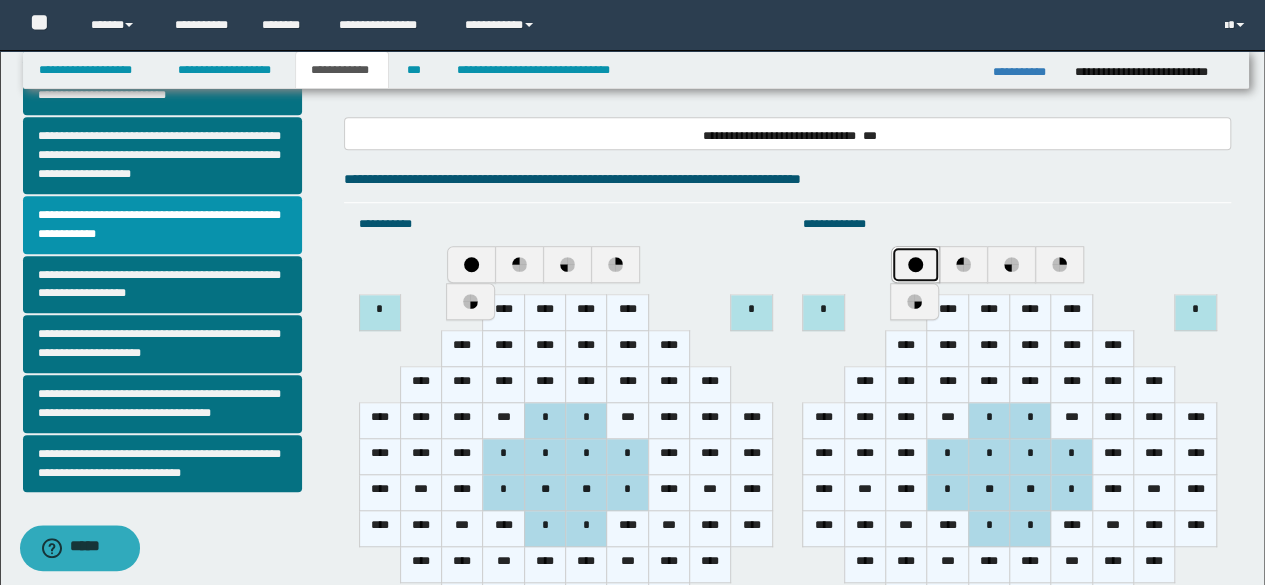 click at bounding box center (915, 264) 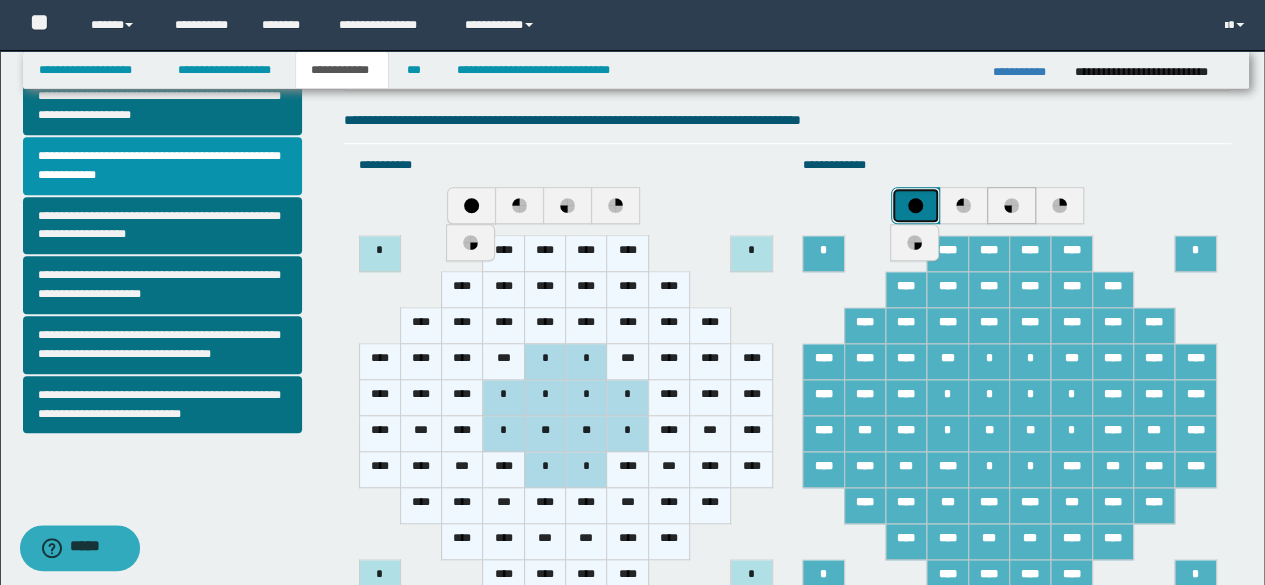 scroll, scrollTop: 648, scrollLeft: 0, axis: vertical 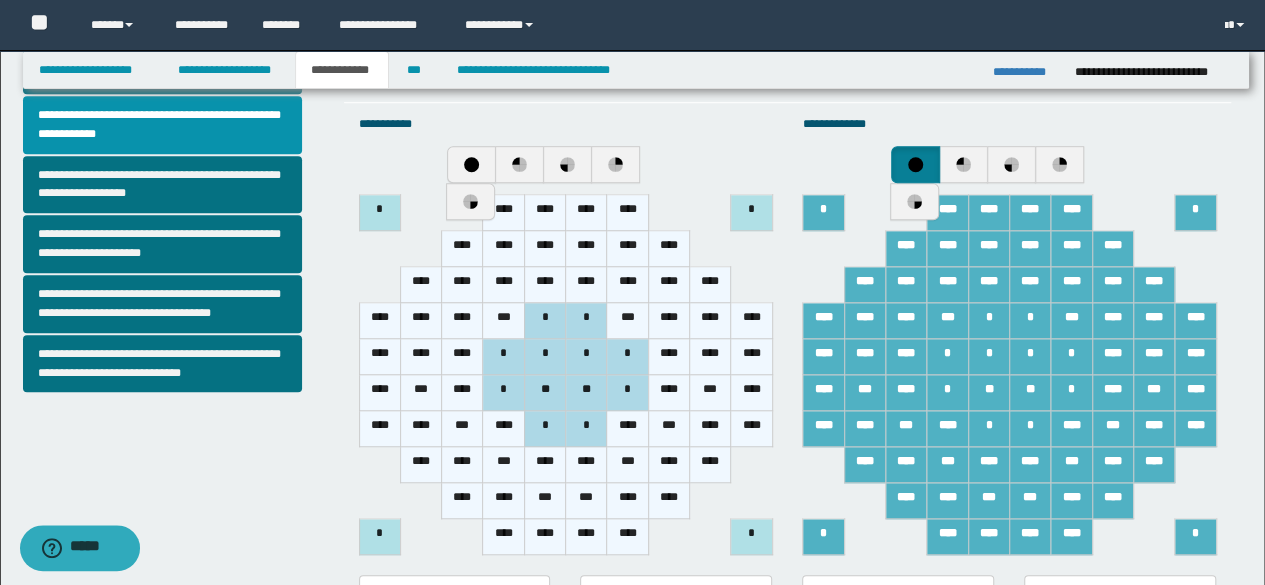 click on "****" at bounding box center (503, 213) 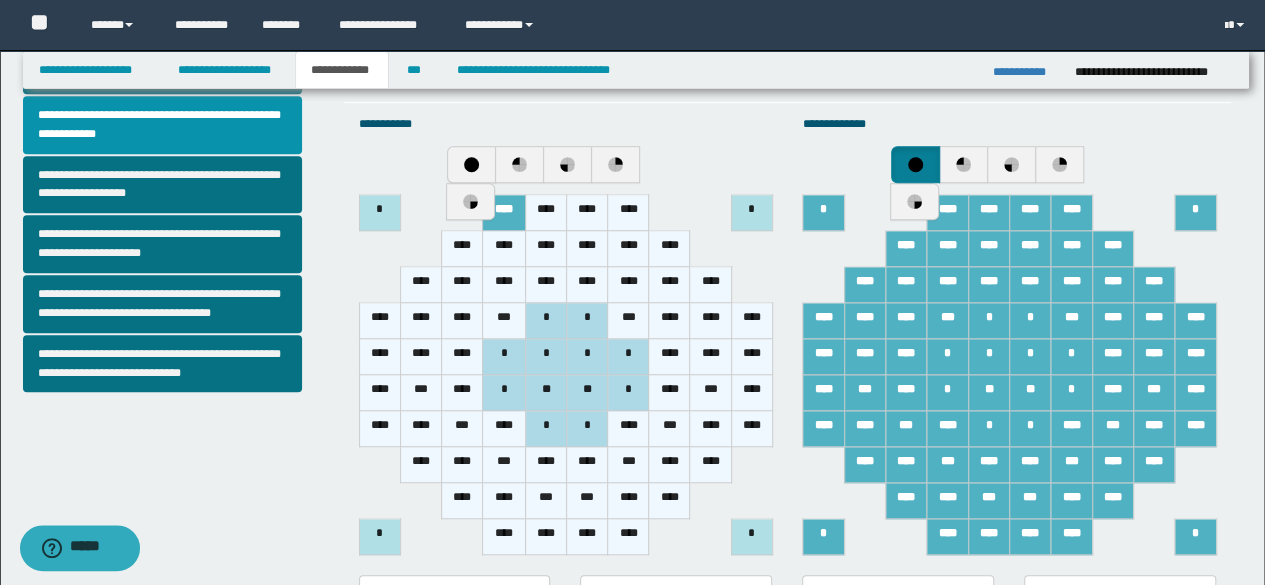 click on "****" at bounding box center (546, 213) 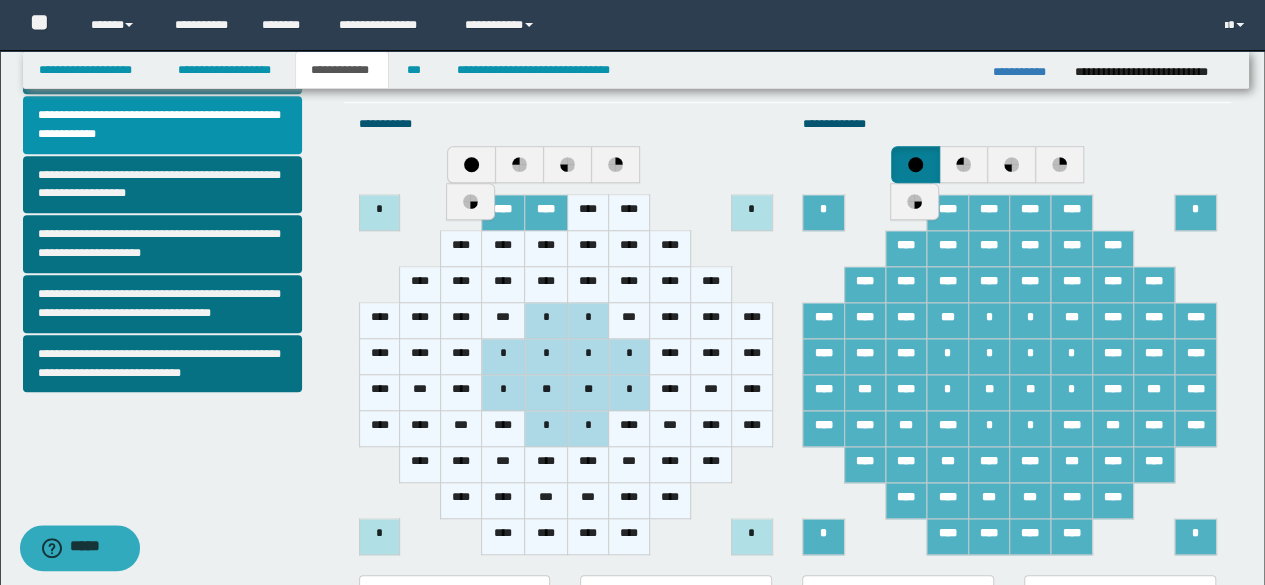 click on "****" at bounding box center (588, 213) 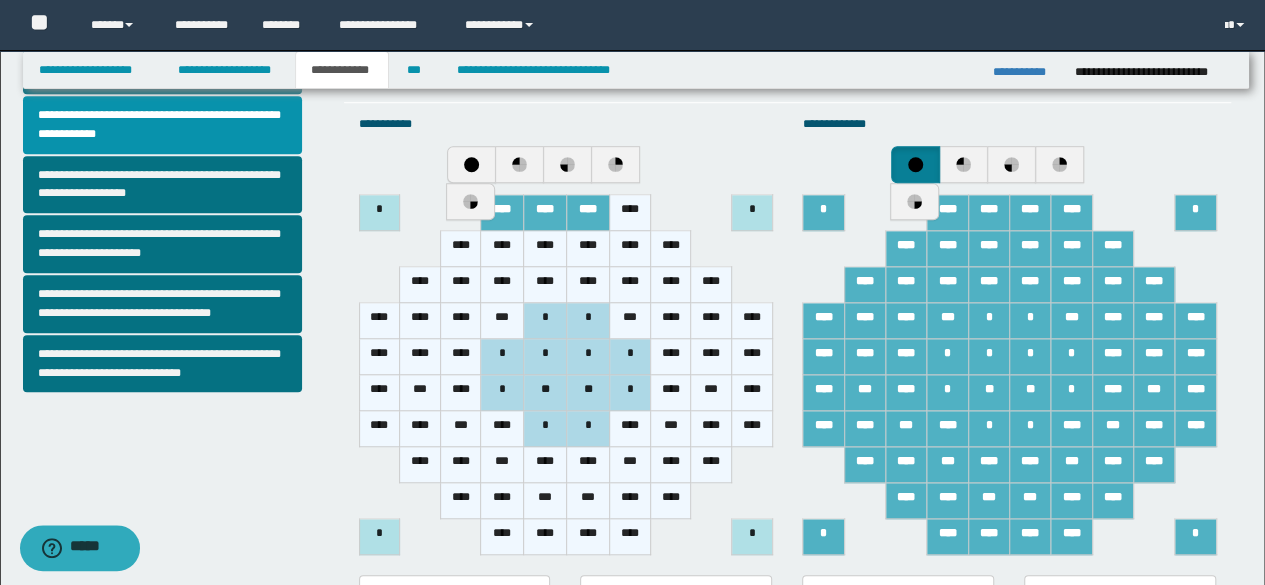 click on "****" at bounding box center (630, 213) 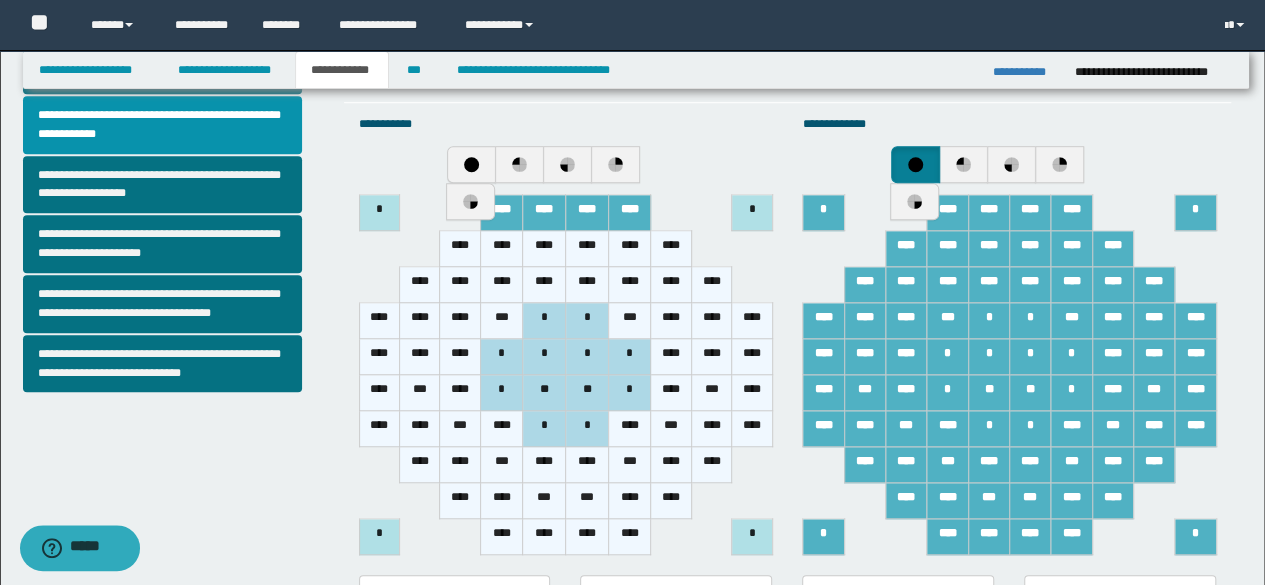 click on "****" at bounding box center [671, 249] 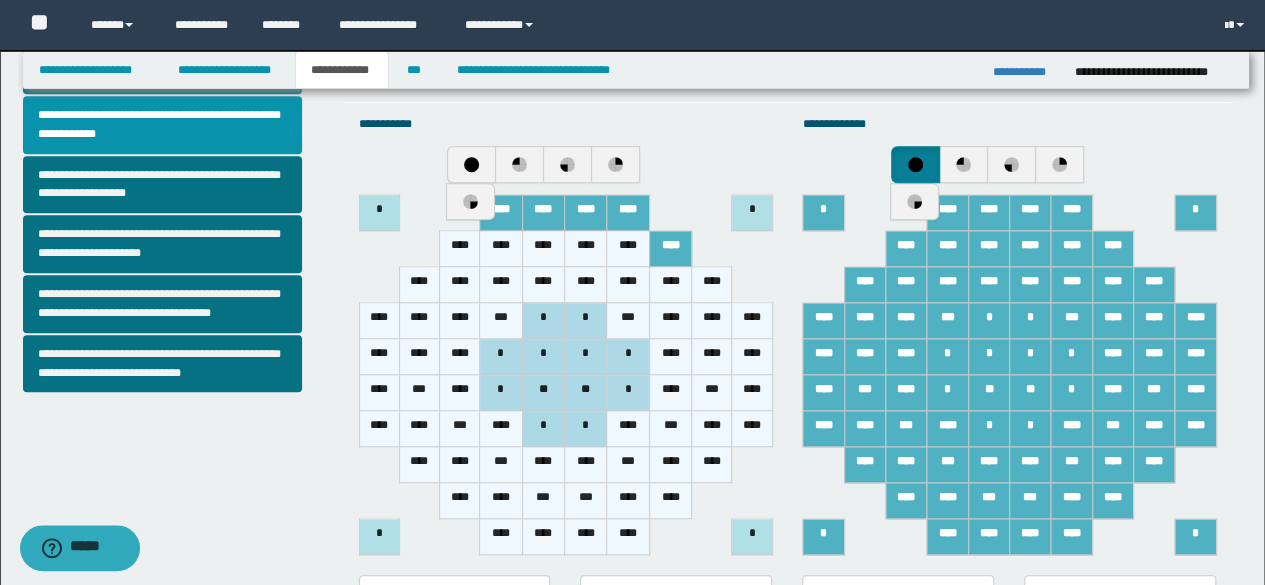 click on "****" at bounding box center (628, 249) 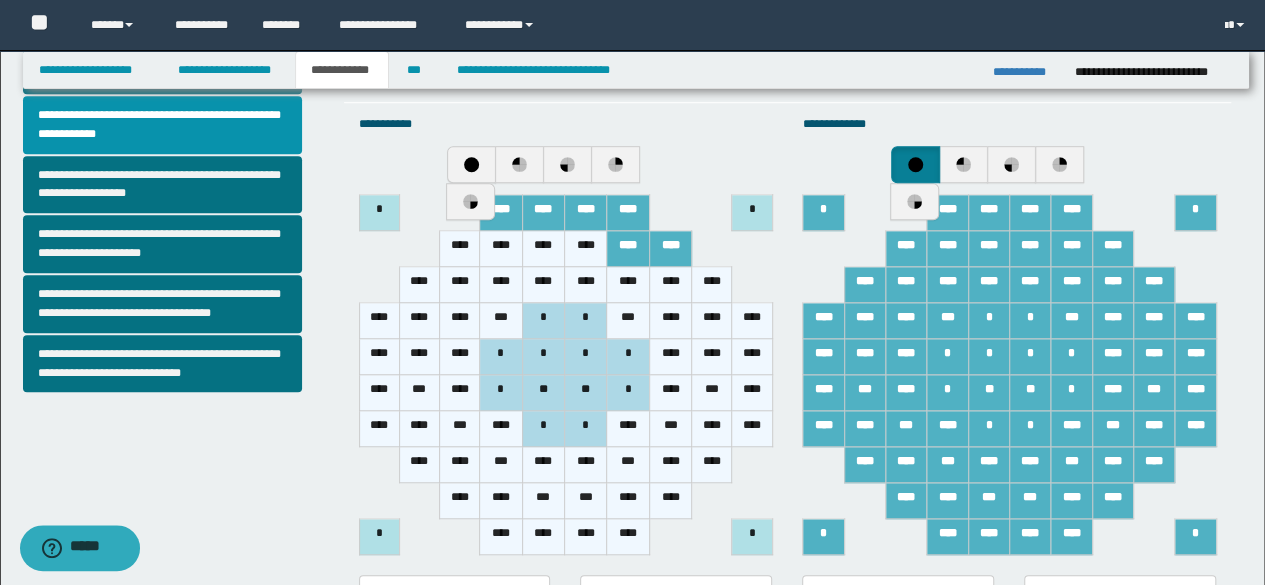 click on "****" at bounding box center [712, 285] 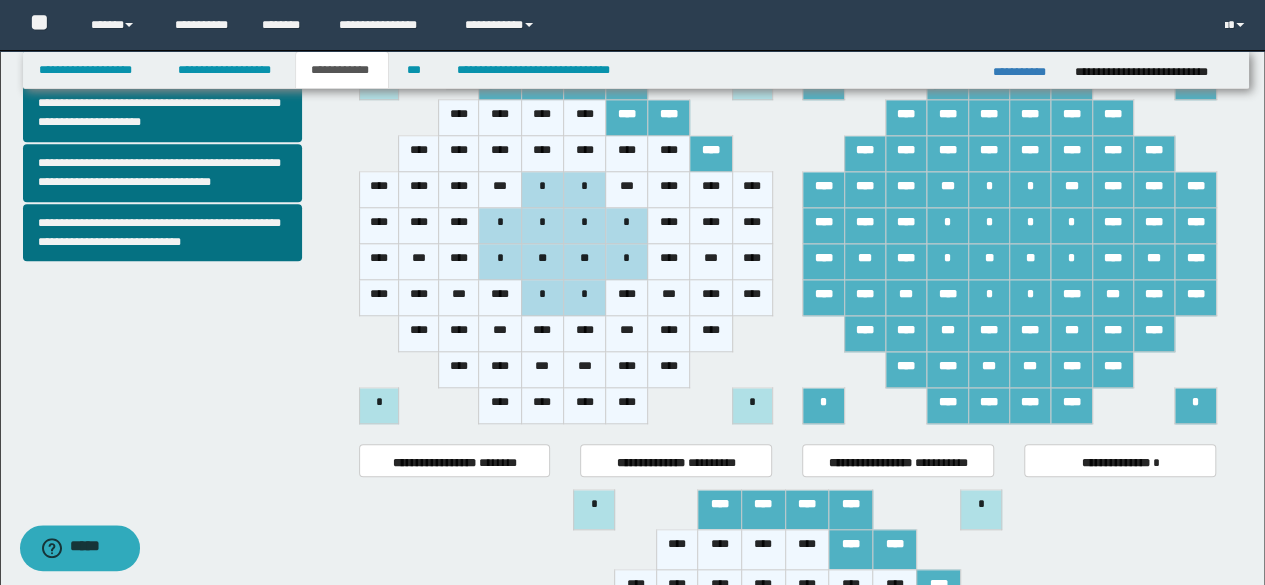 scroll, scrollTop: 748, scrollLeft: 0, axis: vertical 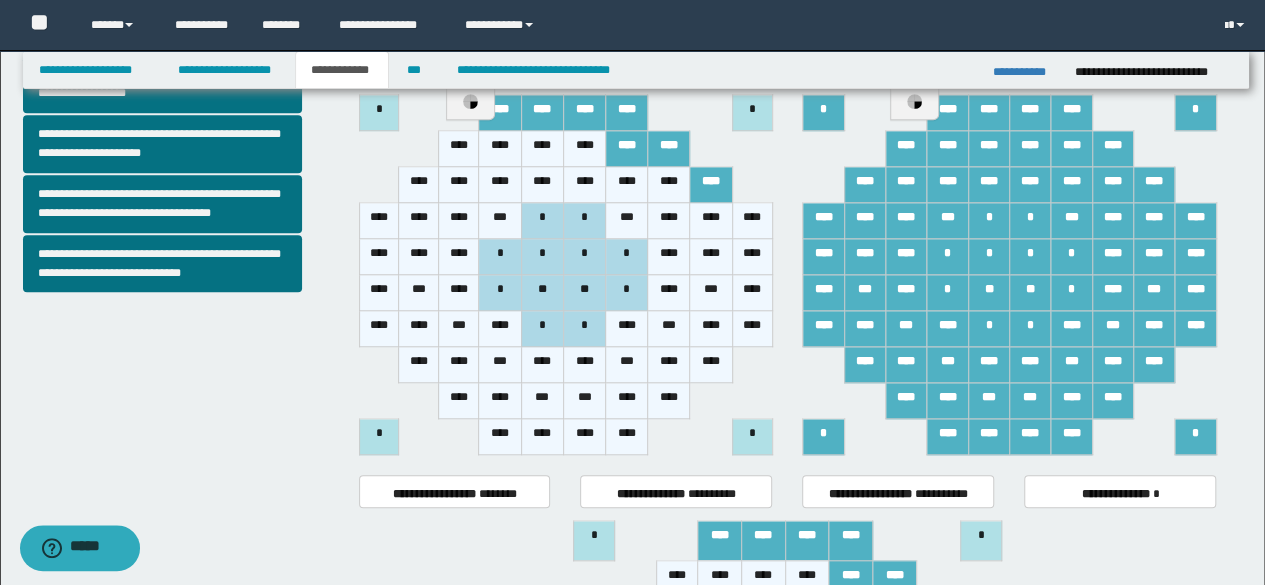 click on "****" at bounding box center [669, 293] 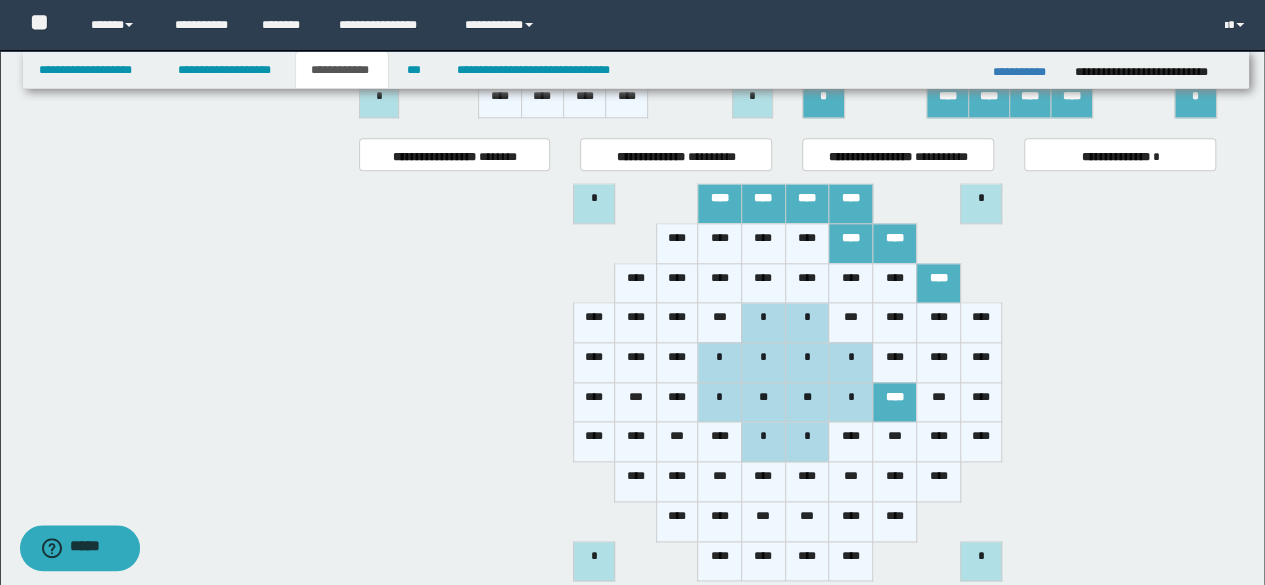 scroll, scrollTop: 1048, scrollLeft: 0, axis: vertical 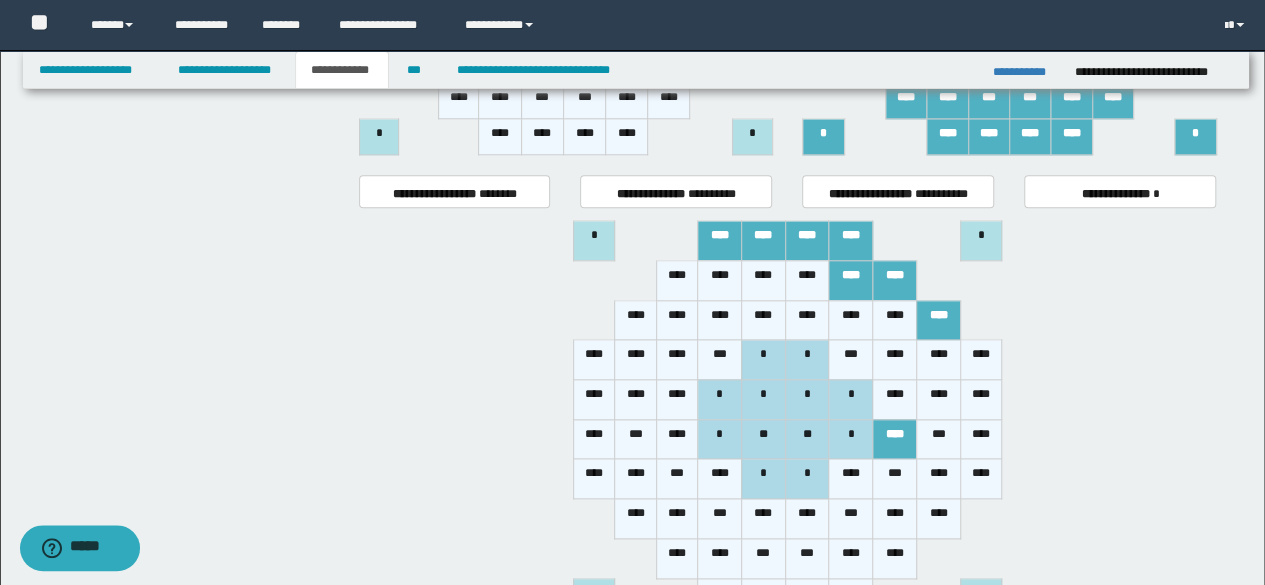 click on "****" at bounding box center (807, 280) 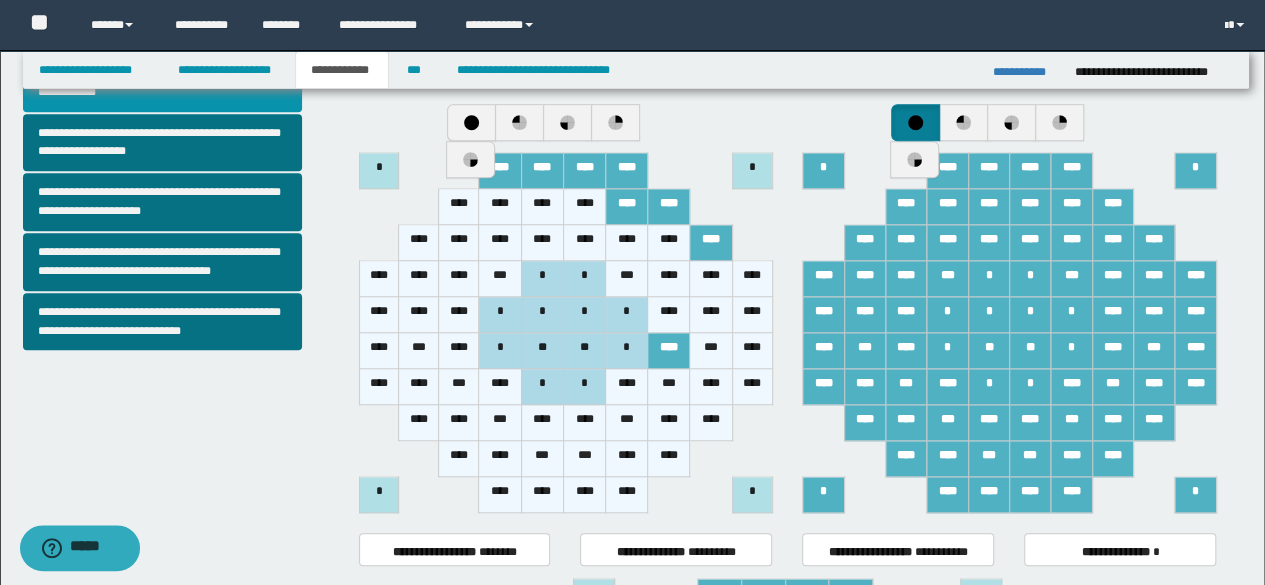 scroll, scrollTop: 648, scrollLeft: 0, axis: vertical 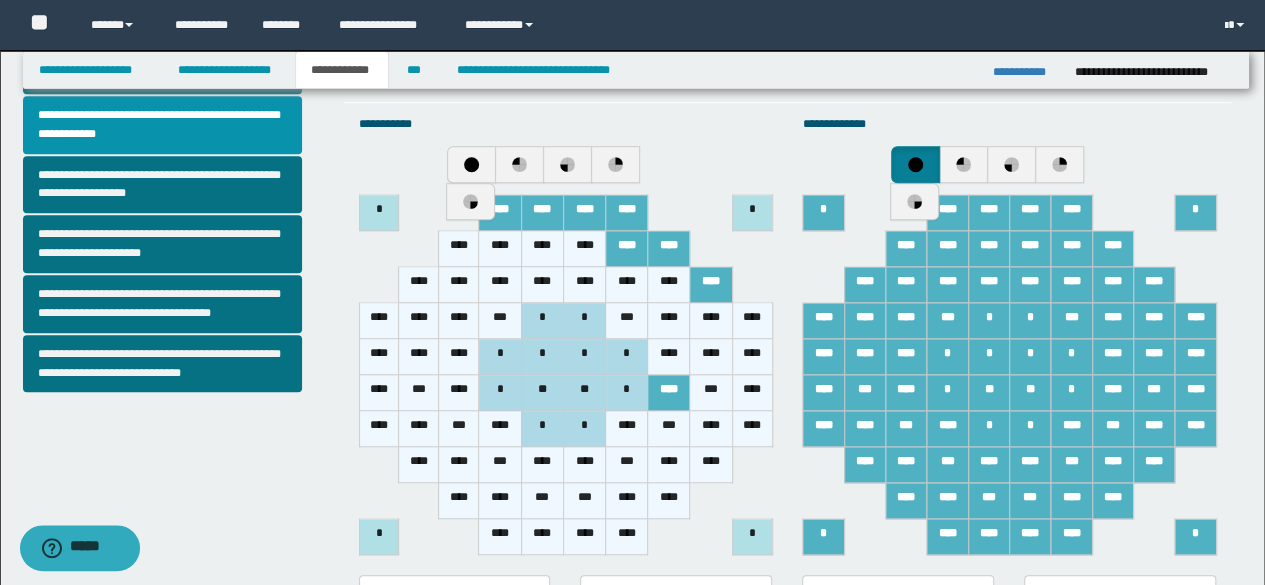 click on "****" at bounding box center [627, 285] 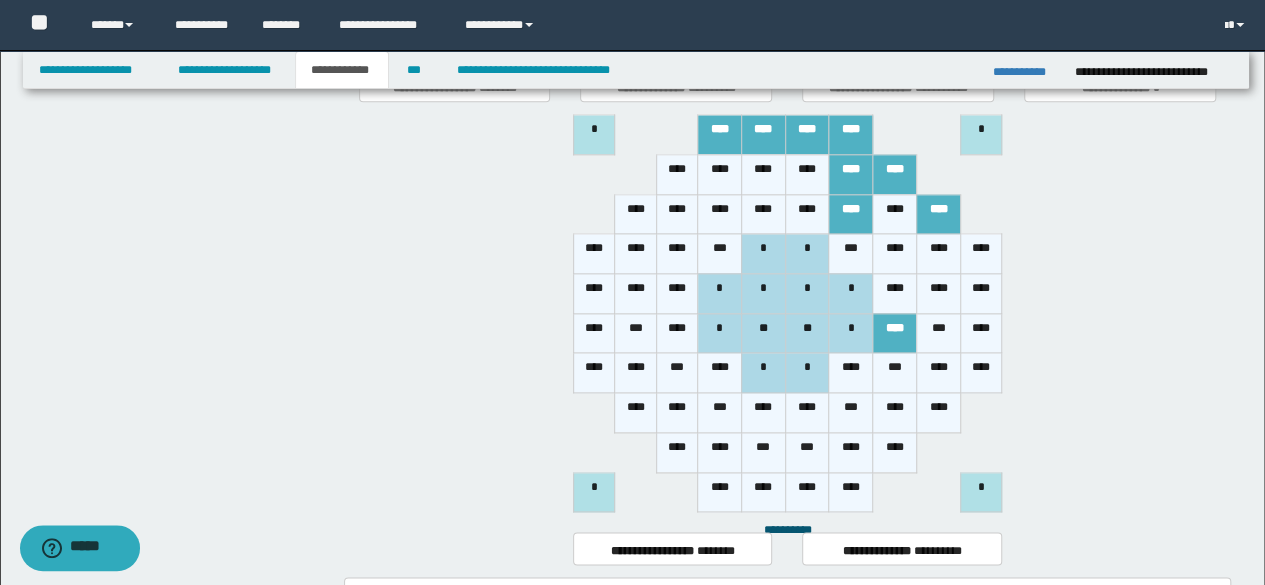 scroll, scrollTop: 1148, scrollLeft: 0, axis: vertical 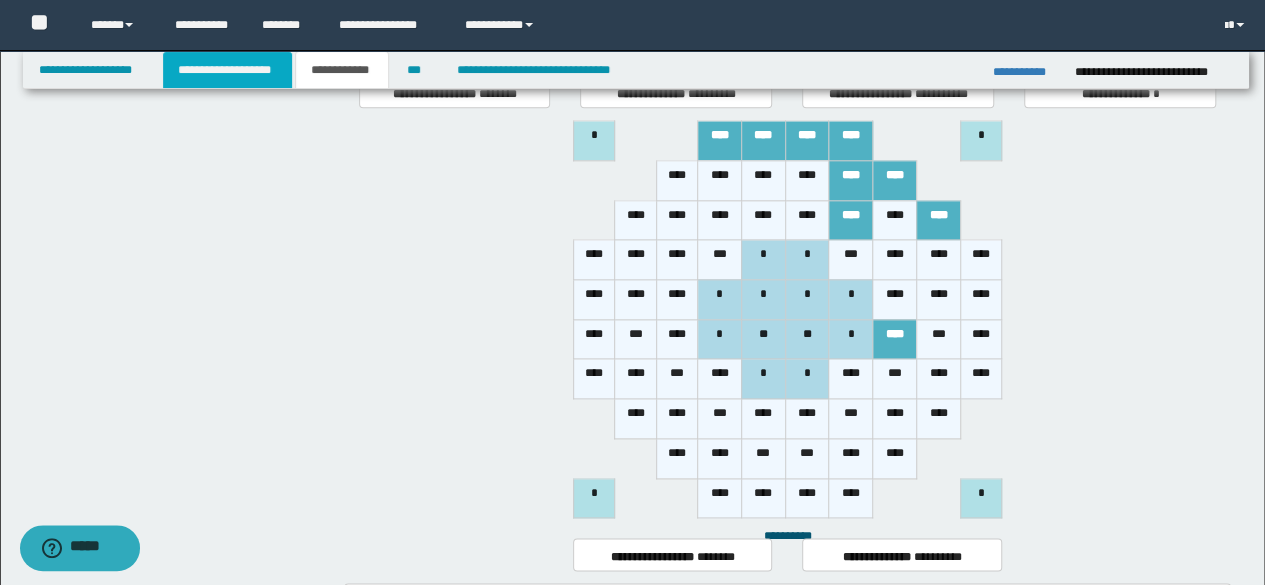 click on "**********" at bounding box center [227, 70] 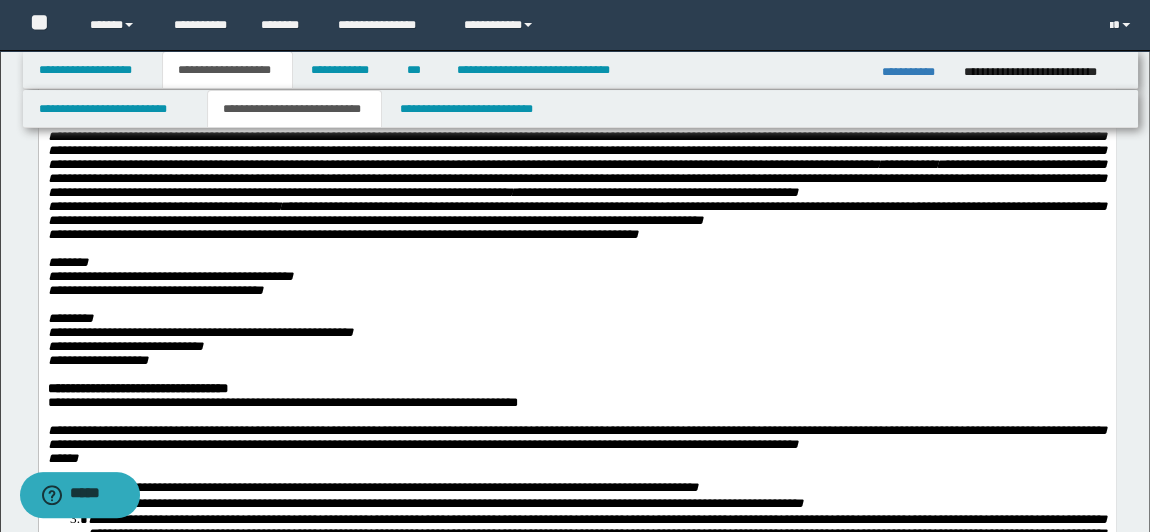 scroll, scrollTop: 133, scrollLeft: 0, axis: vertical 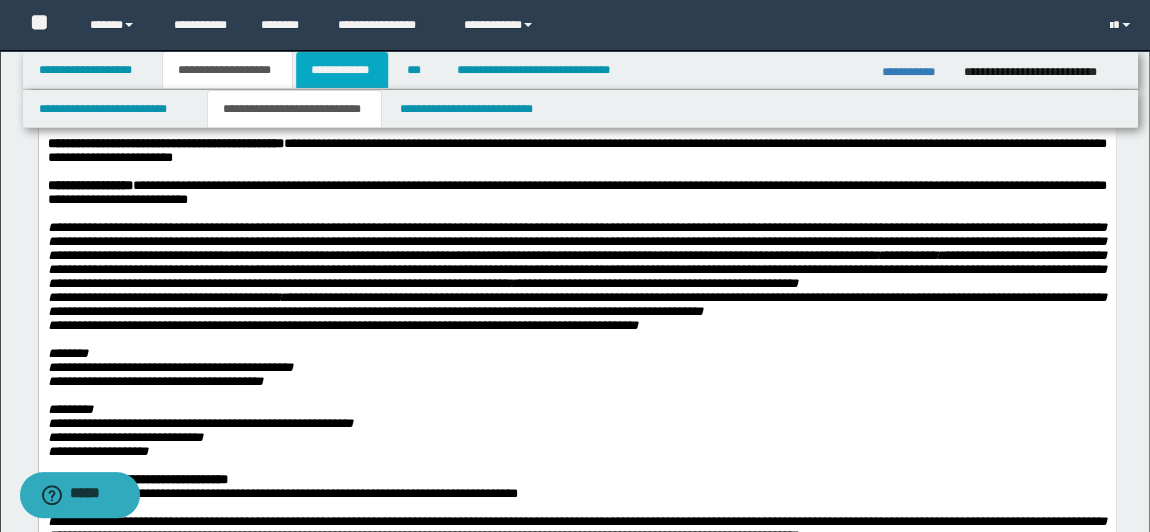 click on "**********" at bounding box center [342, 70] 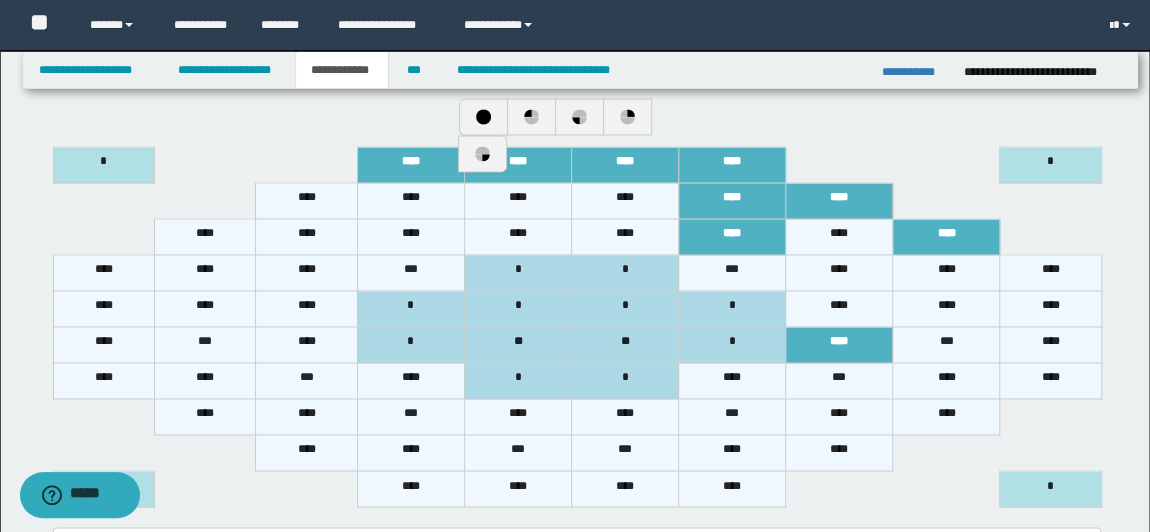 scroll, scrollTop: 1466, scrollLeft: 0, axis: vertical 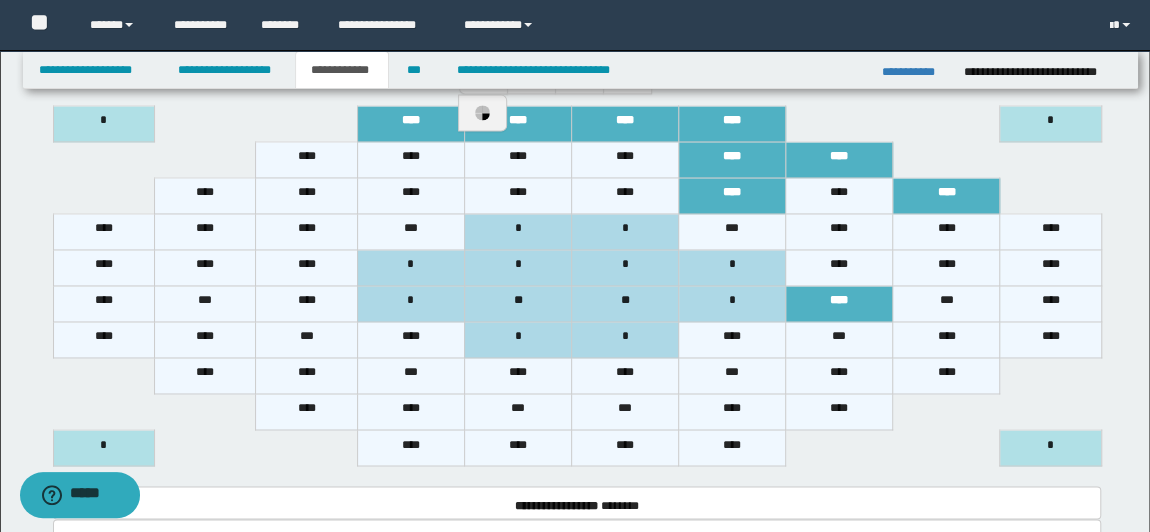 click on "****" at bounding box center (306, 196) 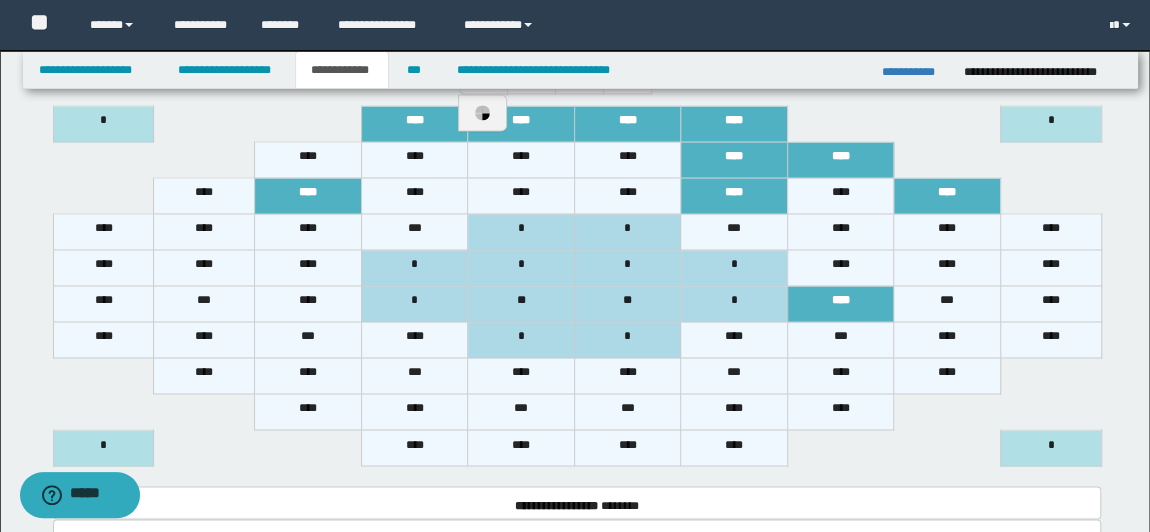click on "****" at bounding box center [204, 232] 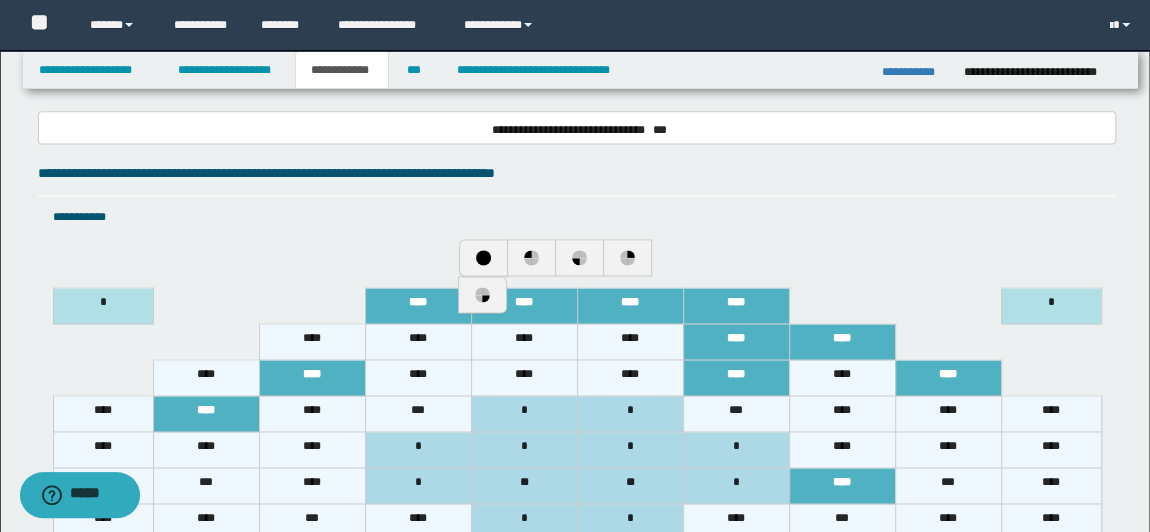 scroll, scrollTop: 1375, scrollLeft: 0, axis: vertical 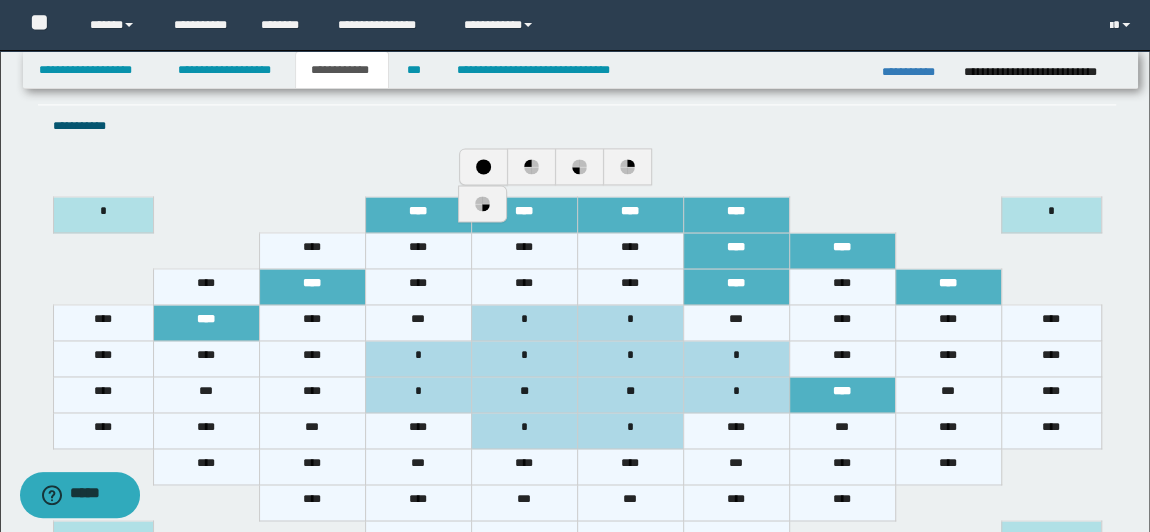 click on "***" at bounding box center (418, 323) 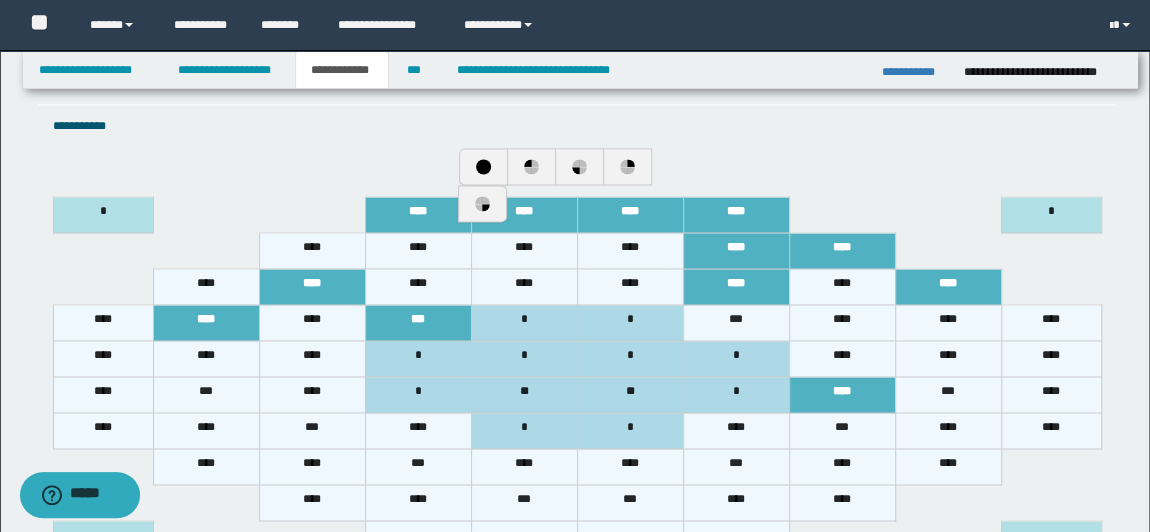 click on "****" at bounding box center [312, 359] 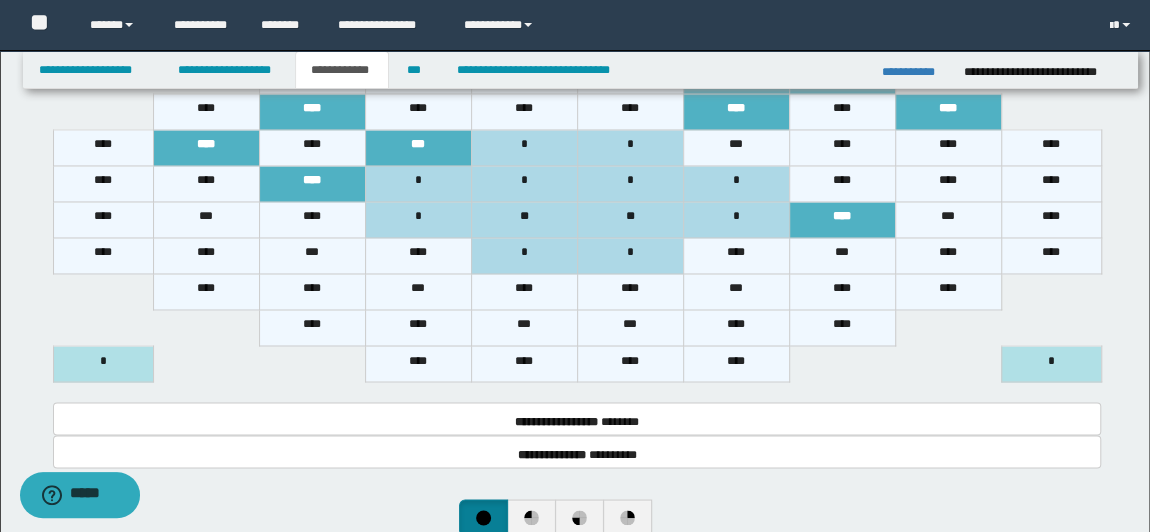 scroll, scrollTop: 1556, scrollLeft: 0, axis: vertical 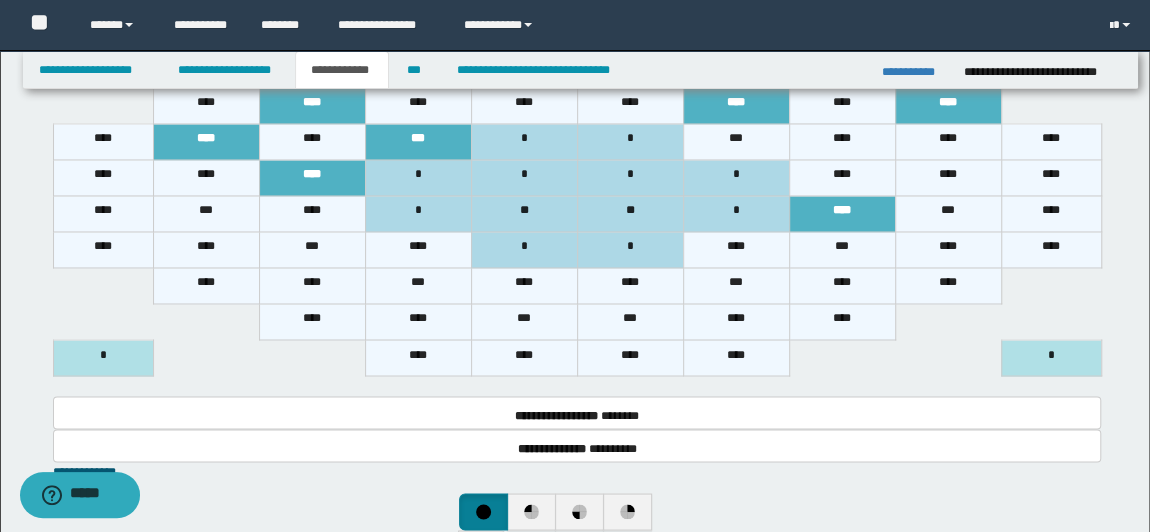 click on "****" at bounding box center (948, 250) 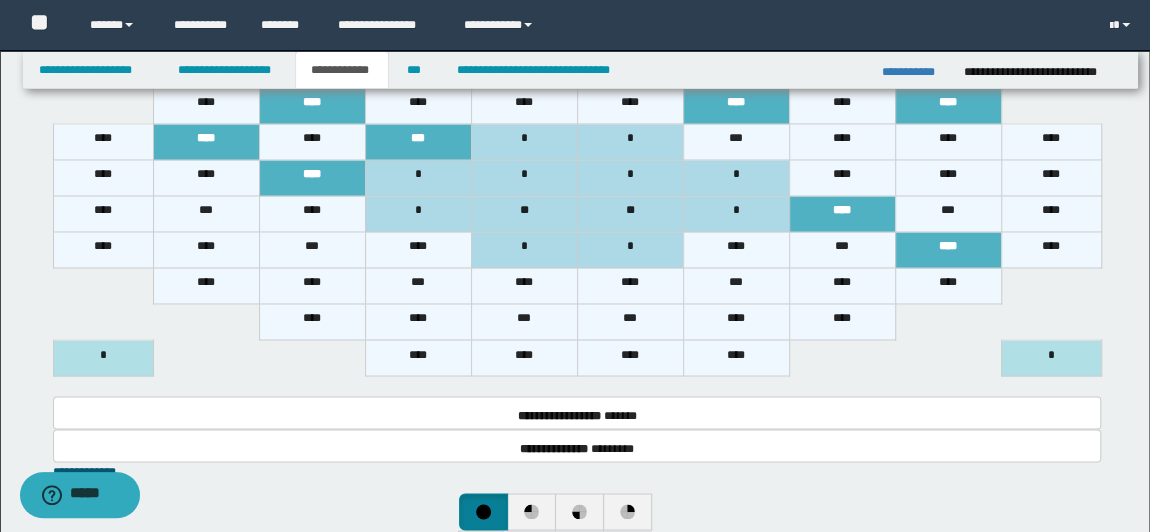 click on "****" at bounding box center (1051, 250) 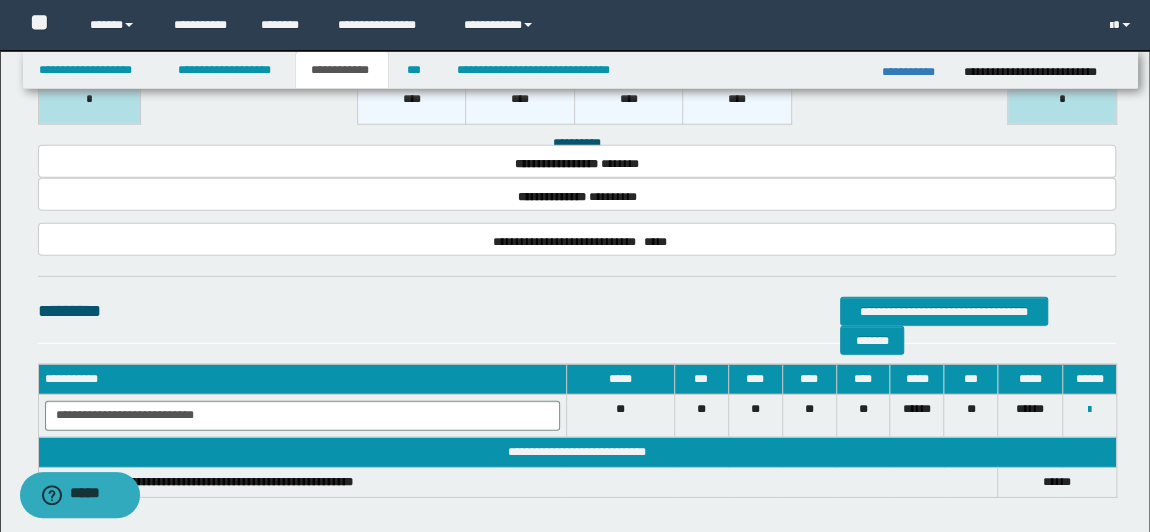 scroll, scrollTop: 2920, scrollLeft: 0, axis: vertical 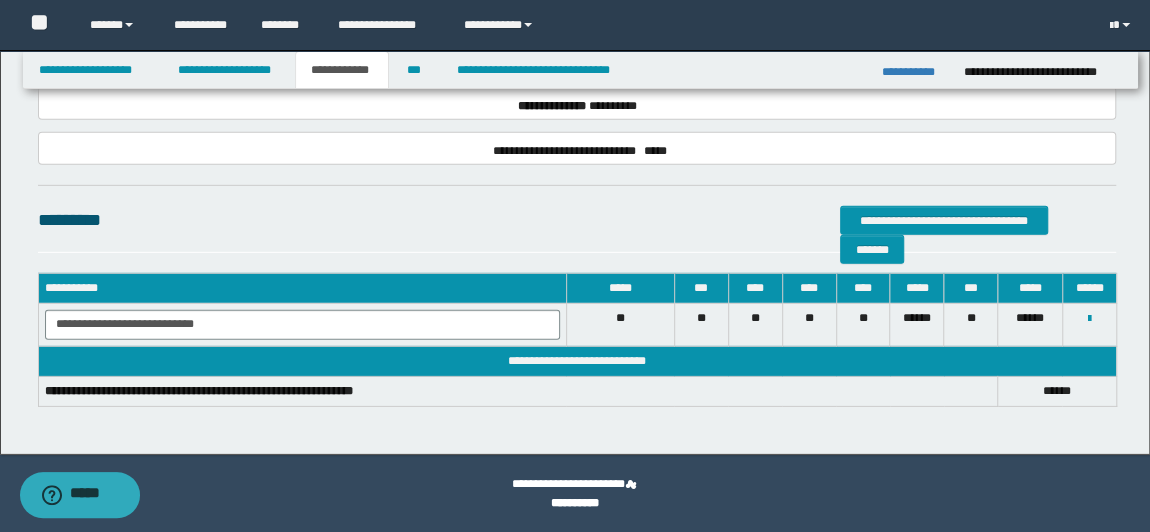 click on "**********" at bounding box center (342, 70) 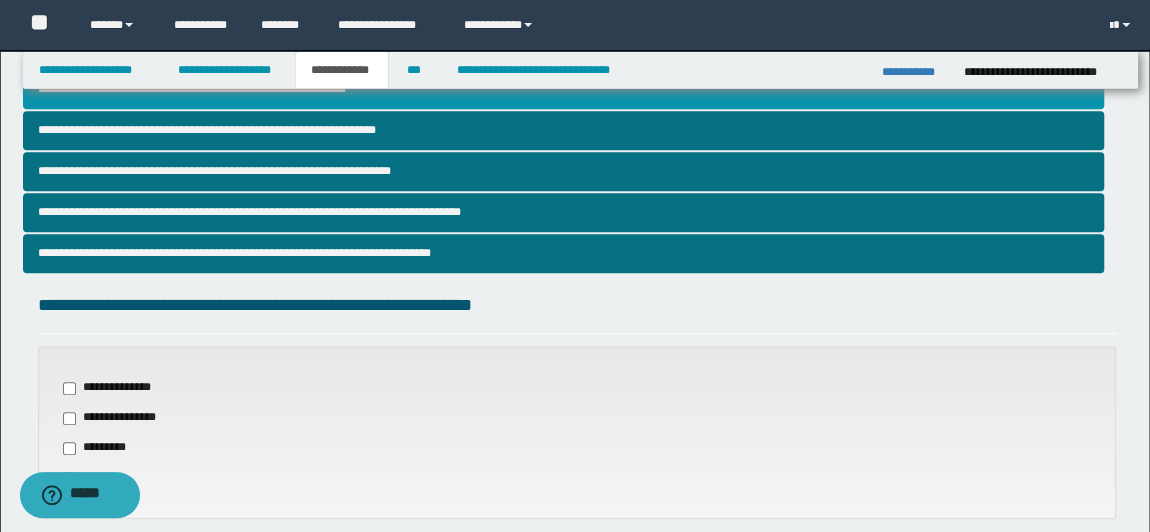 scroll, scrollTop: 556, scrollLeft: 0, axis: vertical 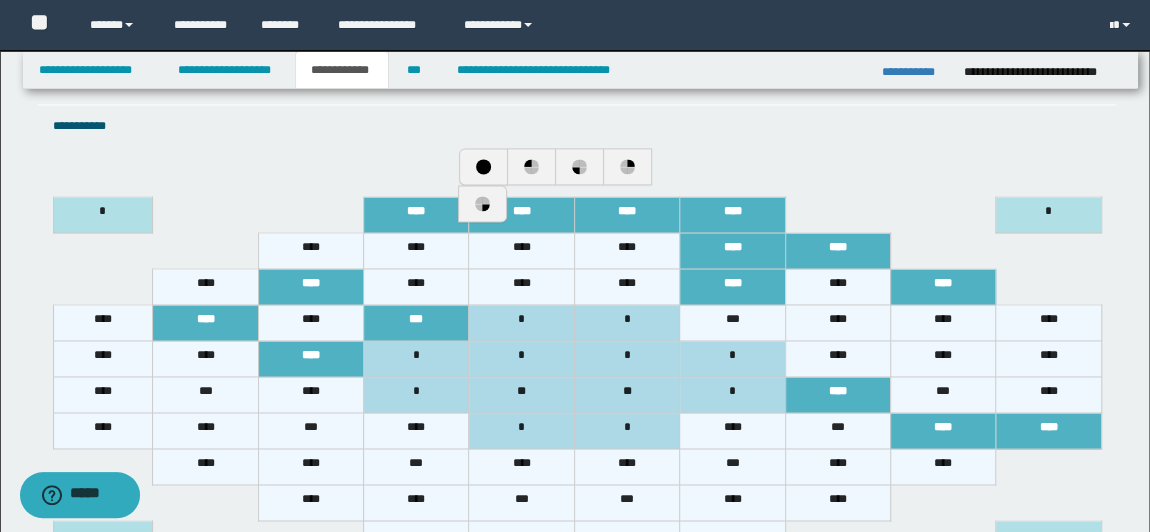 click on "***" at bounding box center [205, 395] 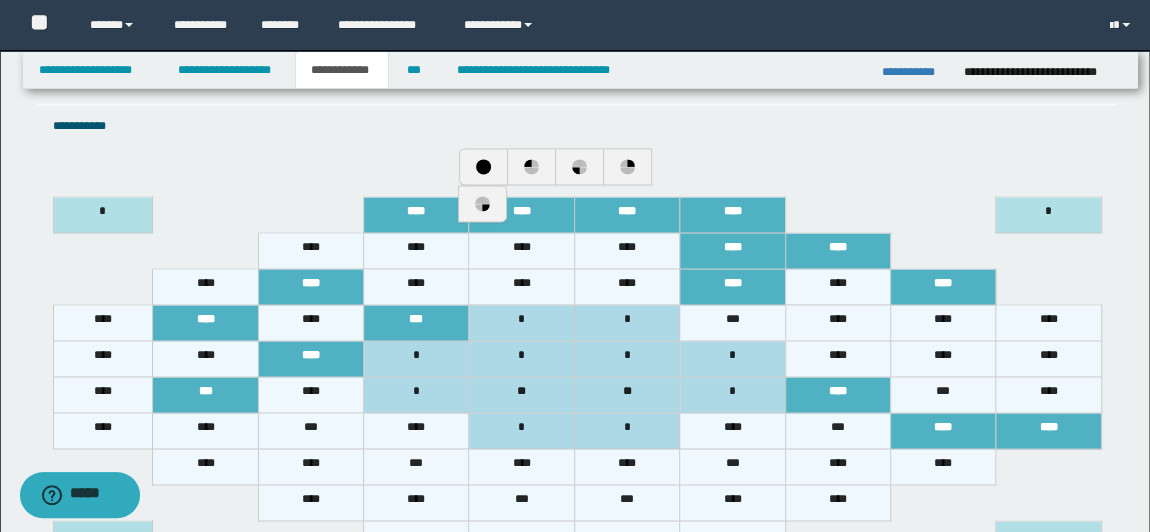 click on "****" at bounding box center (310, 395) 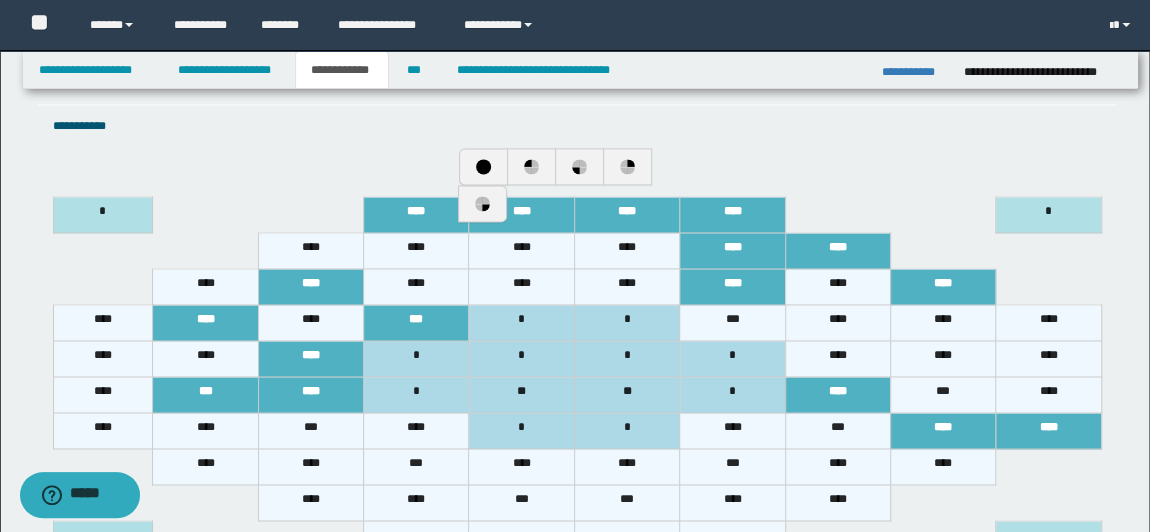 click on "****" at bounding box center (416, 431) 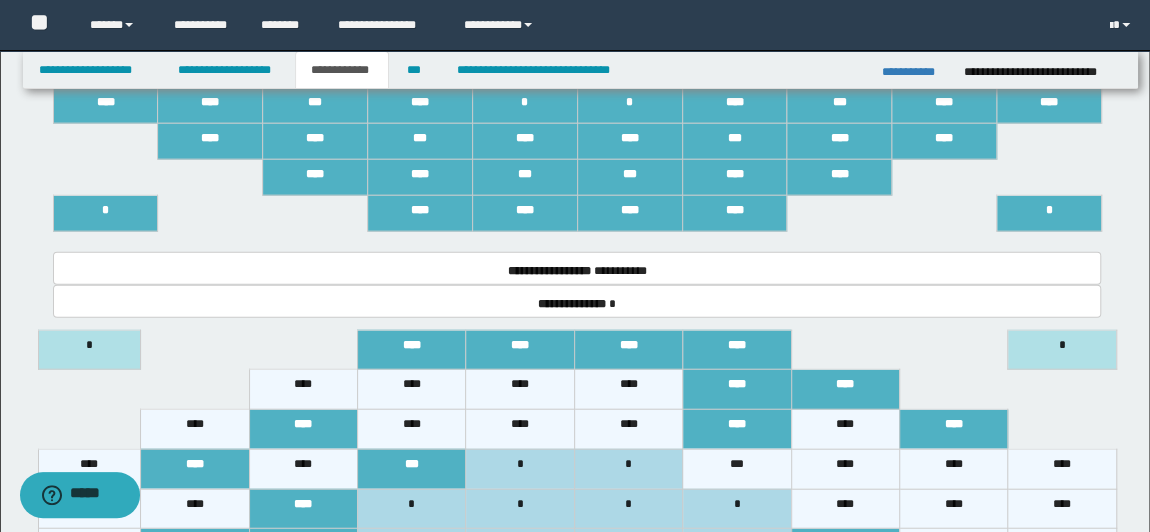 scroll, scrollTop: 2375, scrollLeft: 0, axis: vertical 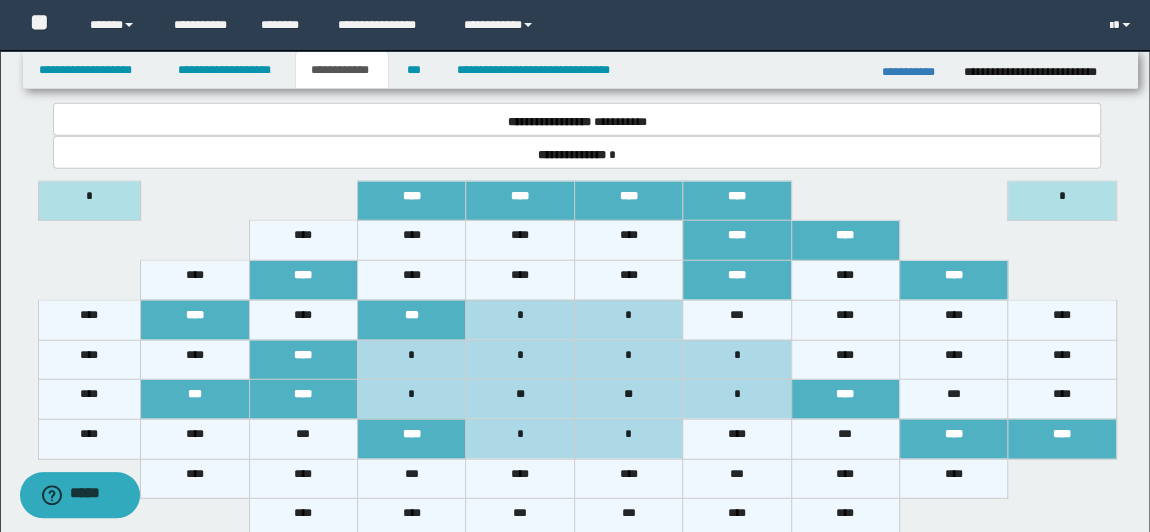 click on "*" at bounding box center (411, 400) 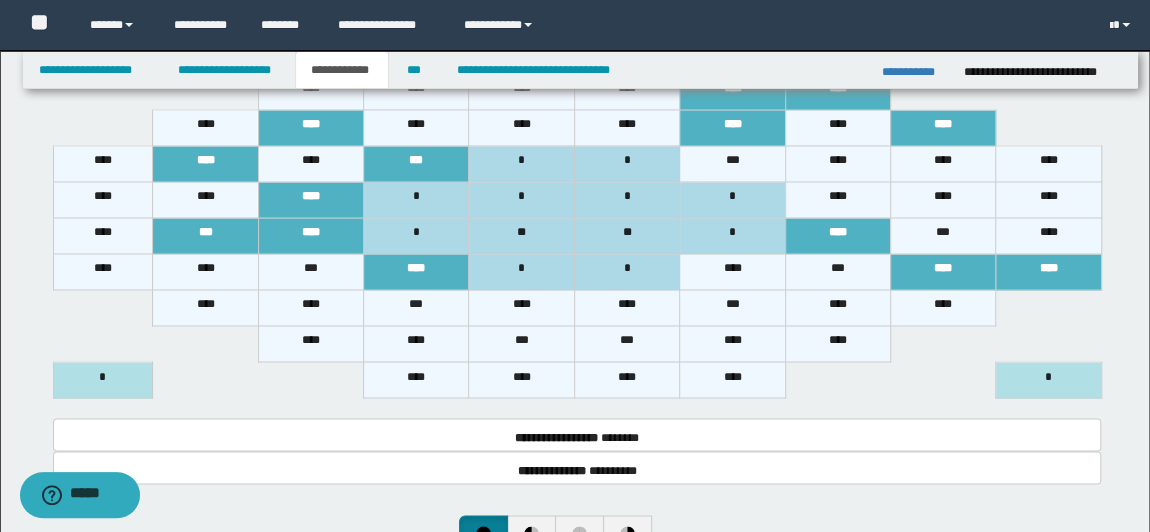 scroll, scrollTop: 1375, scrollLeft: 0, axis: vertical 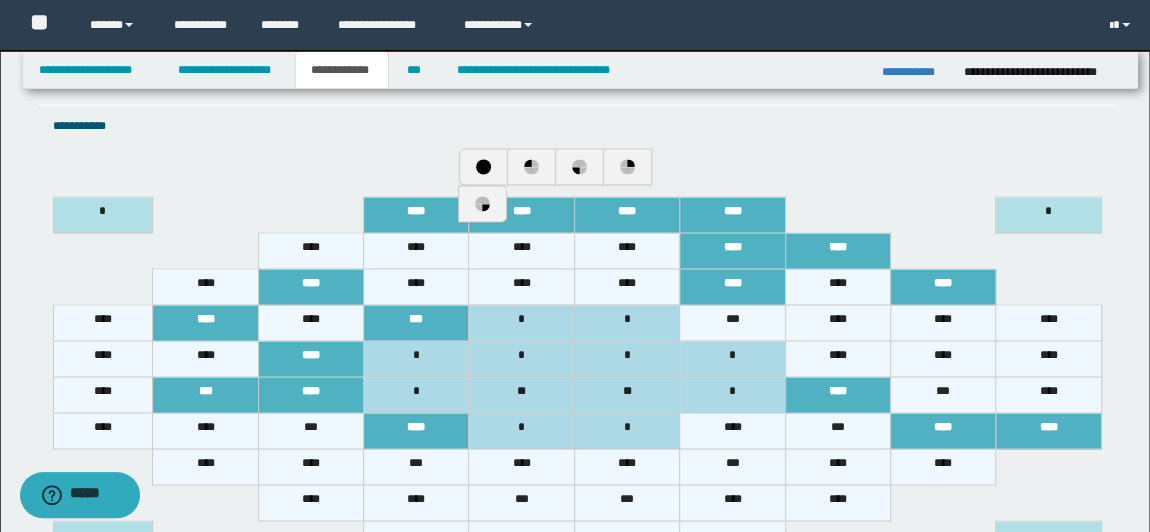 click on "***" at bounding box center [416, 467] 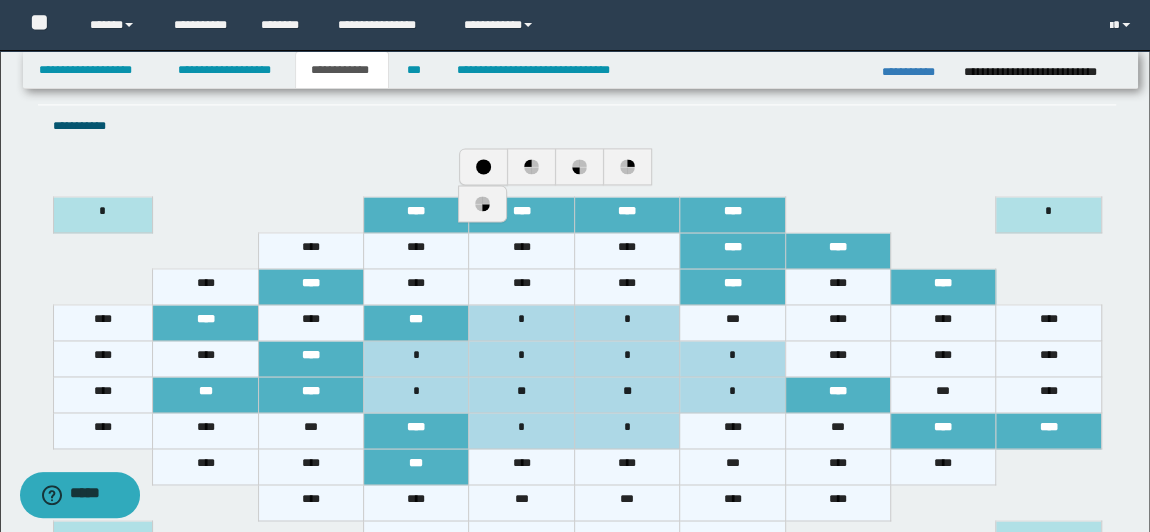 click on "****" at bounding box center (521, 467) 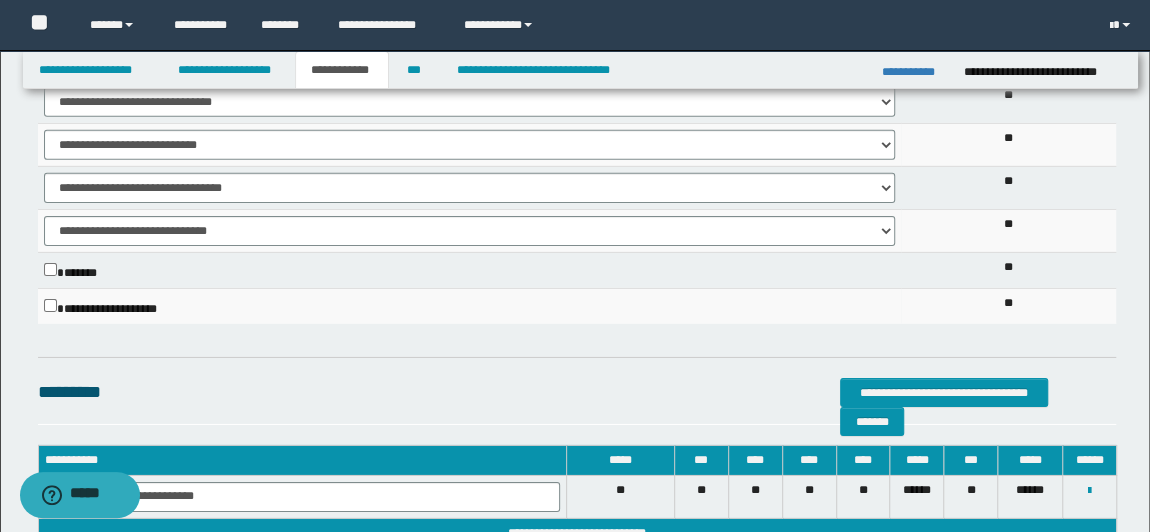 scroll, scrollTop: 3315, scrollLeft: 0, axis: vertical 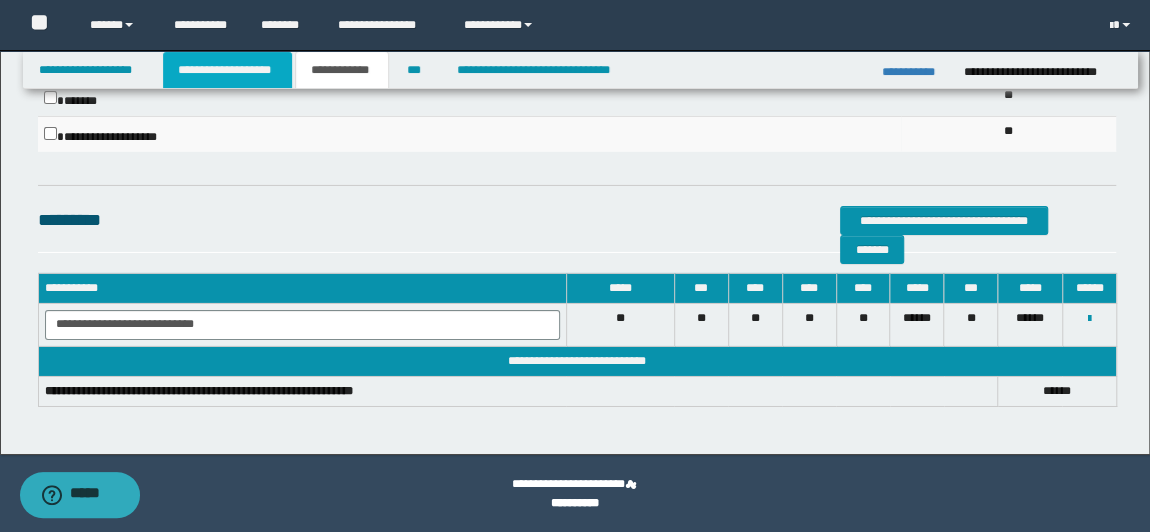 click on "**********" at bounding box center (227, 70) 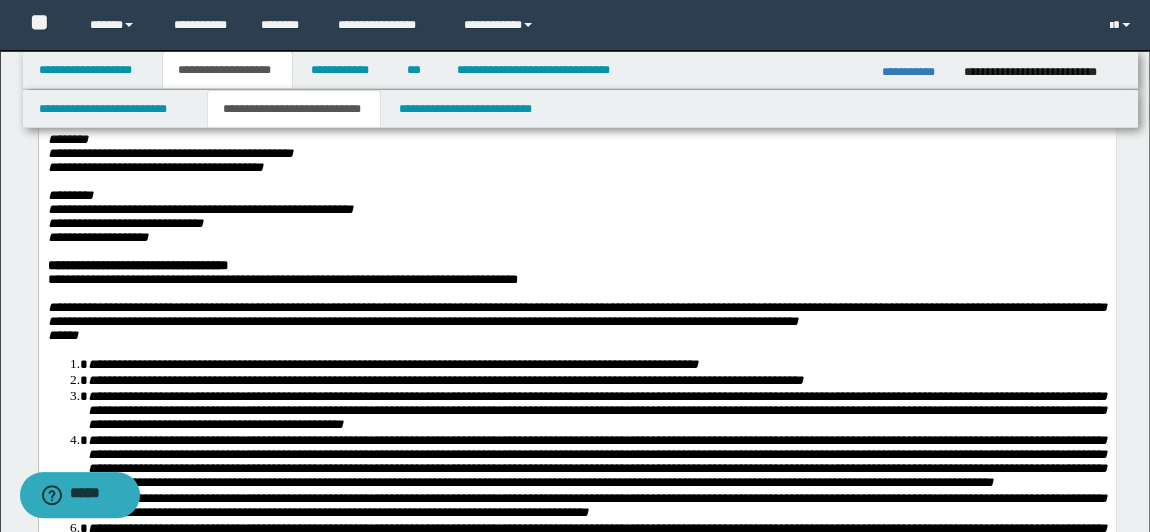 scroll, scrollTop: 346, scrollLeft: 0, axis: vertical 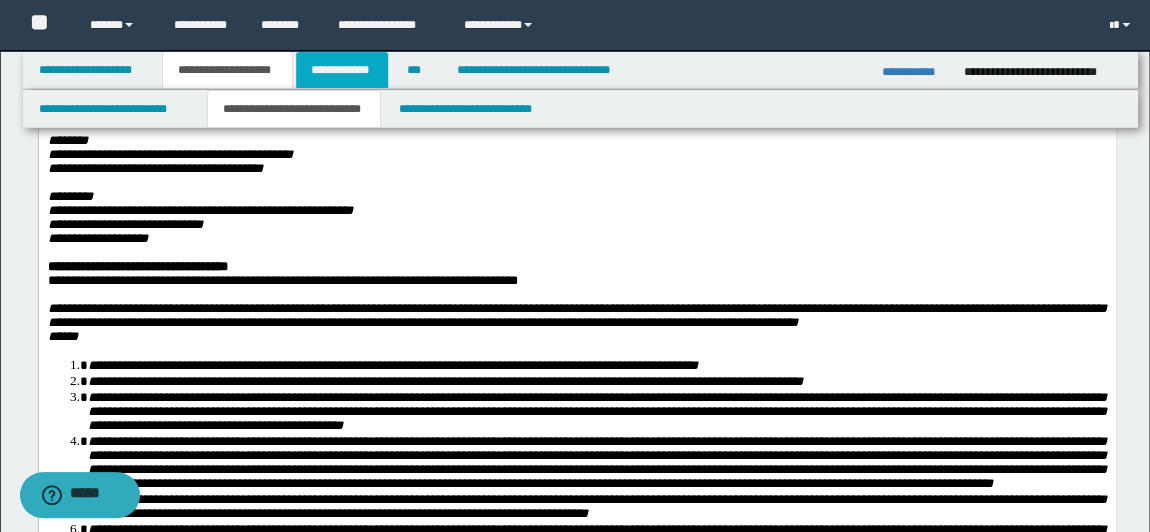 click on "**********" at bounding box center [342, 70] 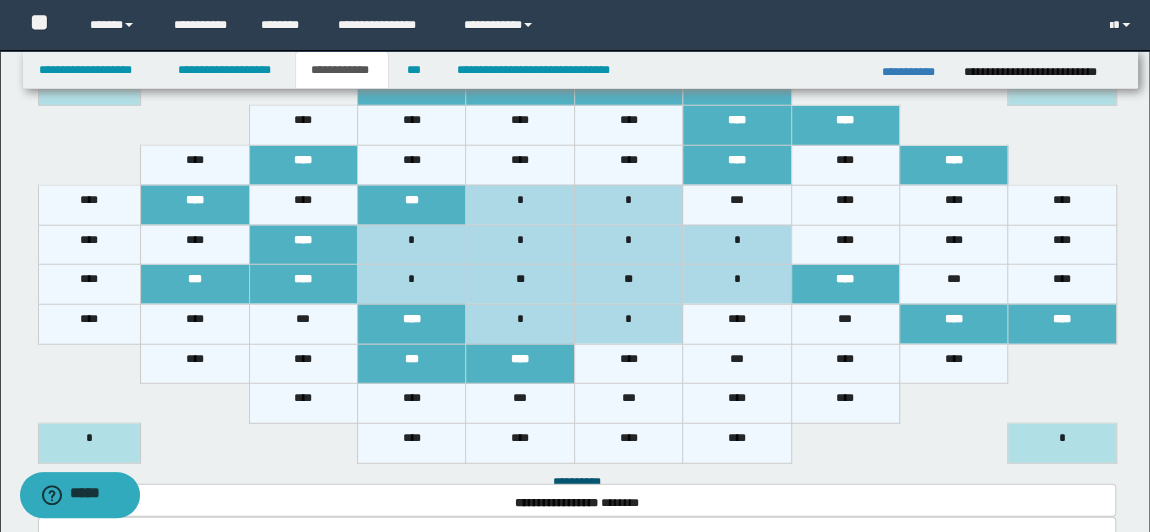 scroll, scrollTop: 2496, scrollLeft: 0, axis: vertical 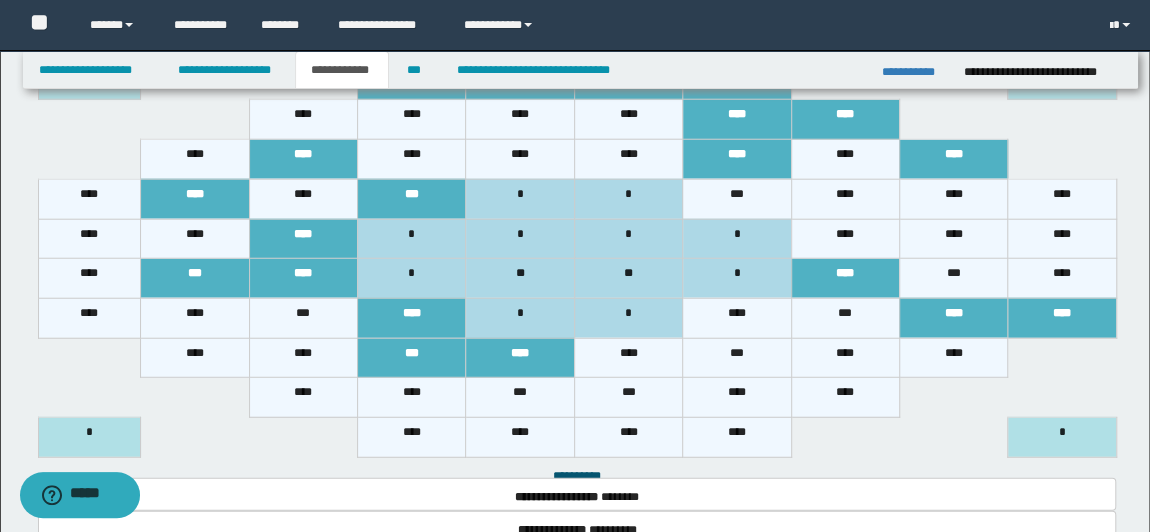click on "****" at bounding box center [737, 318] 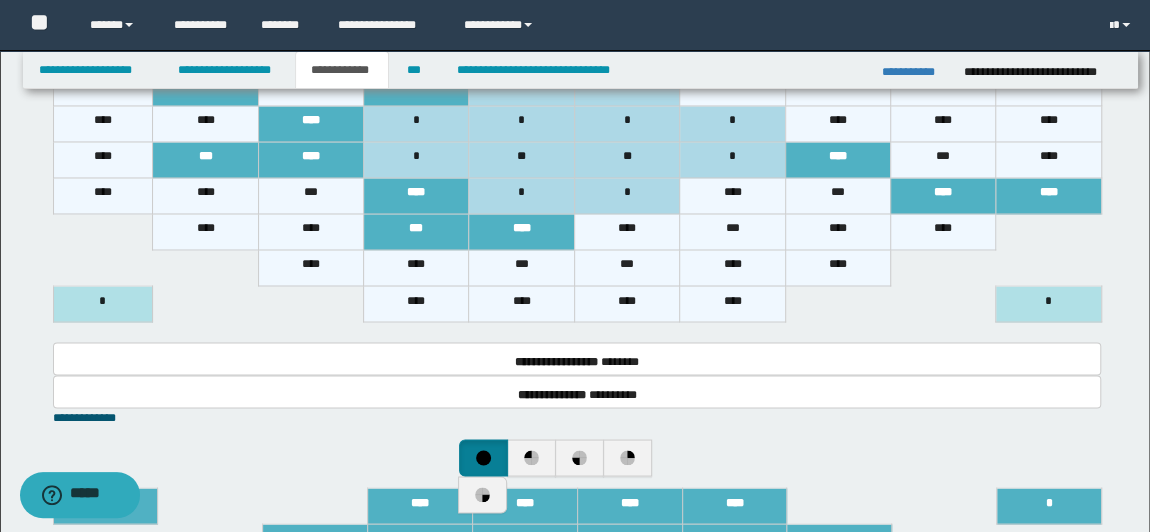scroll, scrollTop: 1406, scrollLeft: 0, axis: vertical 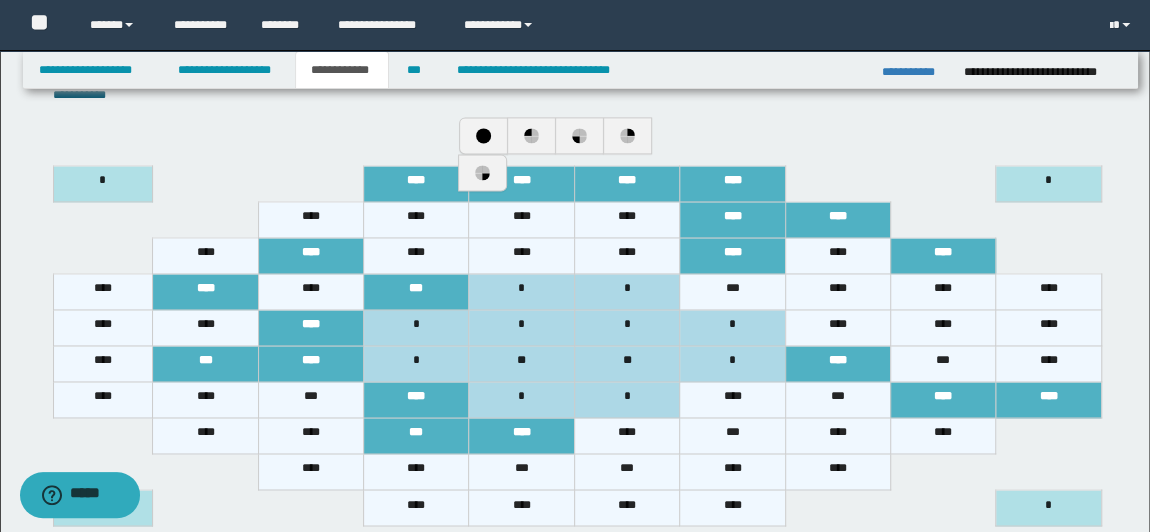 click on "***" at bounding box center [732, 436] 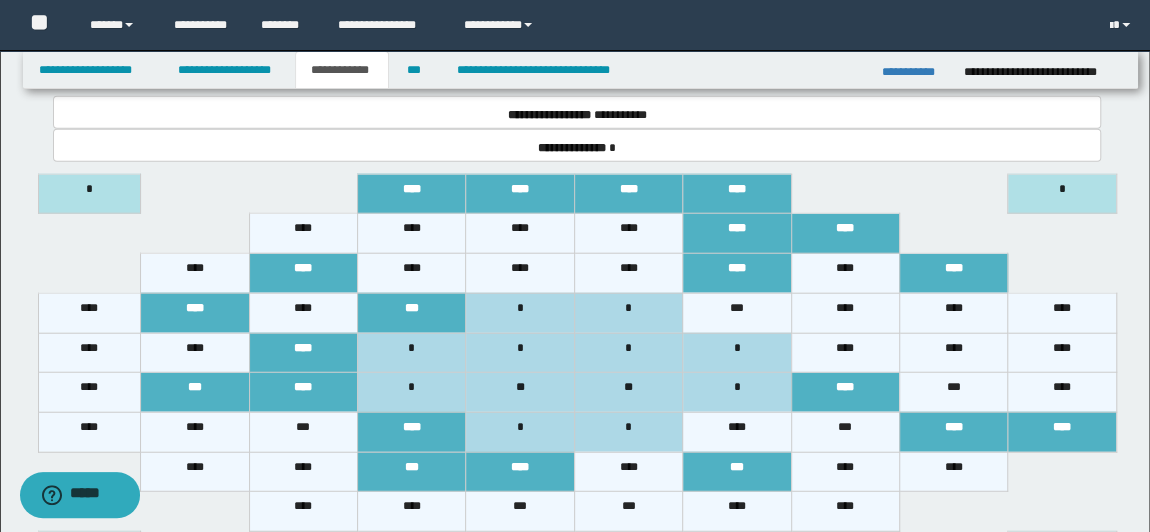 scroll, scrollTop: 2496, scrollLeft: 0, axis: vertical 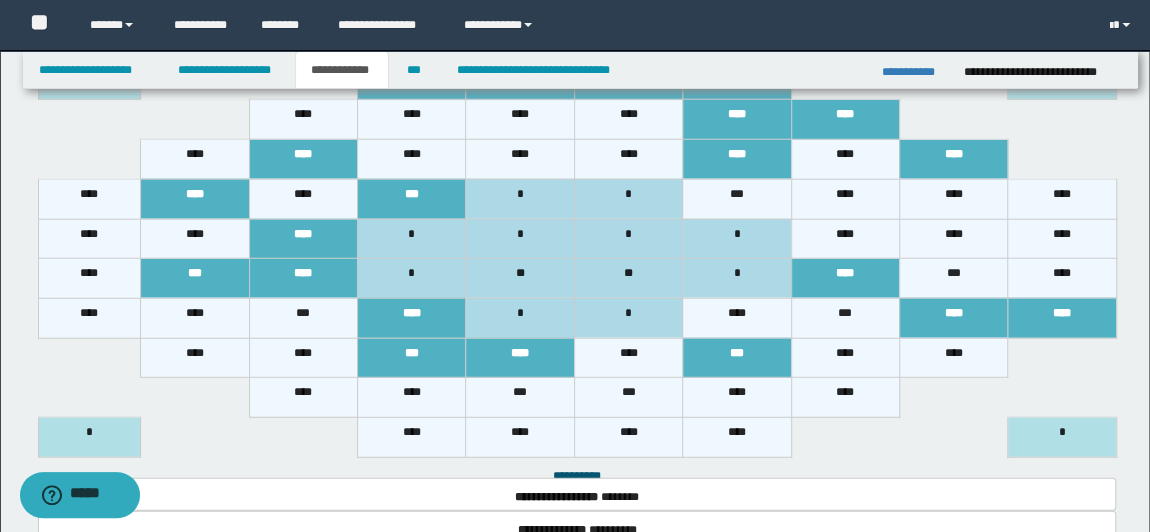 click on "***" at bounding box center (195, 279) 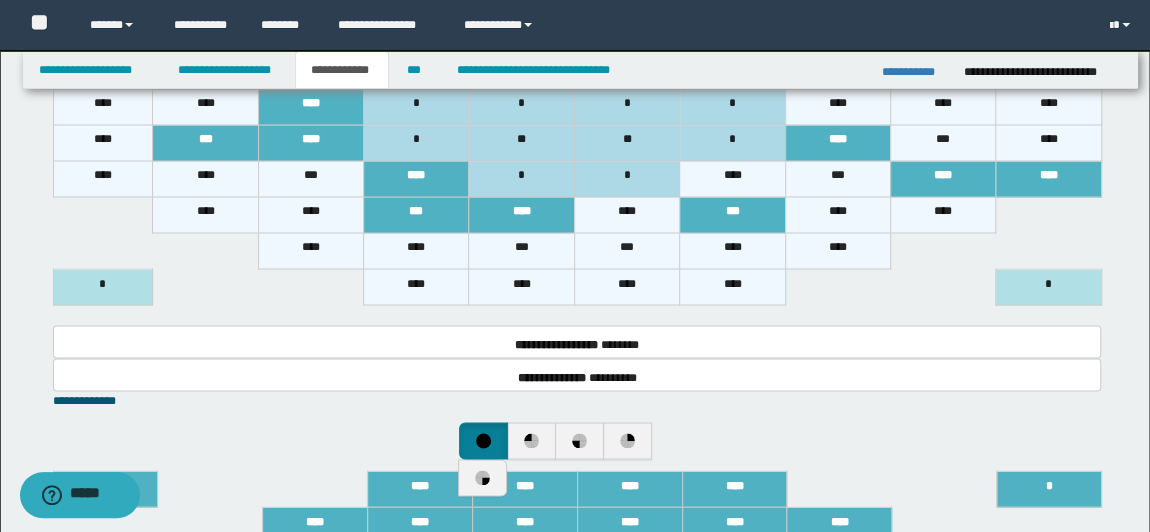 scroll, scrollTop: 1587, scrollLeft: 0, axis: vertical 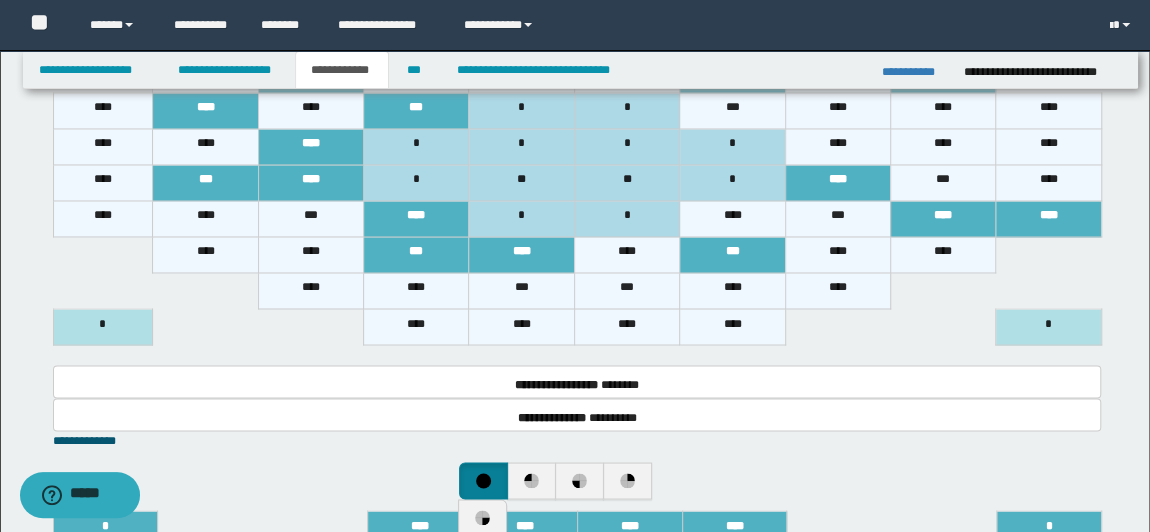 click on "***" at bounding box center [205, 183] 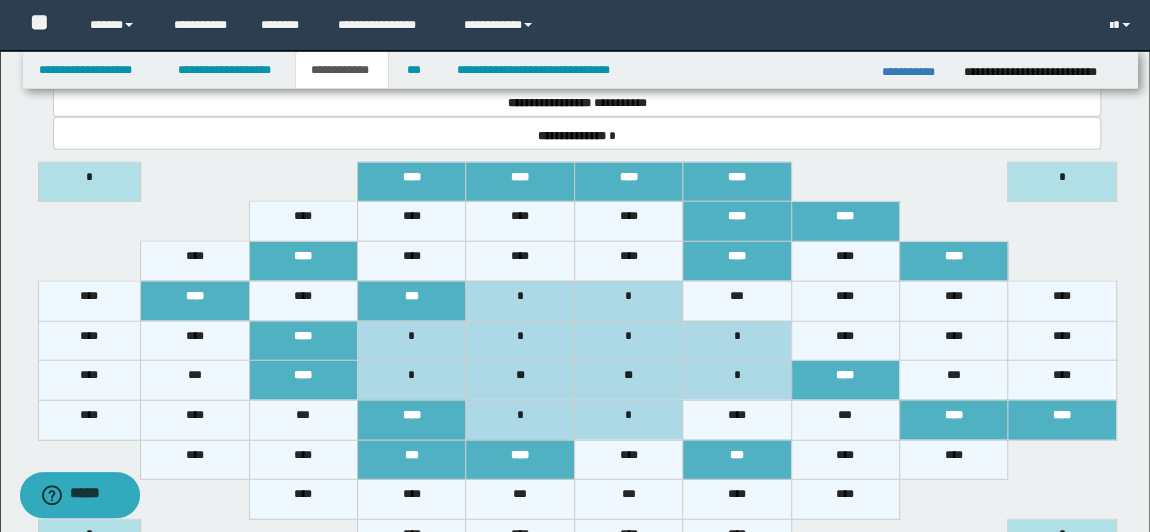 scroll, scrollTop: 2406, scrollLeft: 0, axis: vertical 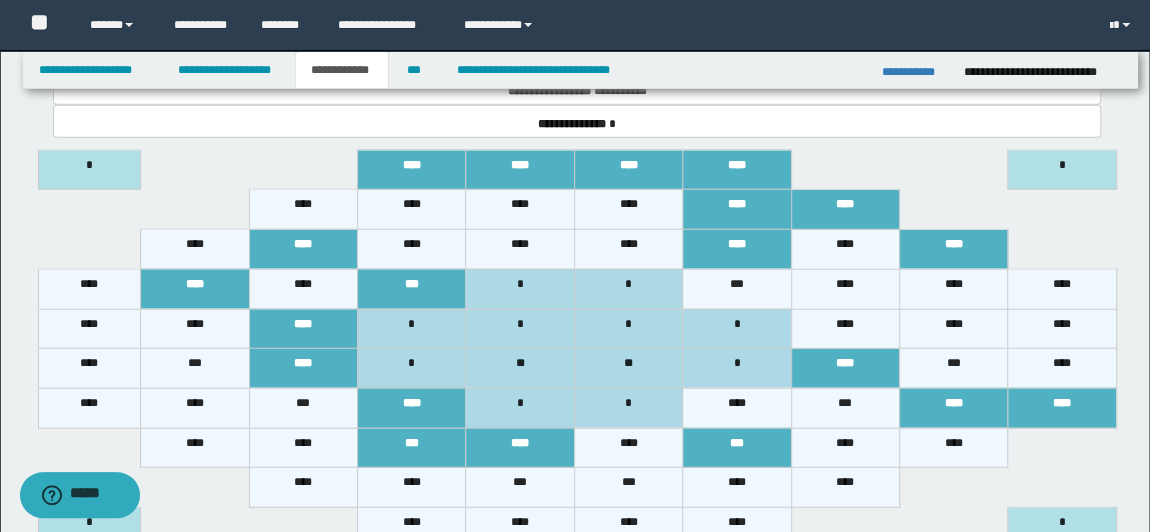 click on "***" at bounding box center [195, 369] 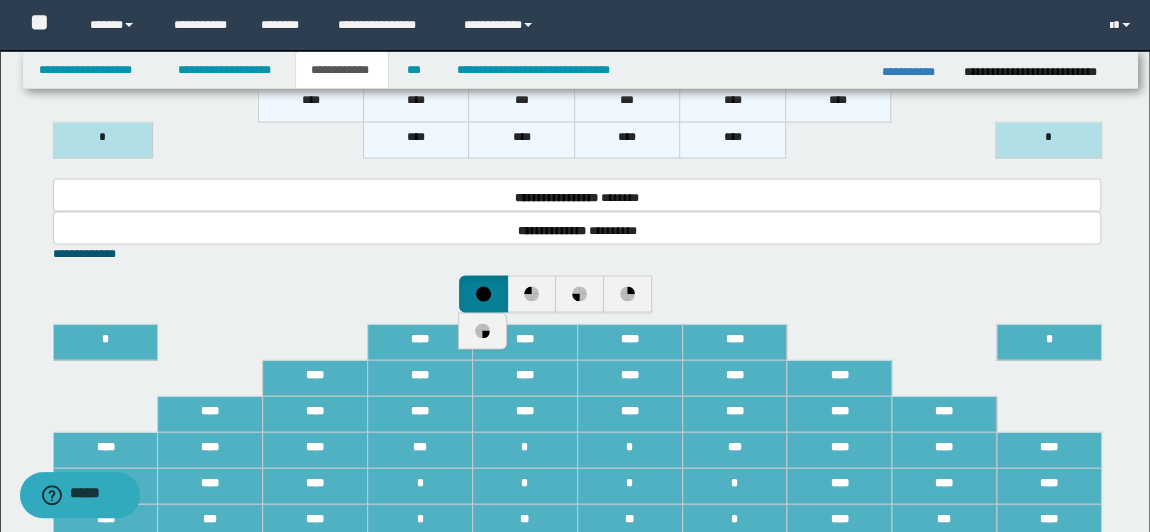 scroll, scrollTop: 1678, scrollLeft: 0, axis: vertical 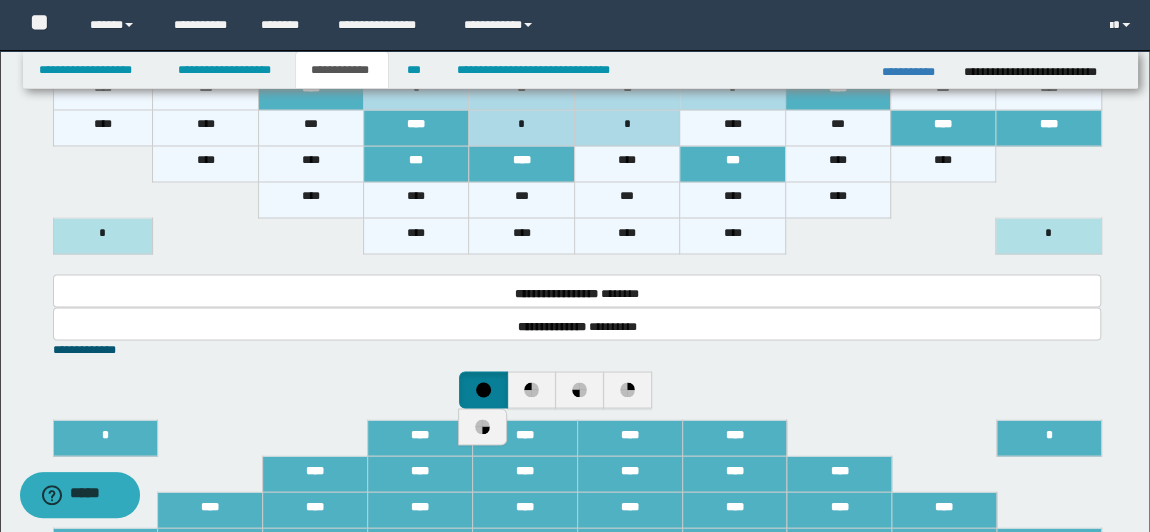 click on "****" at bounding box center (205, 164) 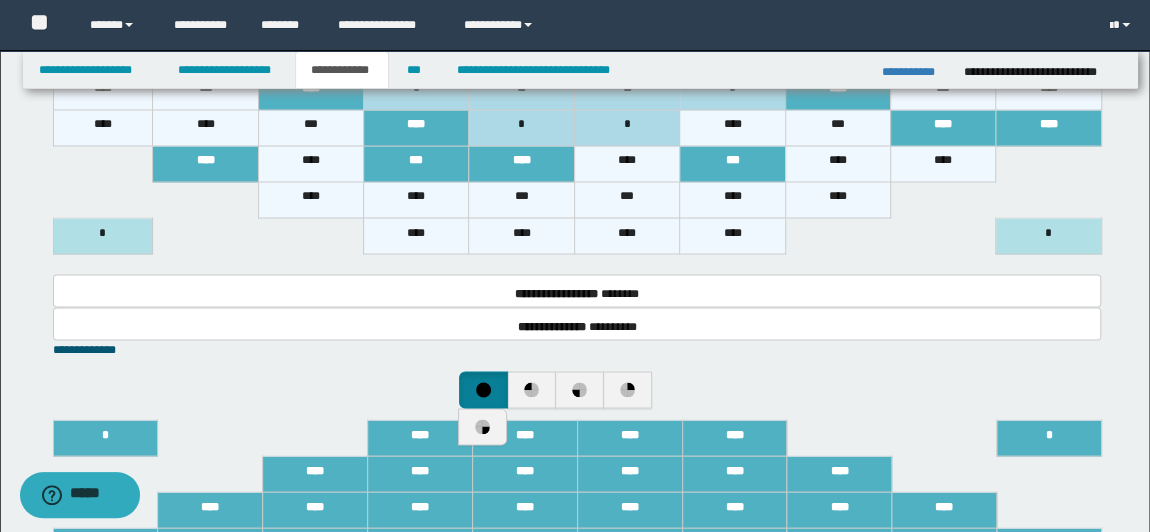 click on "****" at bounding box center (103, 128) 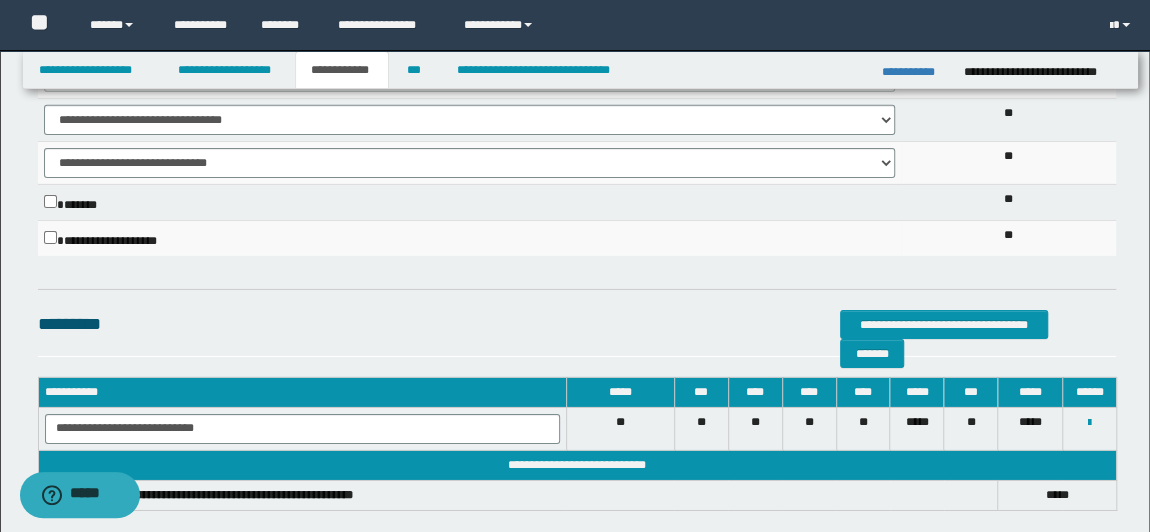 scroll, scrollTop: 3224, scrollLeft: 0, axis: vertical 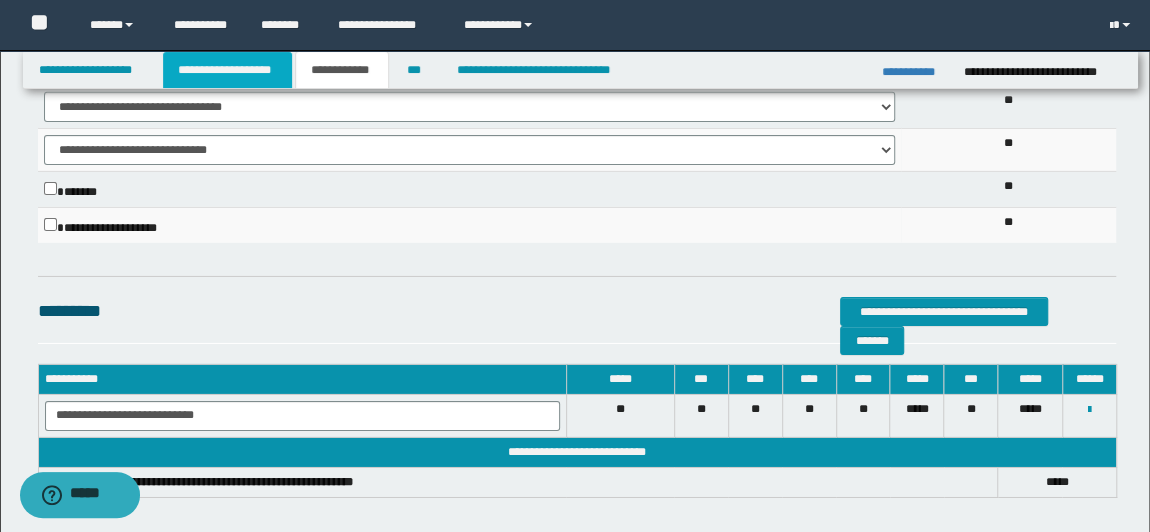 click on "**********" at bounding box center (227, 70) 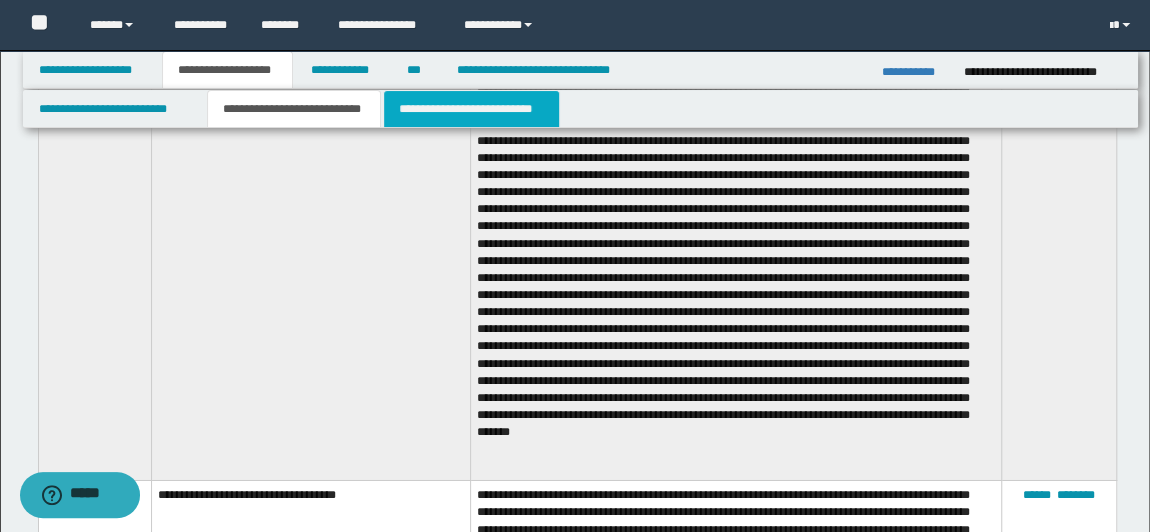 click on "**********" at bounding box center (471, 109) 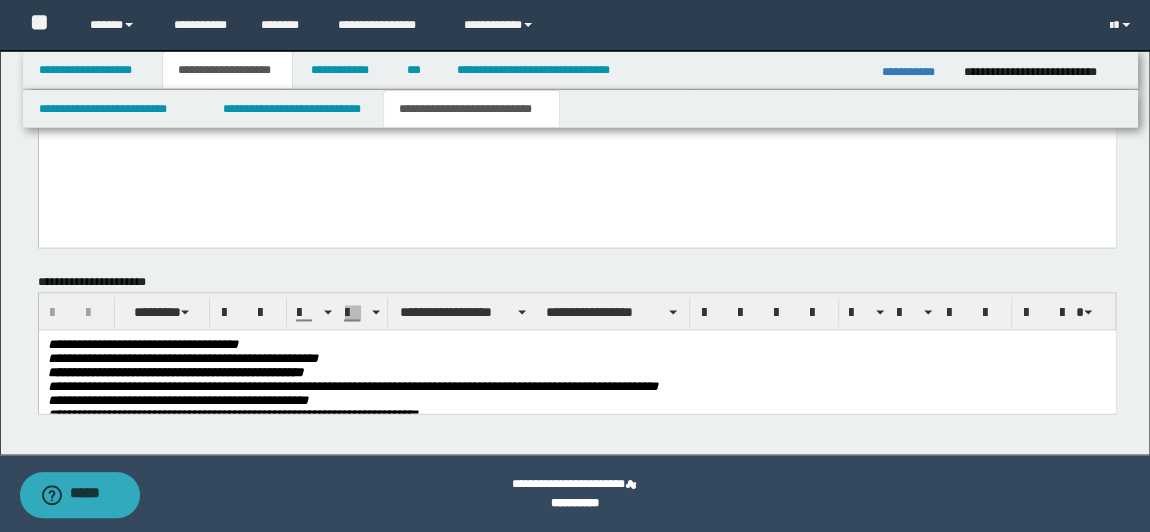 scroll, scrollTop: 1295, scrollLeft: 0, axis: vertical 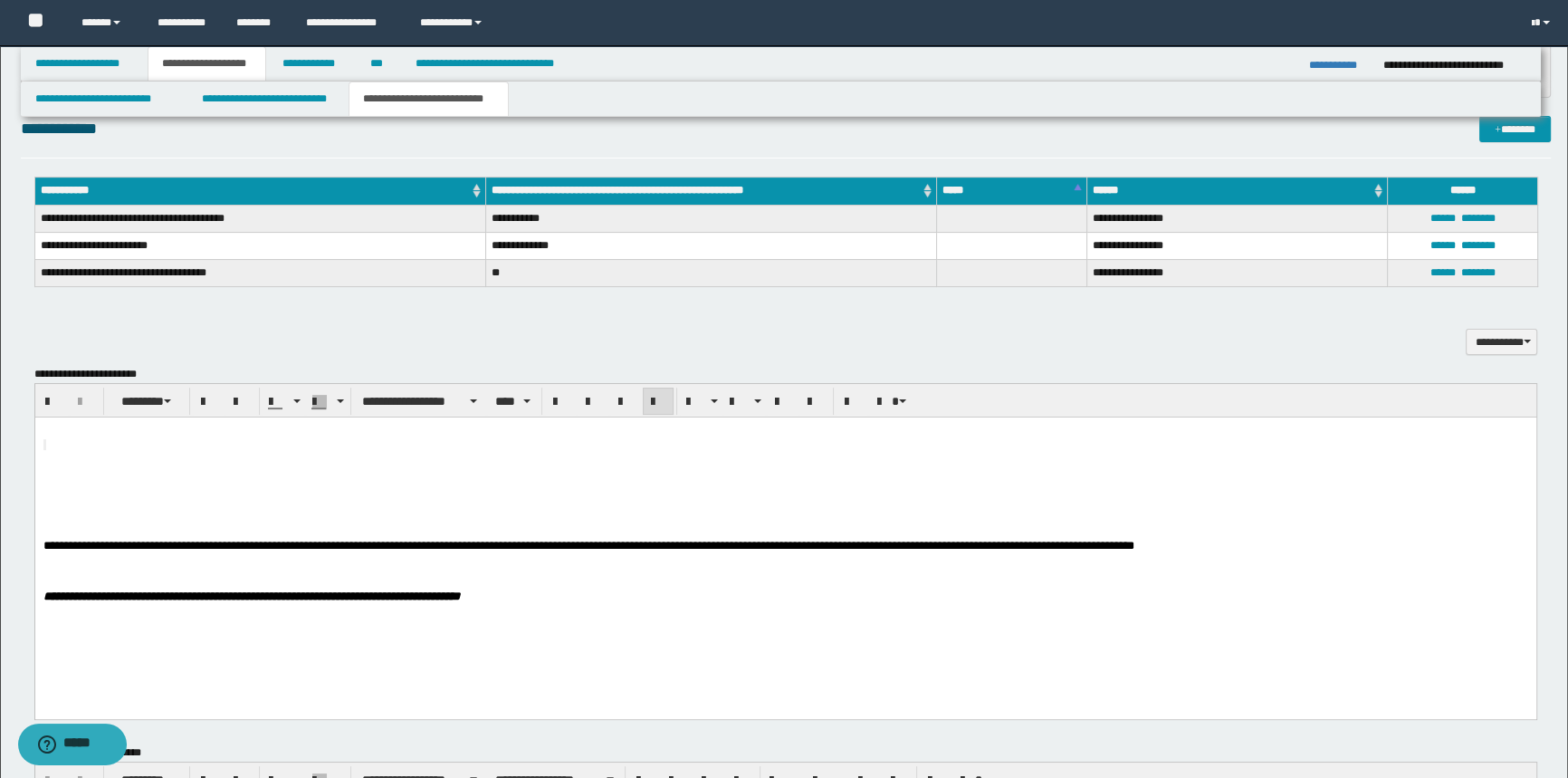 click on "**********" at bounding box center (785, 546) 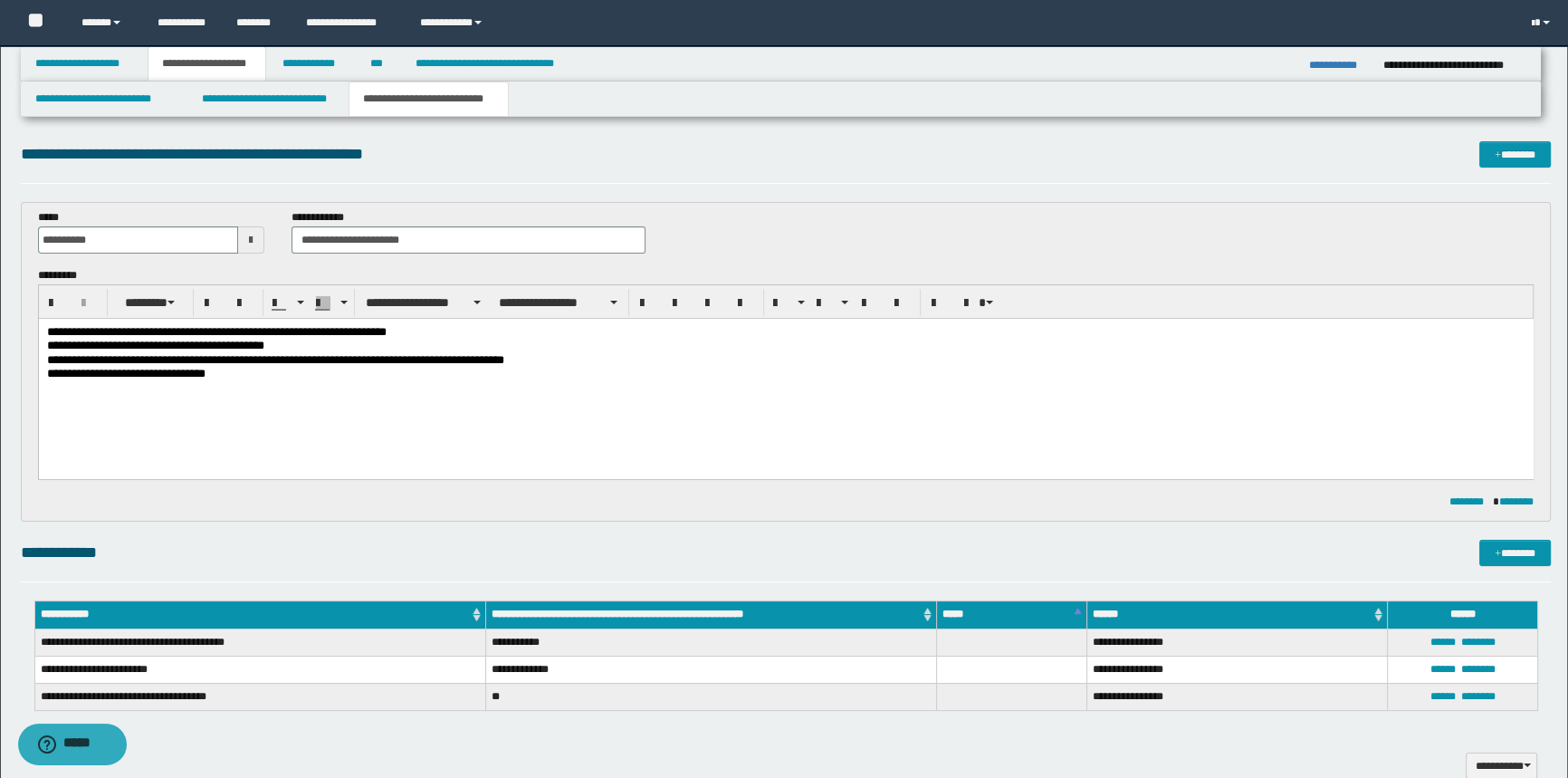 scroll, scrollTop: 0, scrollLeft: 0, axis: both 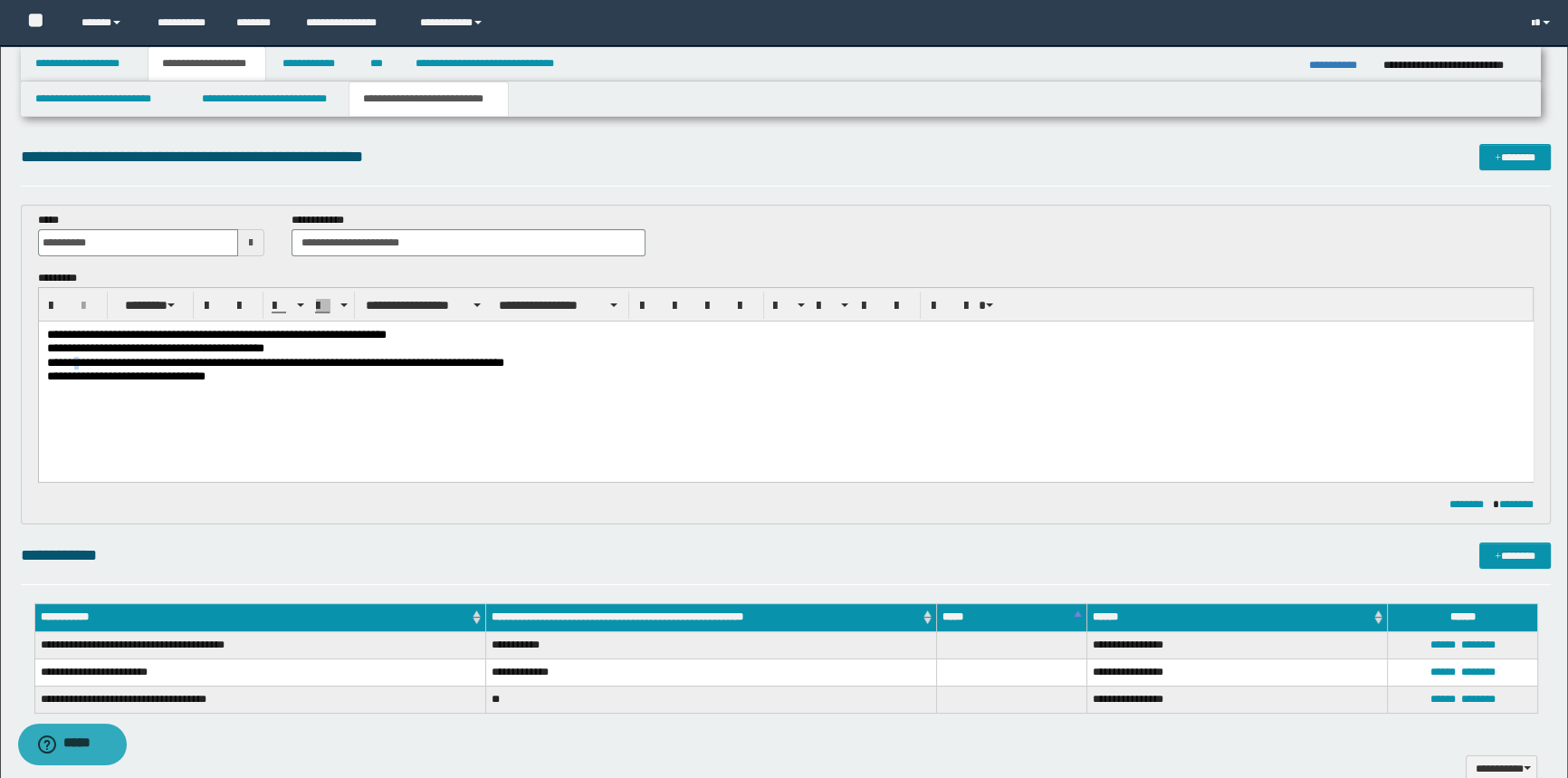 click on "**********" at bounding box center (785, 363) 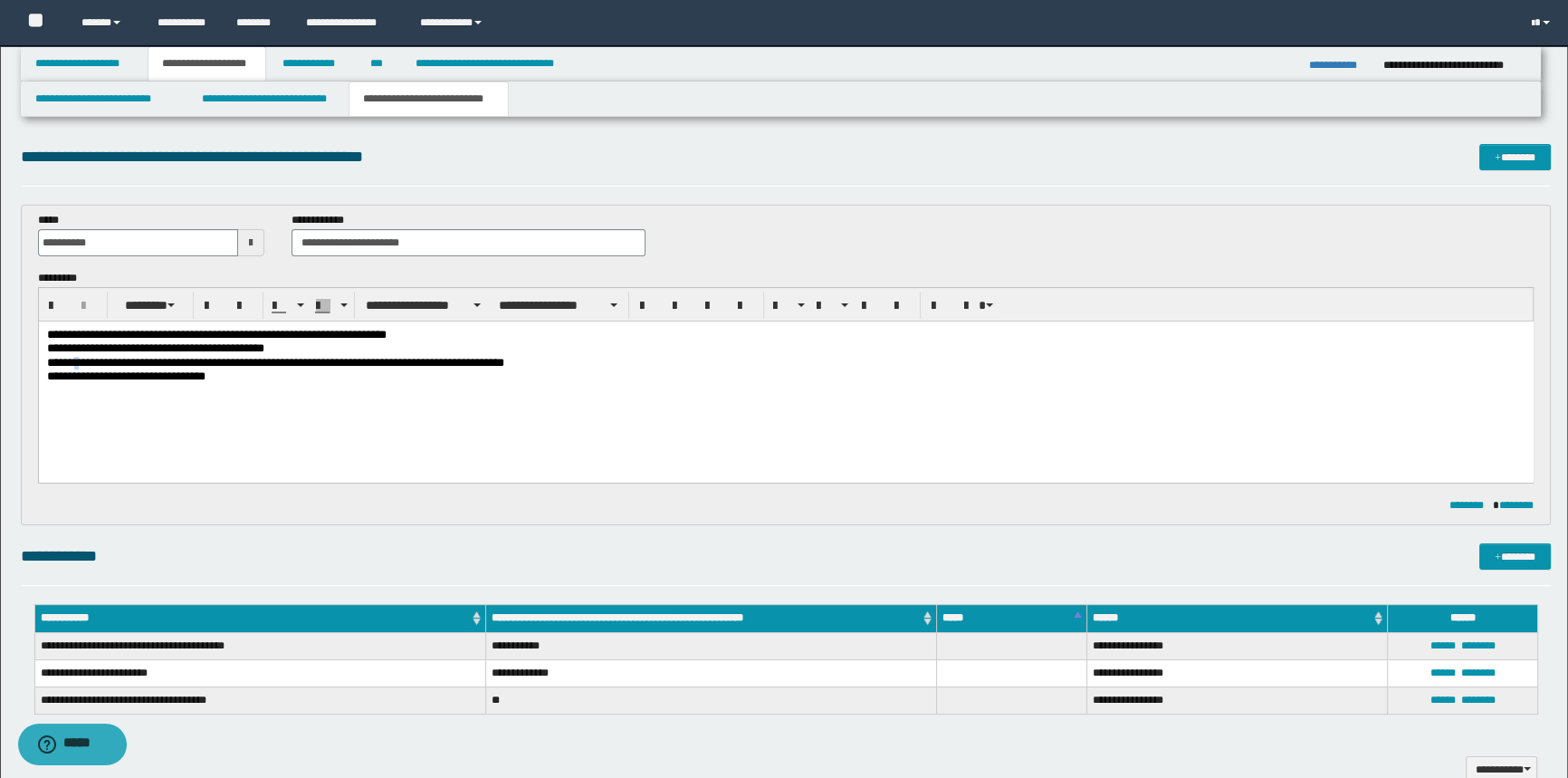 type 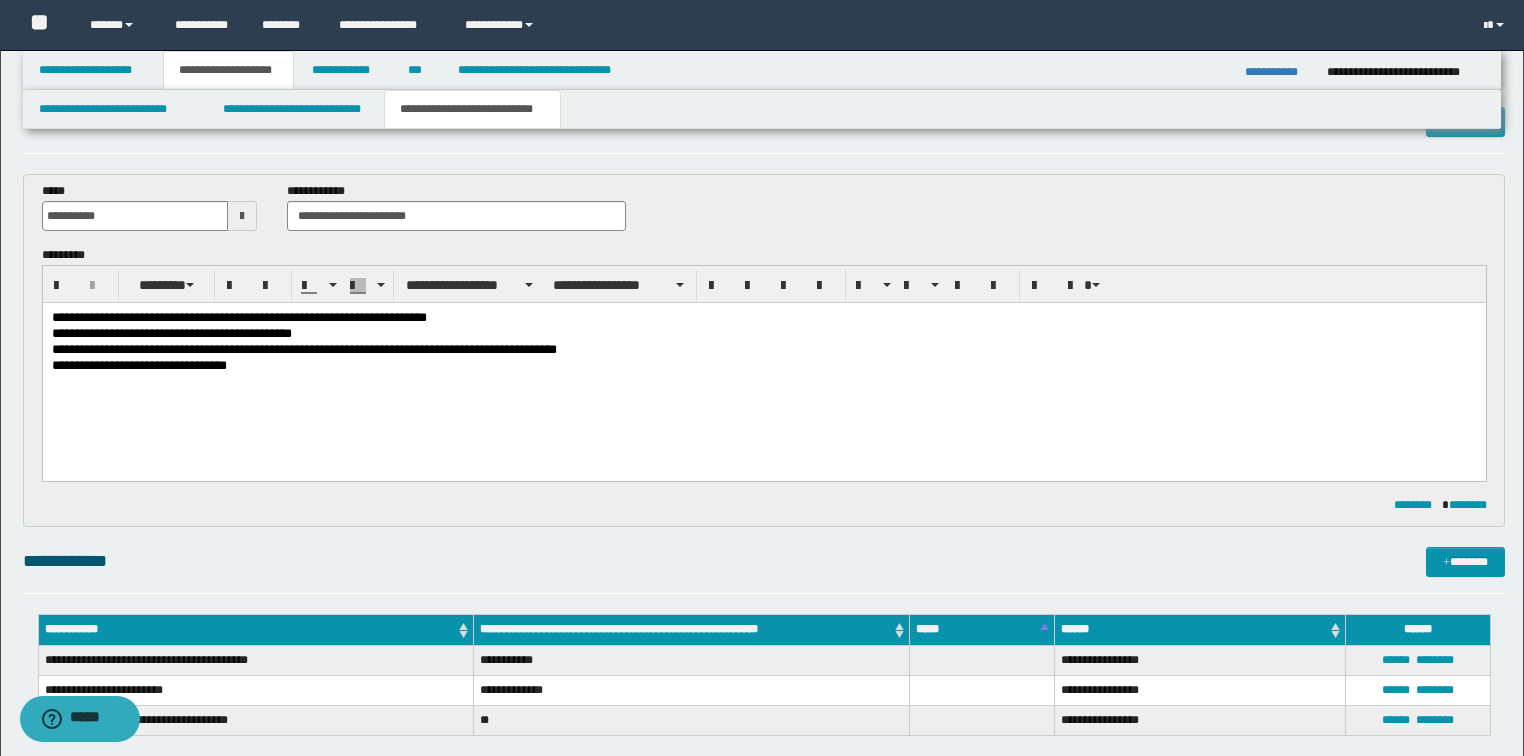 scroll, scrollTop: 0, scrollLeft: 0, axis: both 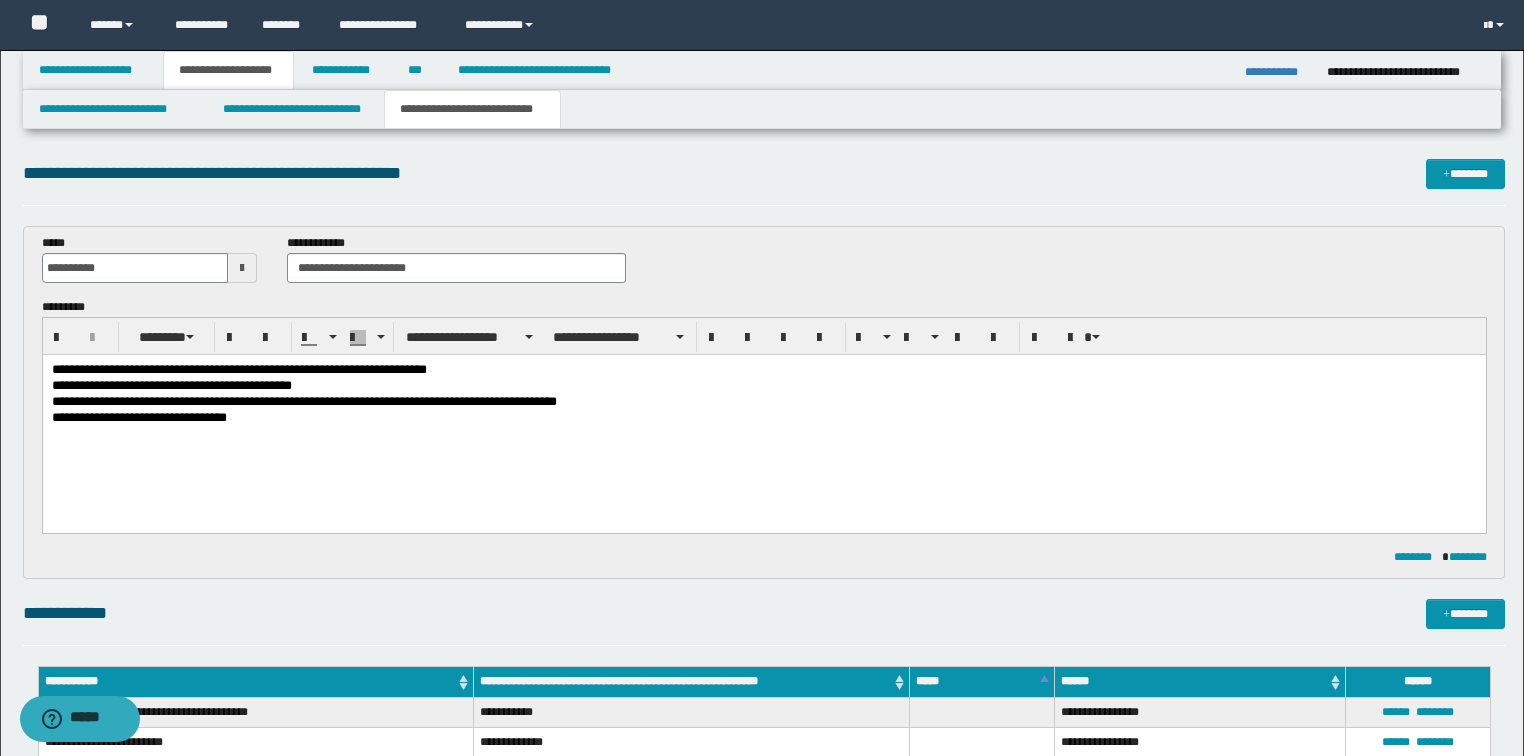 click on "**********" at bounding box center (764, 418) 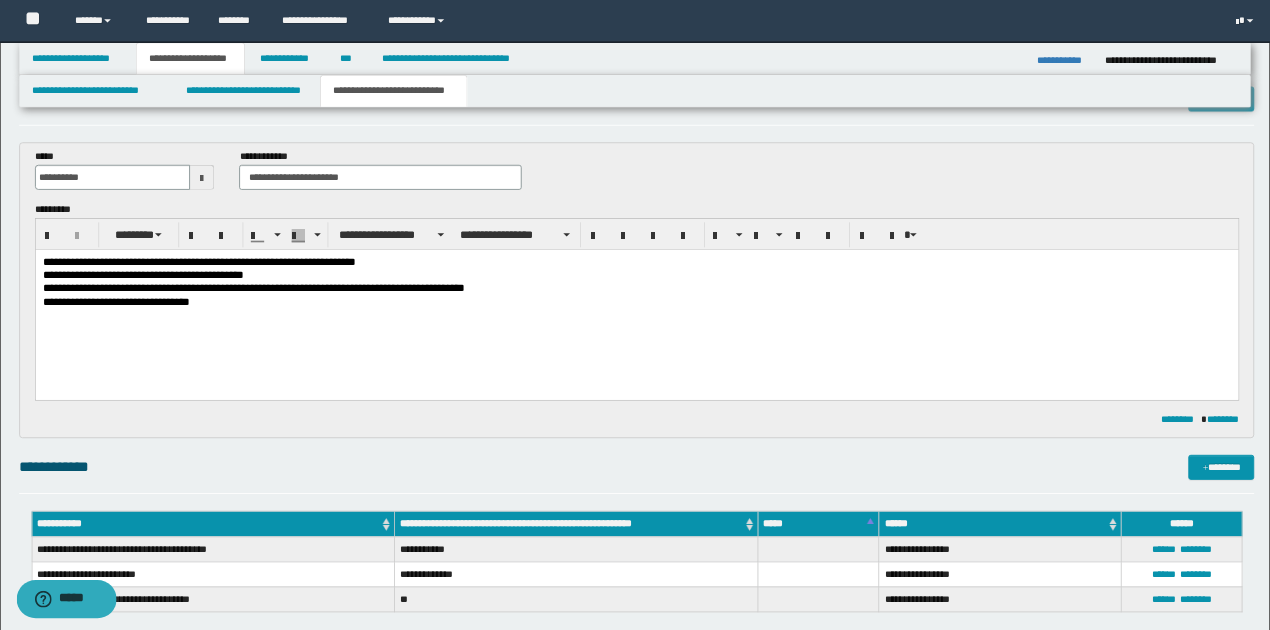 scroll, scrollTop: 160, scrollLeft: 0, axis: vertical 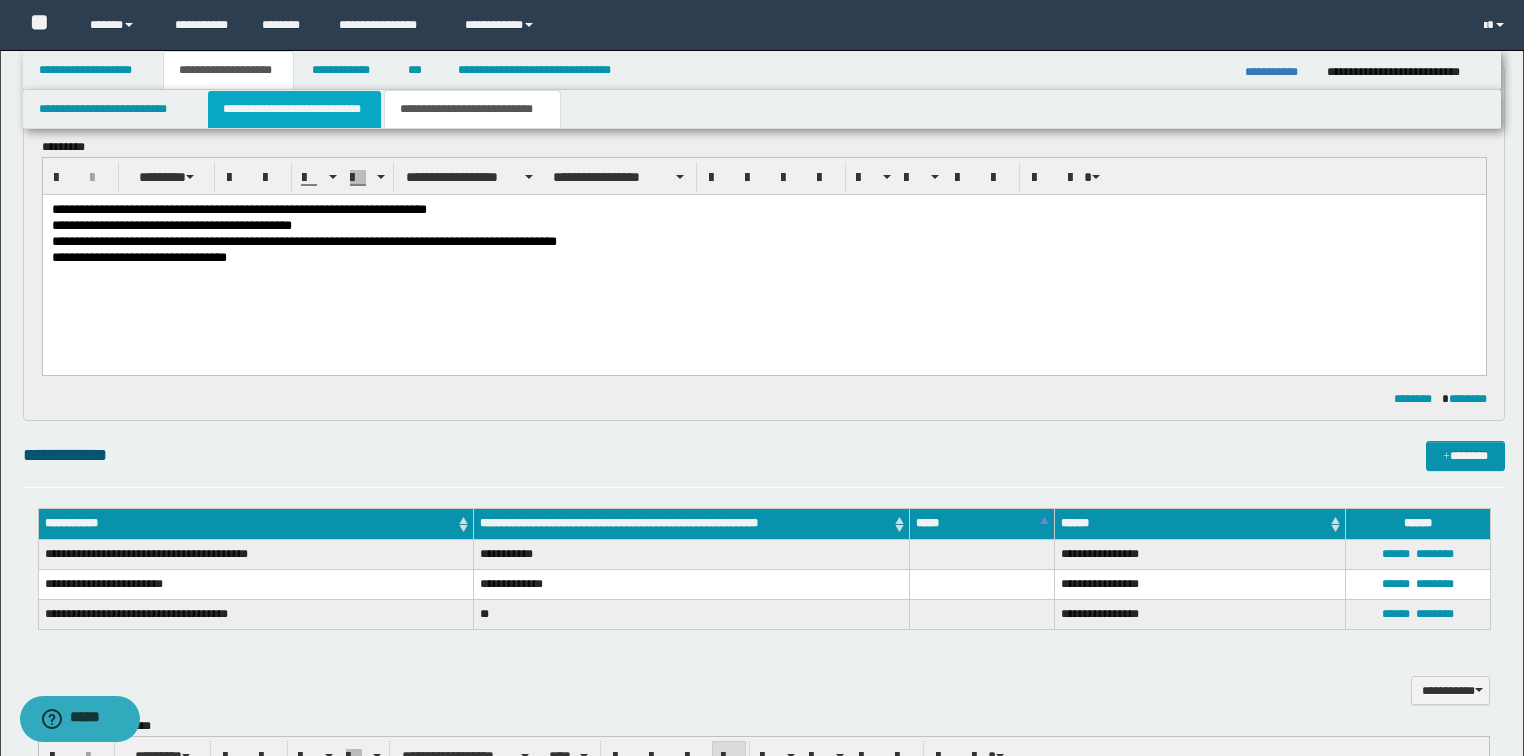 click on "**********" at bounding box center [294, 109] 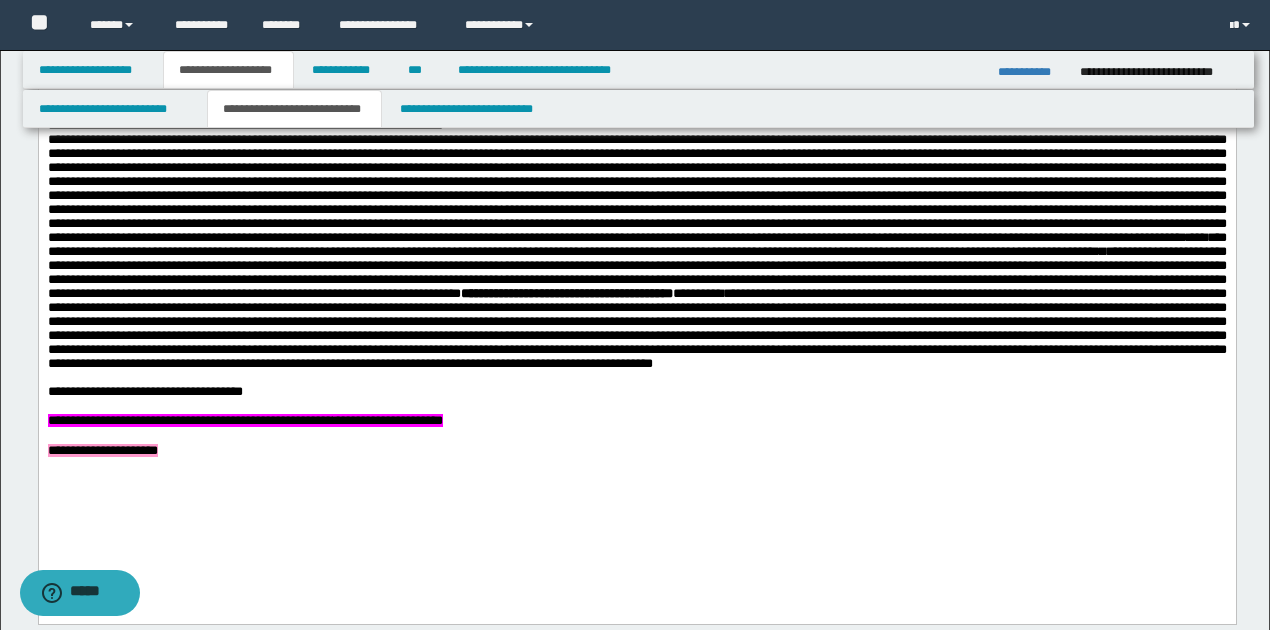 scroll, scrollTop: 1760, scrollLeft: 0, axis: vertical 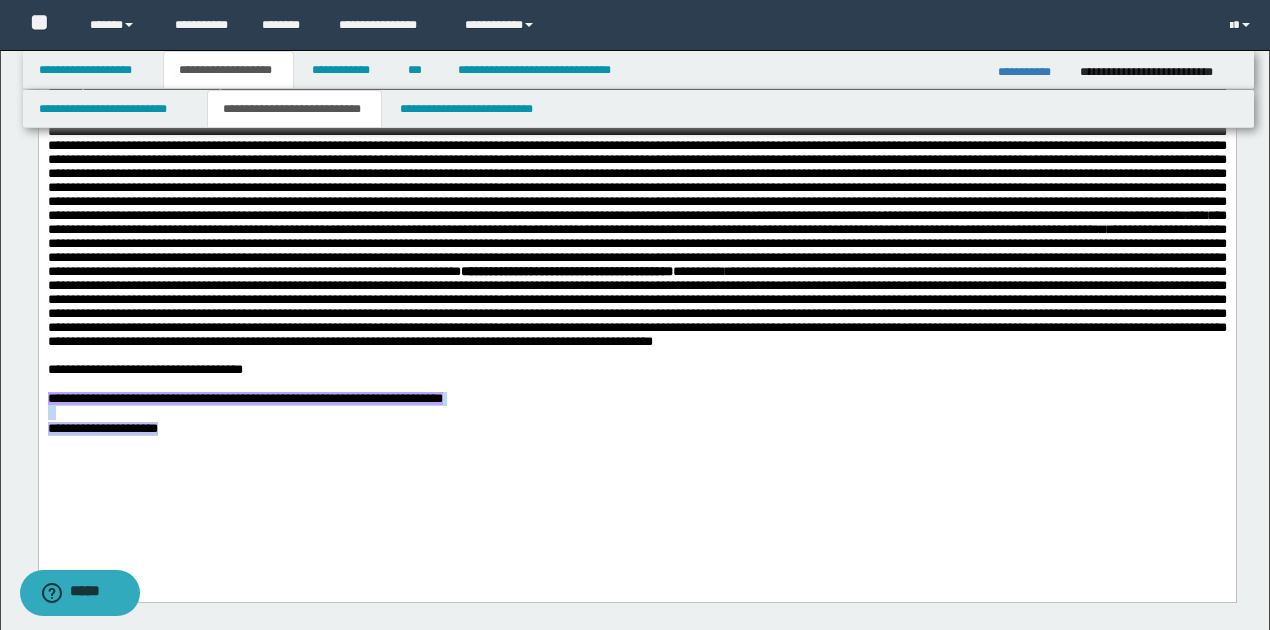 drag, startPoint x: 51, startPoint y: 459, endPoint x: 236, endPoint y: 487, distance: 187.10692 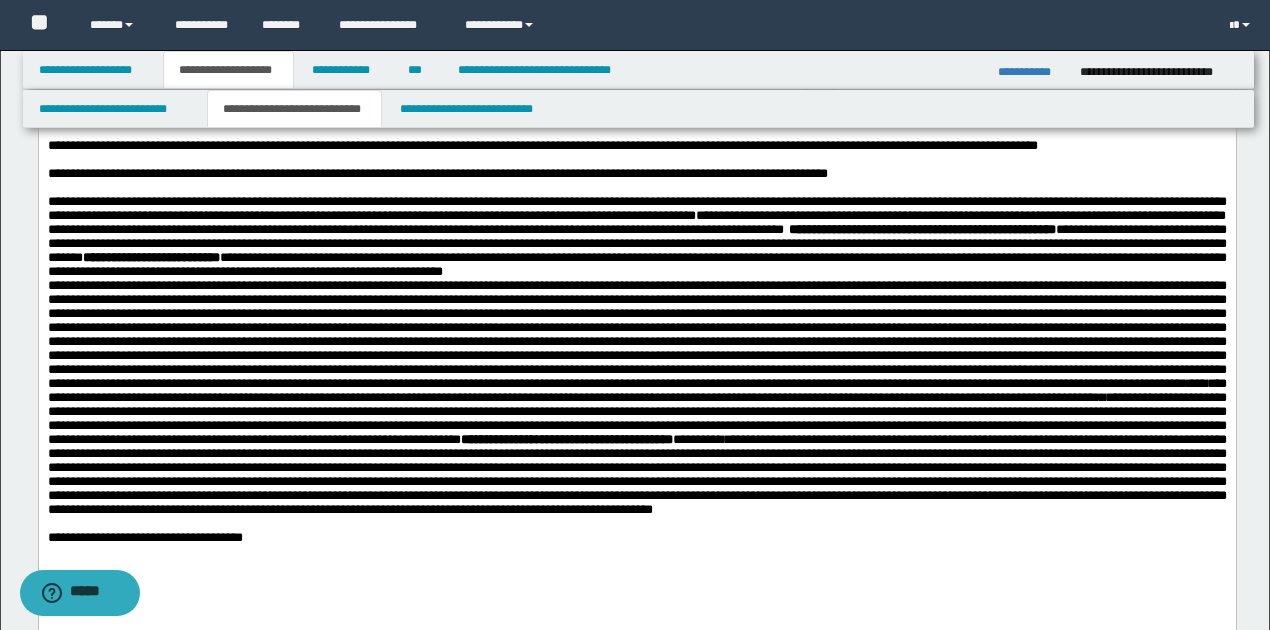 scroll, scrollTop: 1560, scrollLeft: 0, axis: vertical 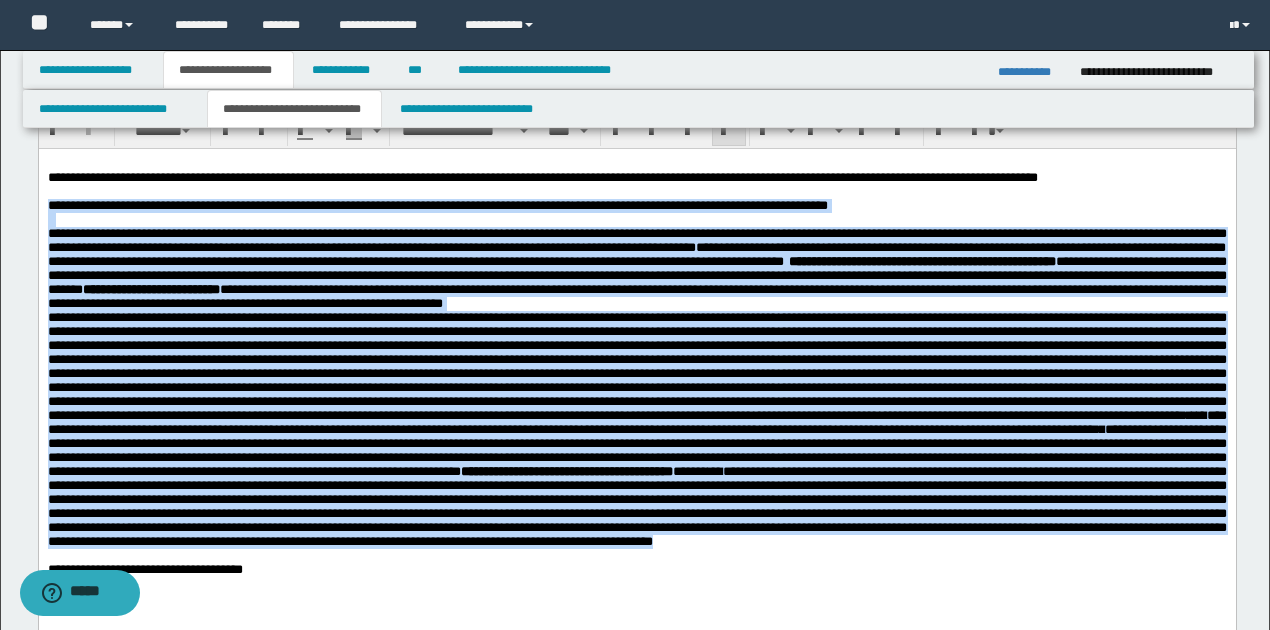 drag, startPoint x: 50, startPoint y: 208, endPoint x: 1150, endPoint y: 593, distance: 1165.4291 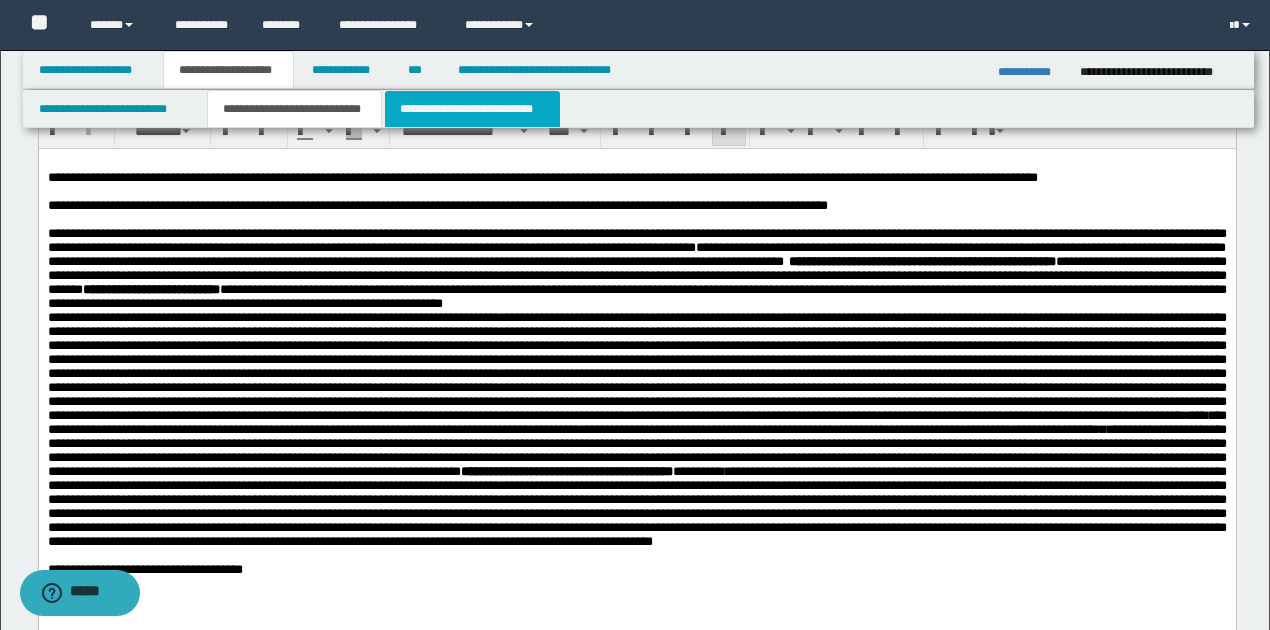 click on "**********" at bounding box center [472, 109] 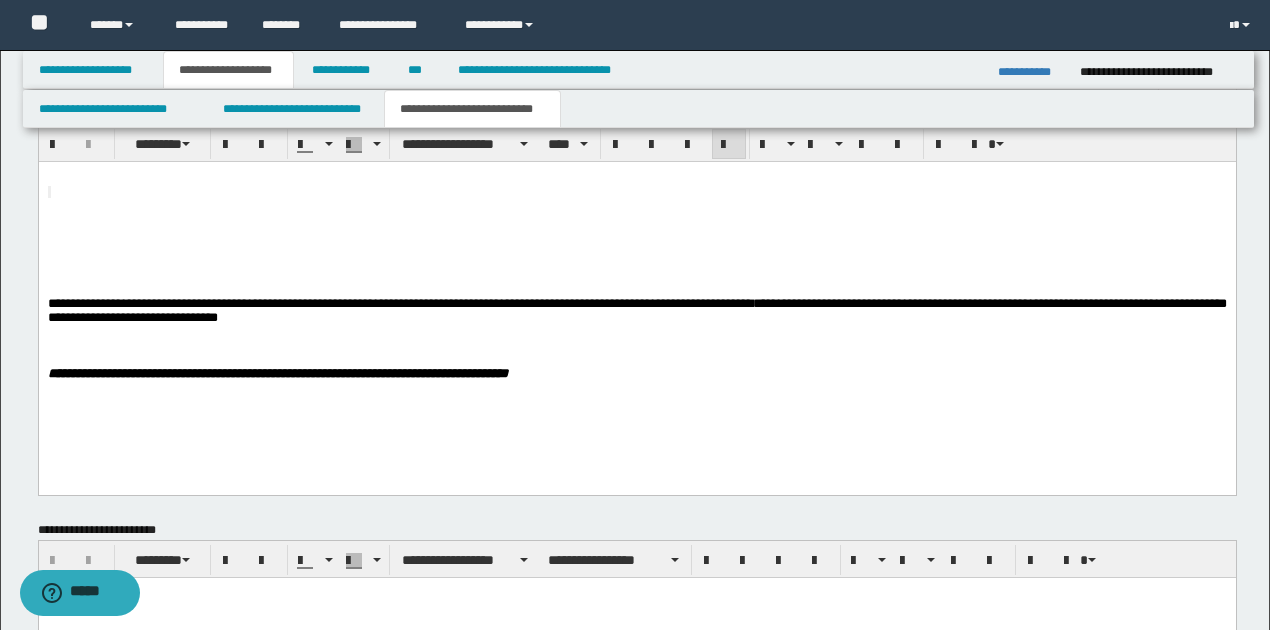 scroll, scrollTop: 754, scrollLeft: 0, axis: vertical 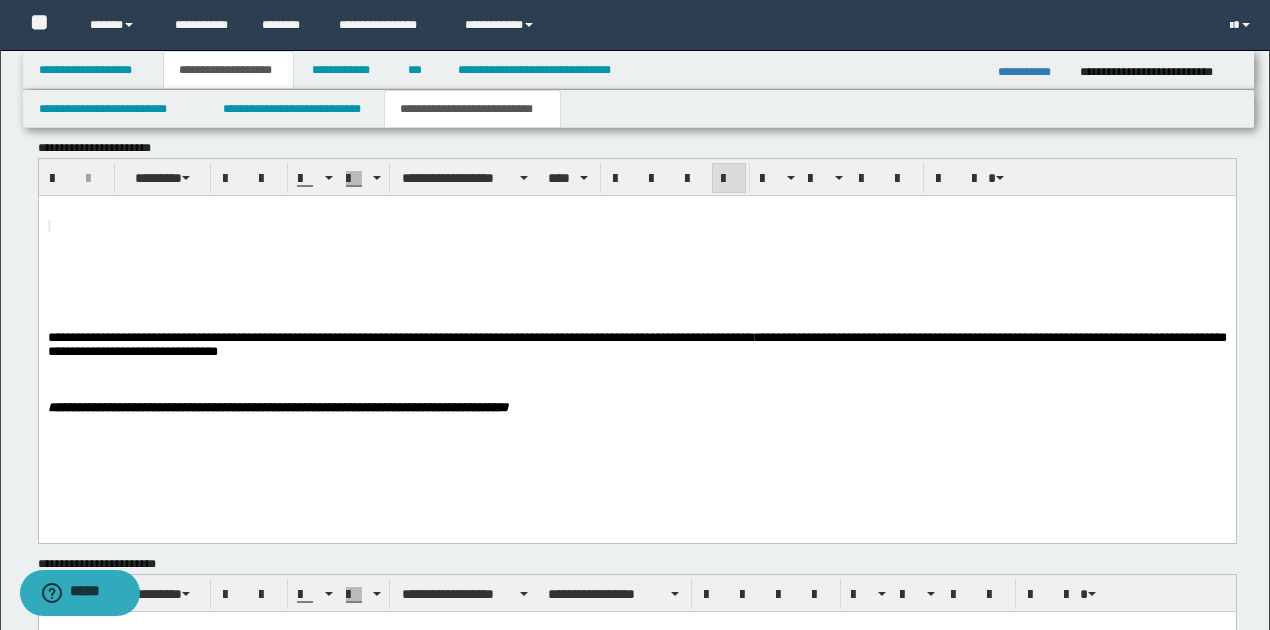 click at bounding box center (636, 225) 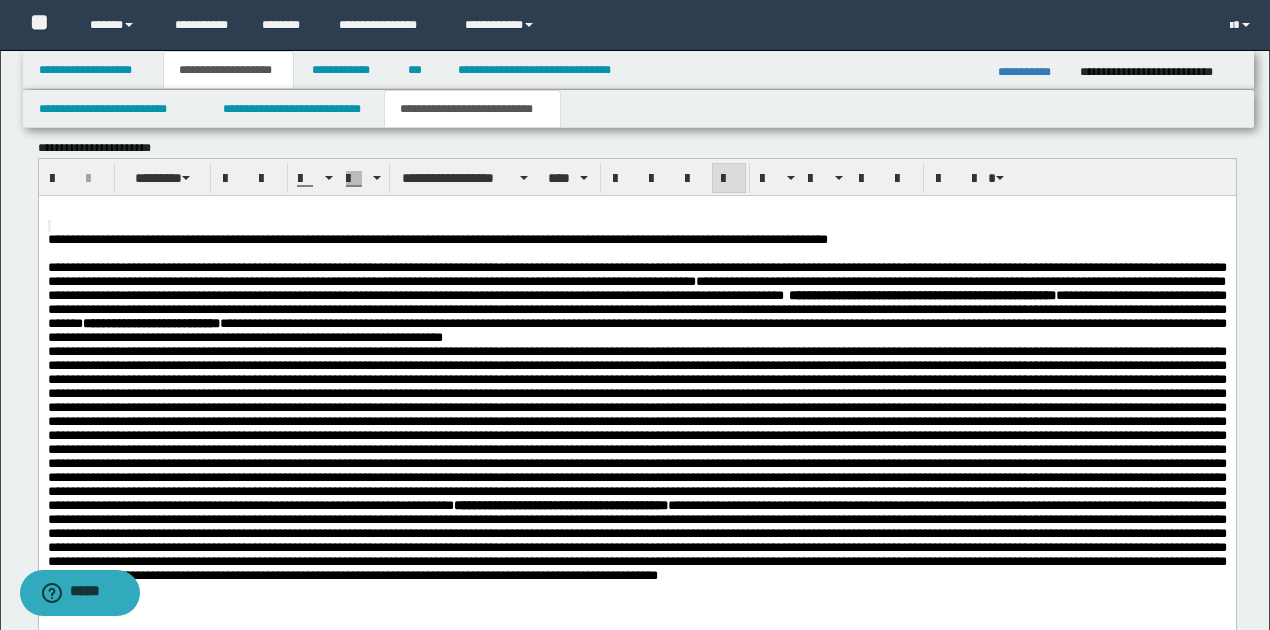 click on "**********" at bounding box center (309, 238) 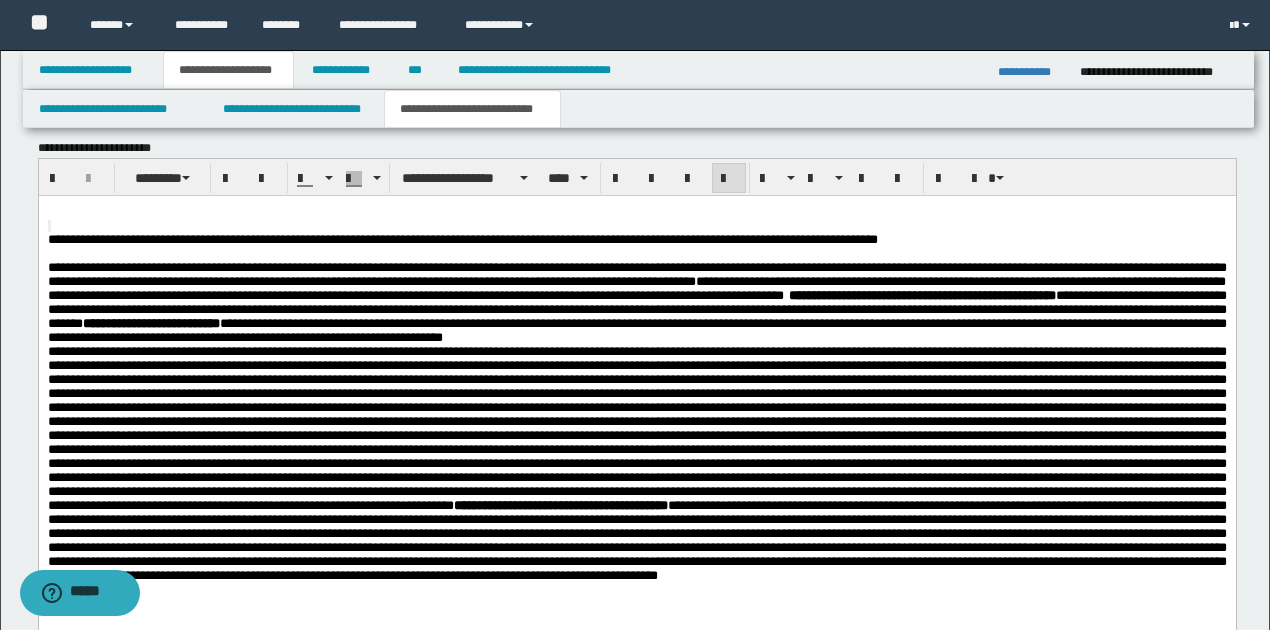 click on "**********" at bounding box center (660, 239) 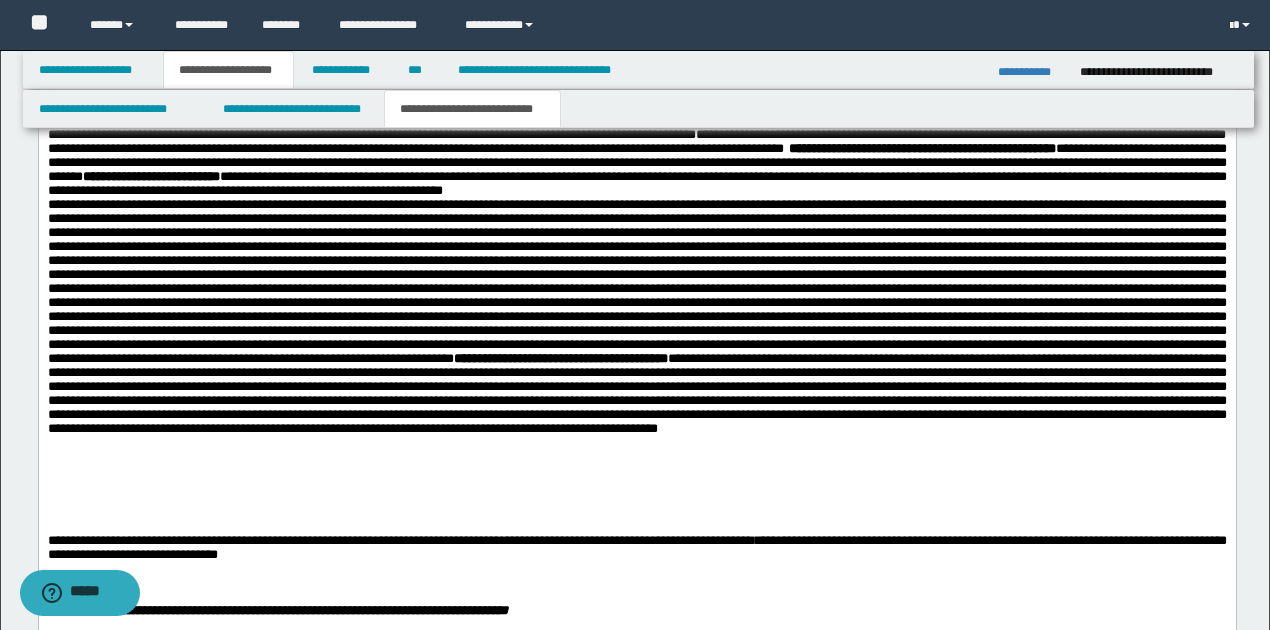 scroll, scrollTop: 954, scrollLeft: 0, axis: vertical 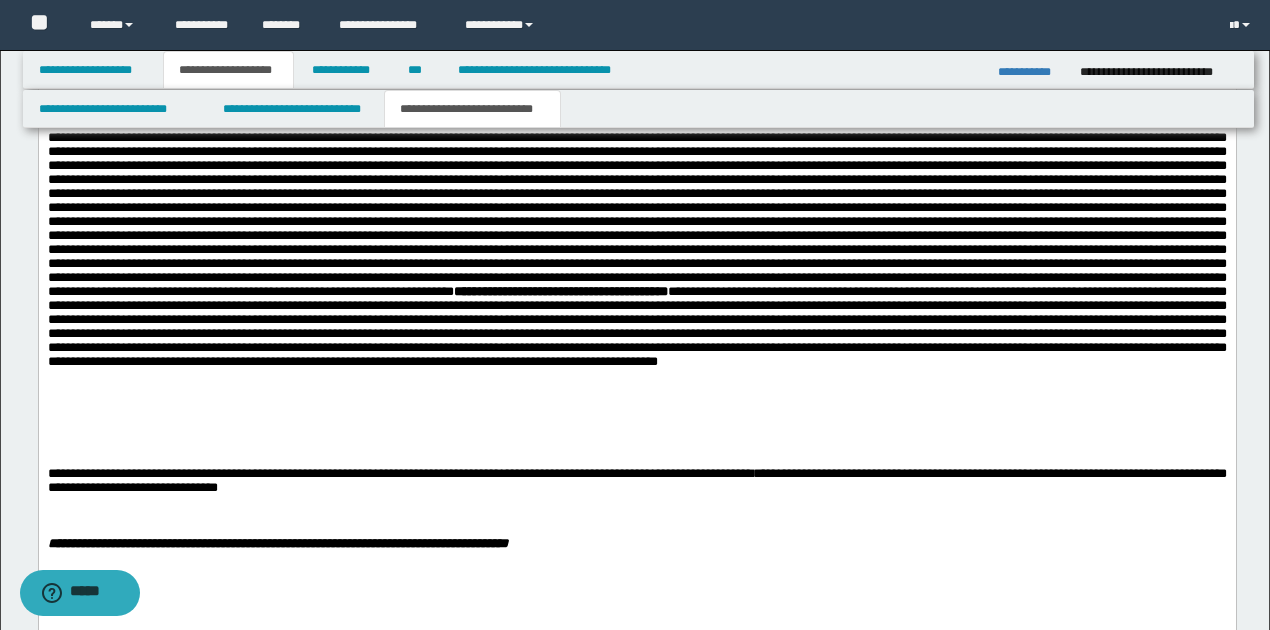 click on "**********" at bounding box center [636, 250] 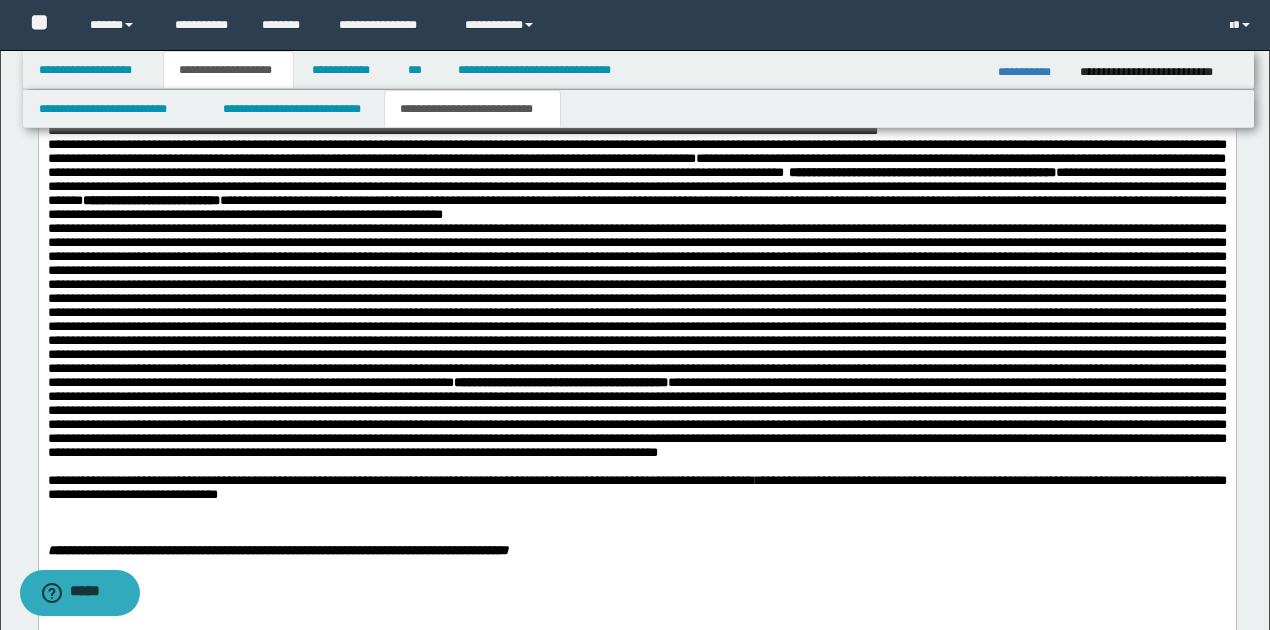scroll, scrollTop: 887, scrollLeft: 0, axis: vertical 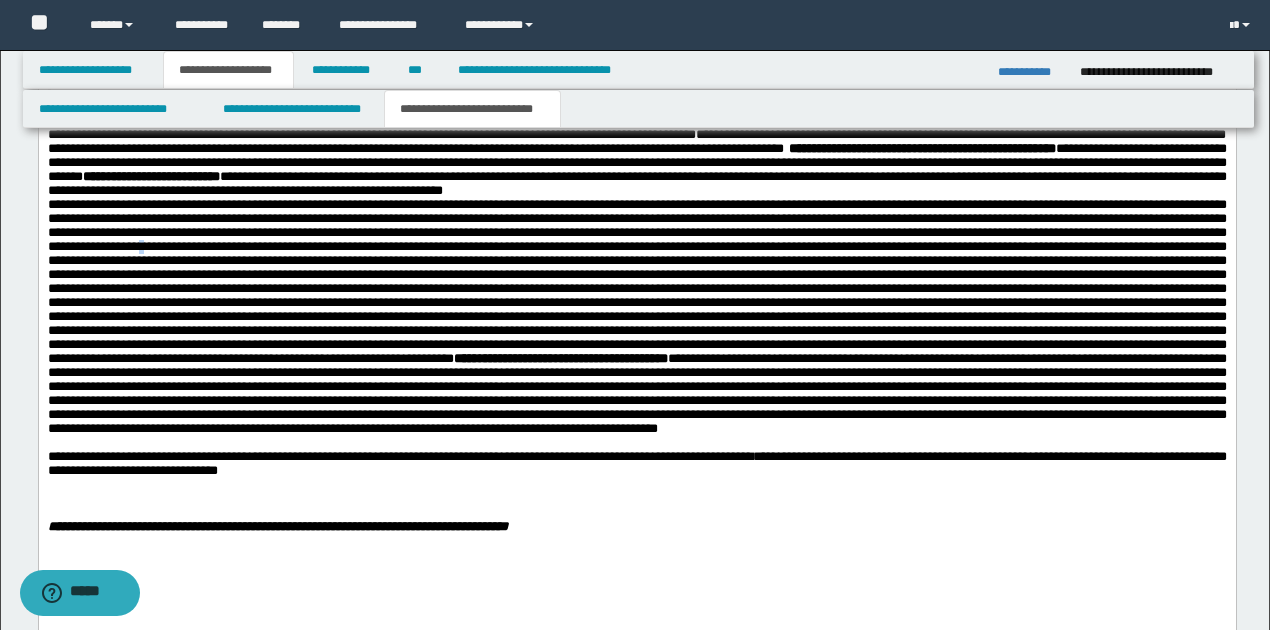 click on "**********" at bounding box center [636, 315] 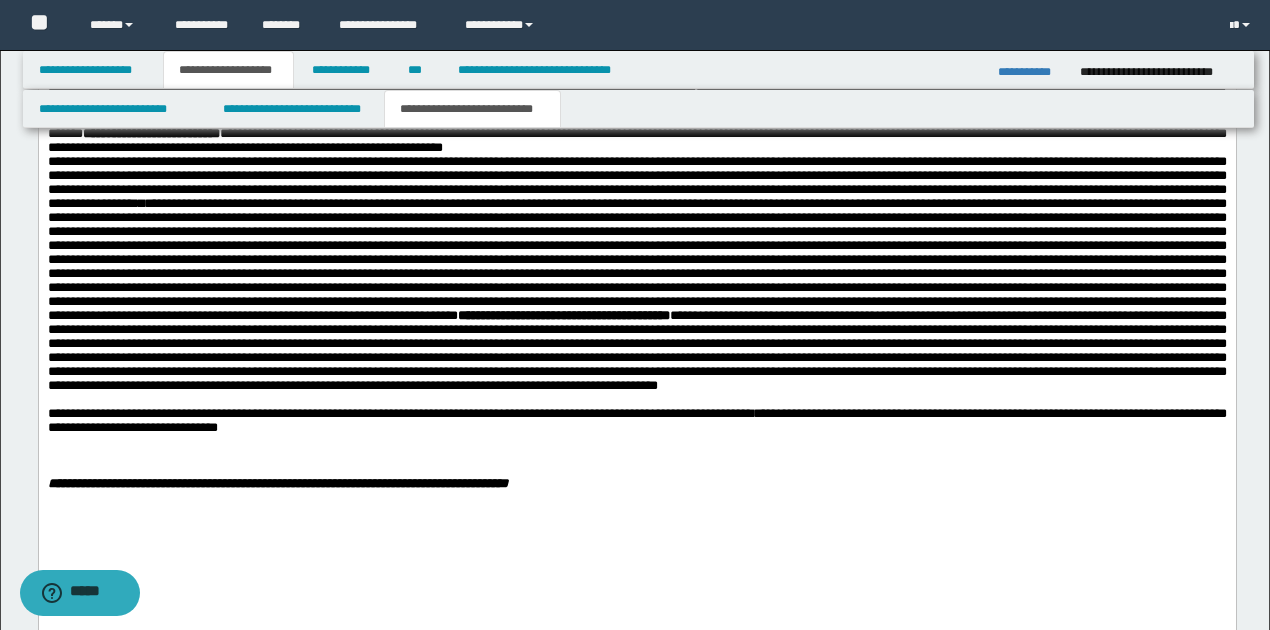 scroll, scrollTop: 954, scrollLeft: 0, axis: vertical 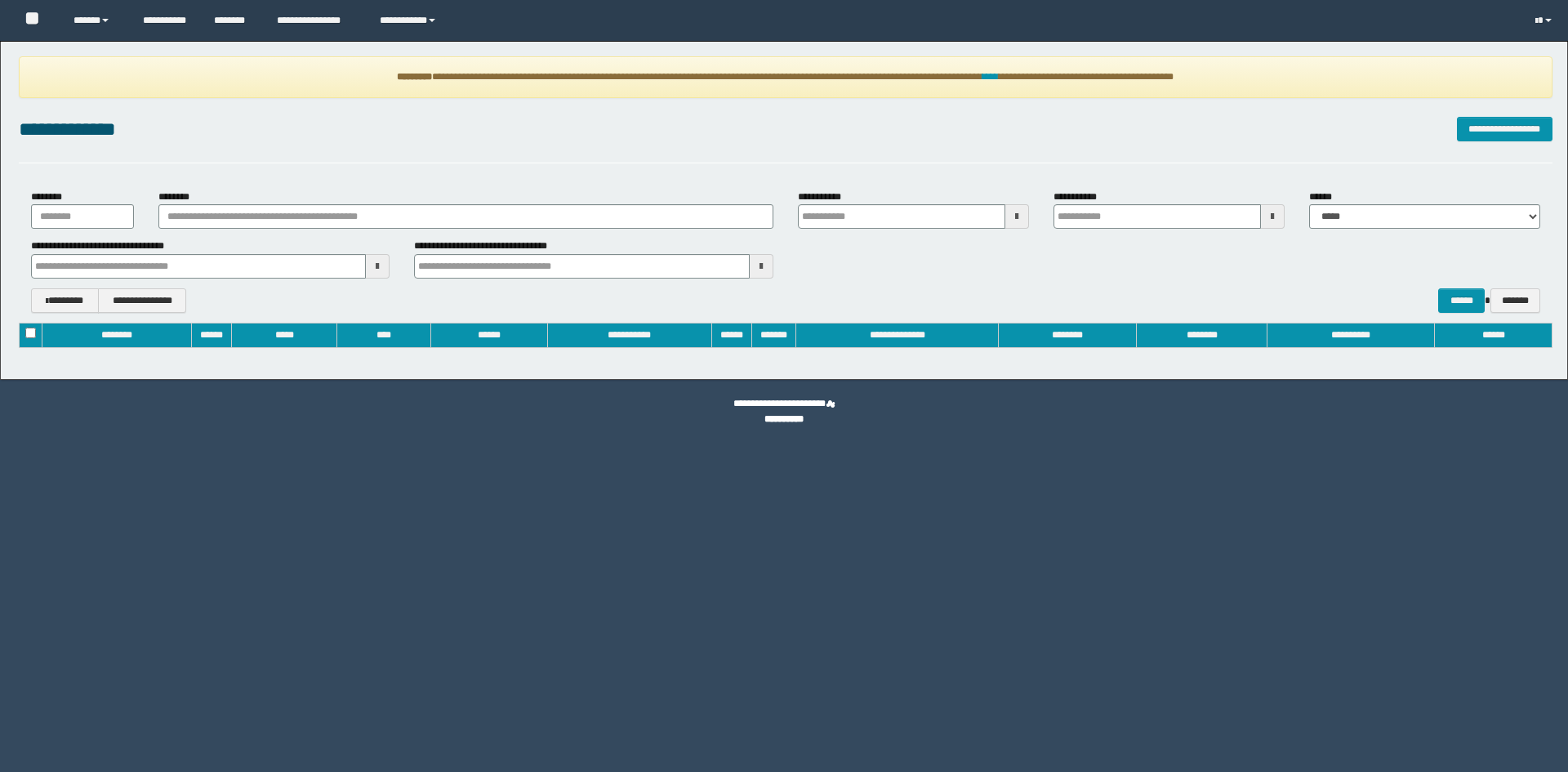 type on "**********" 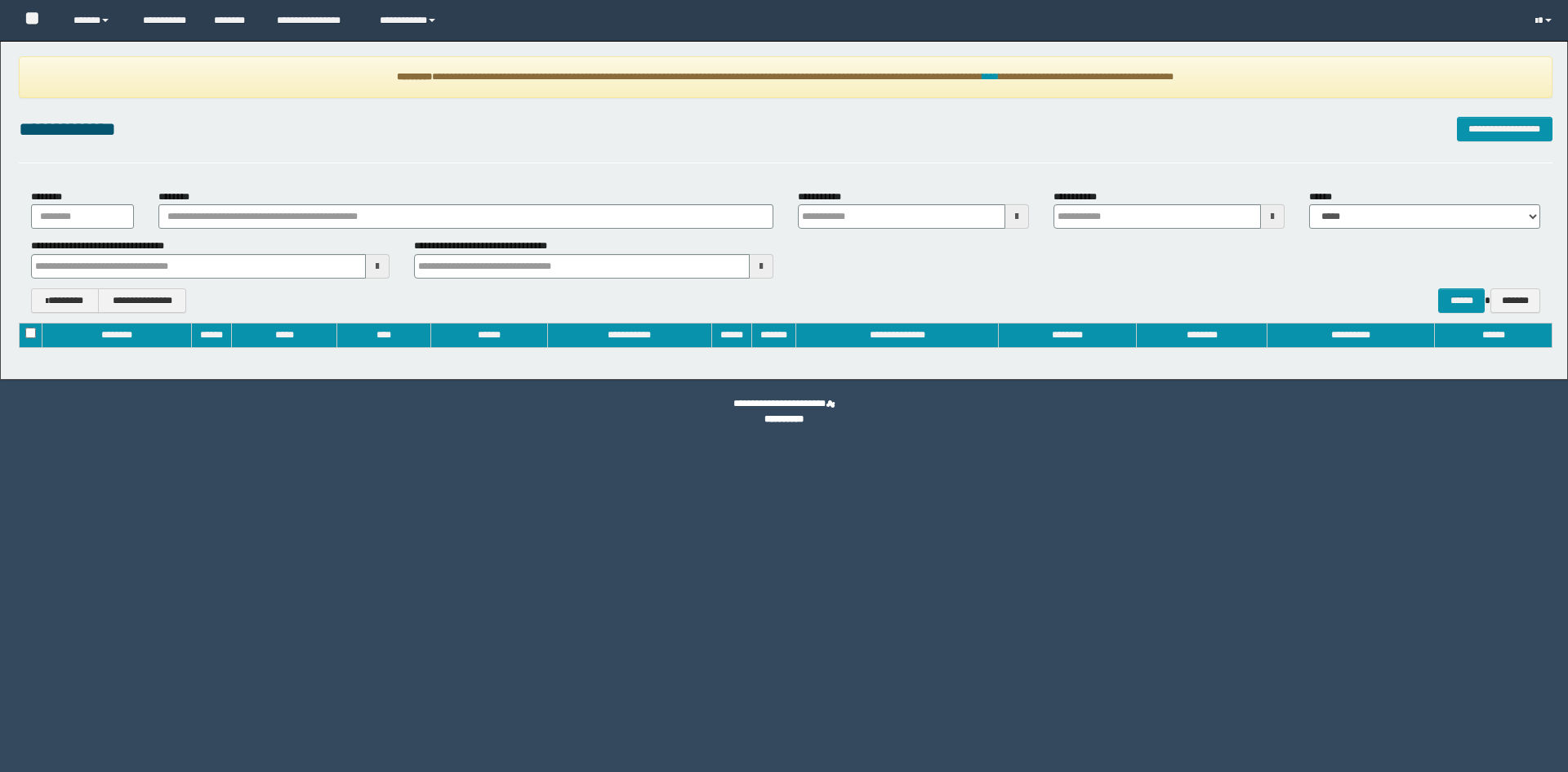 type on "**********" 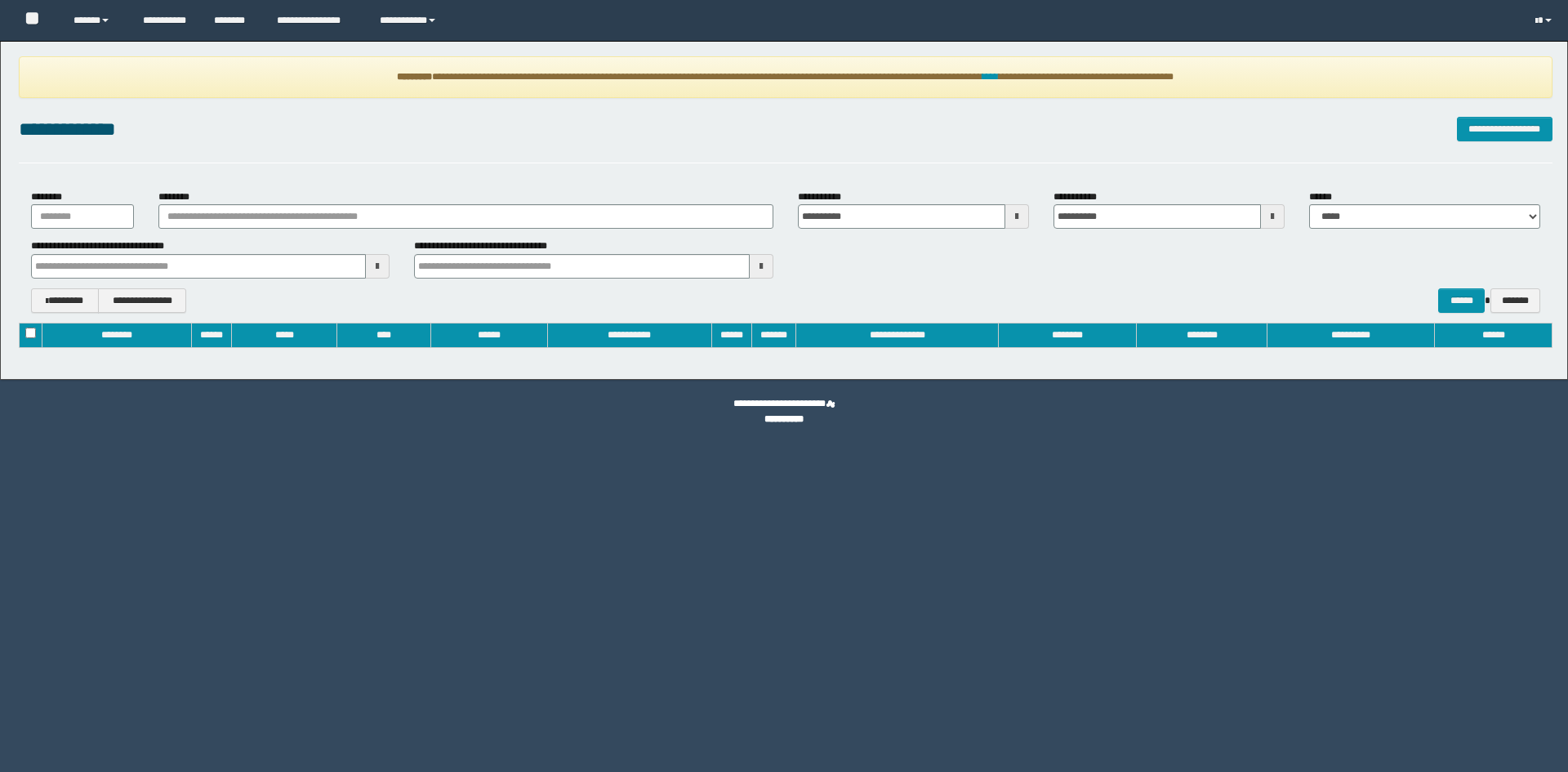 scroll, scrollTop: 0, scrollLeft: 0, axis: both 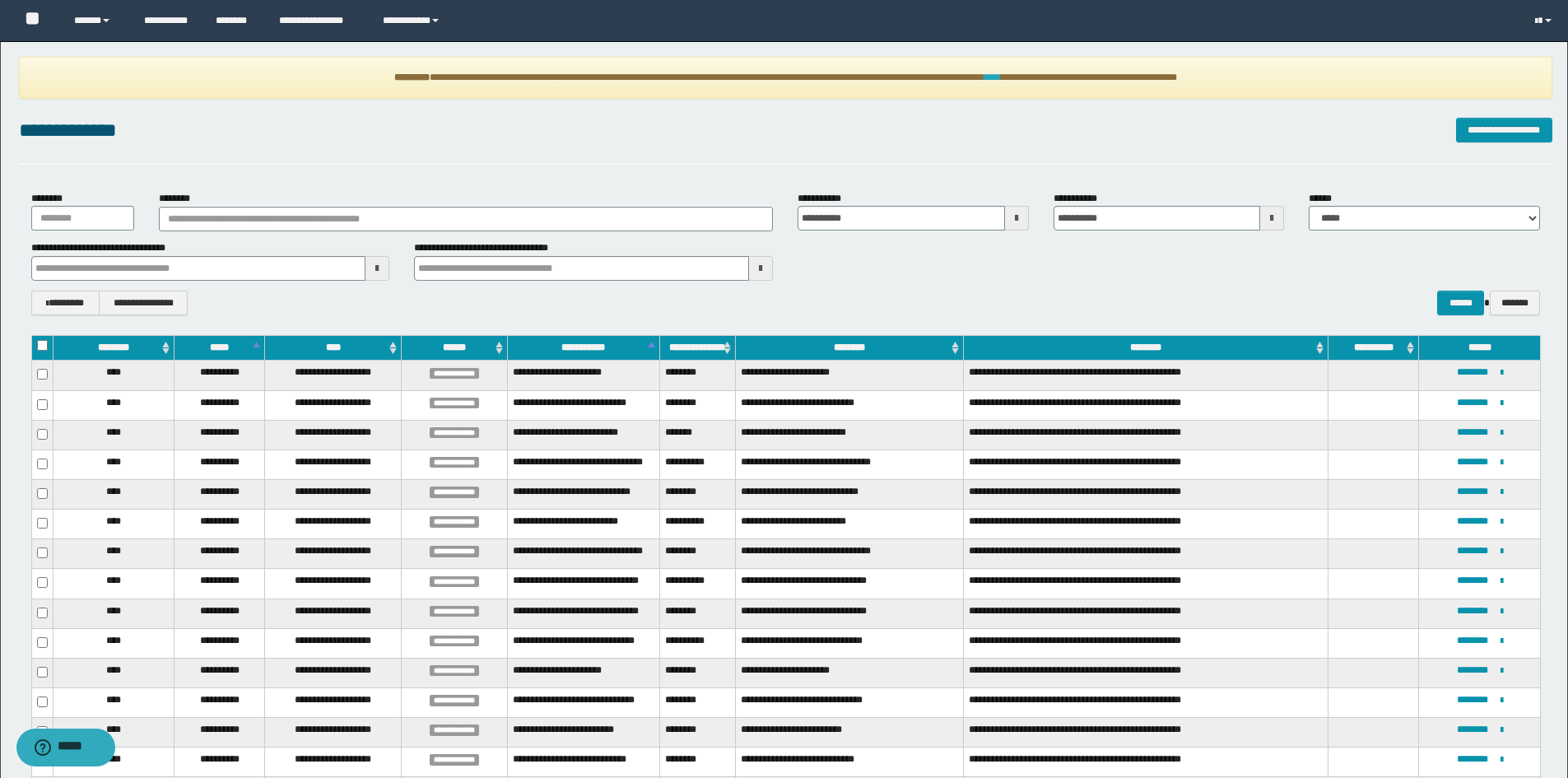 click on "****" at bounding box center (993, 77) 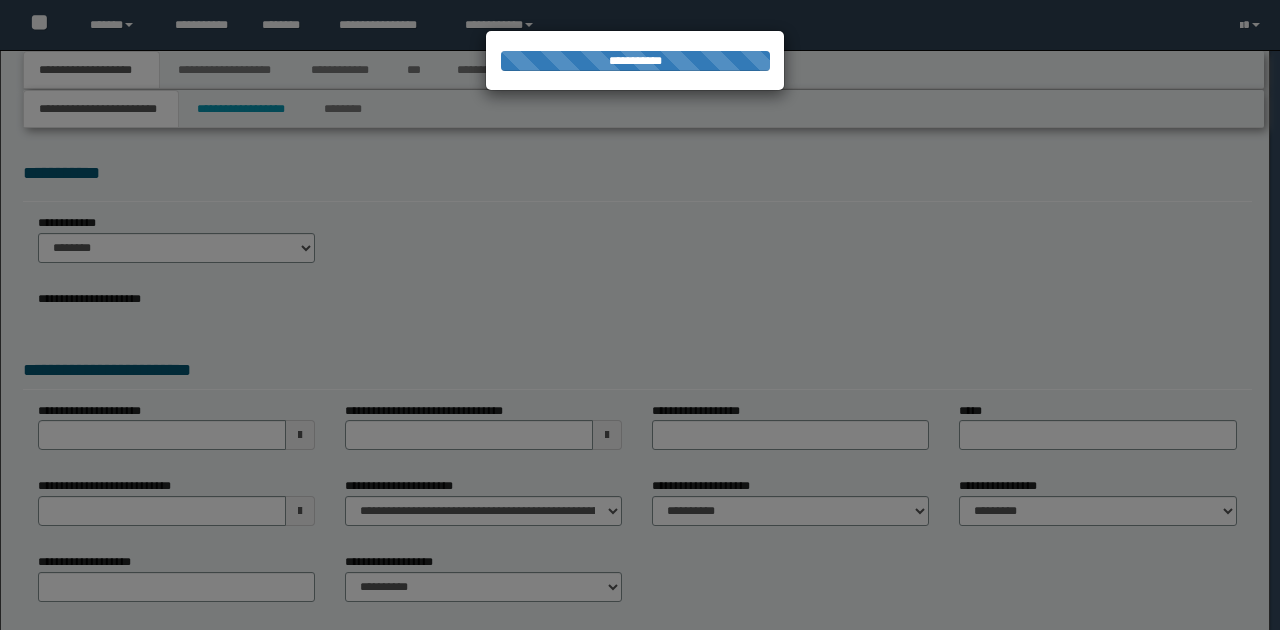 scroll, scrollTop: 0, scrollLeft: 0, axis: both 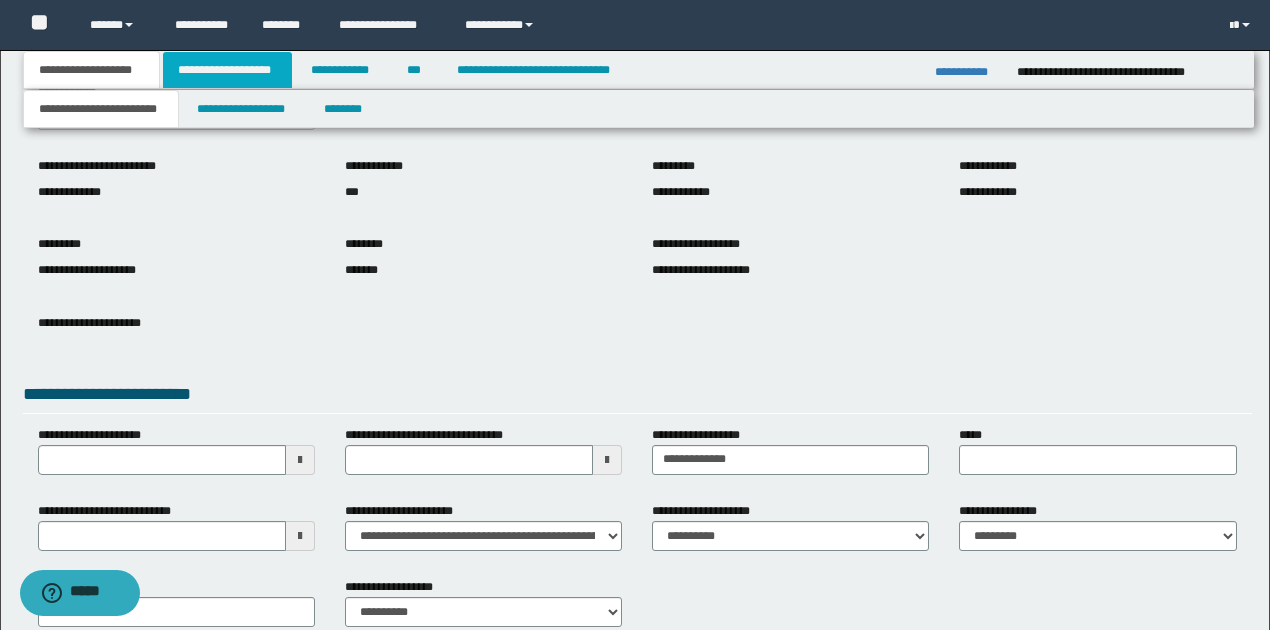 click on "**********" at bounding box center (227, 70) 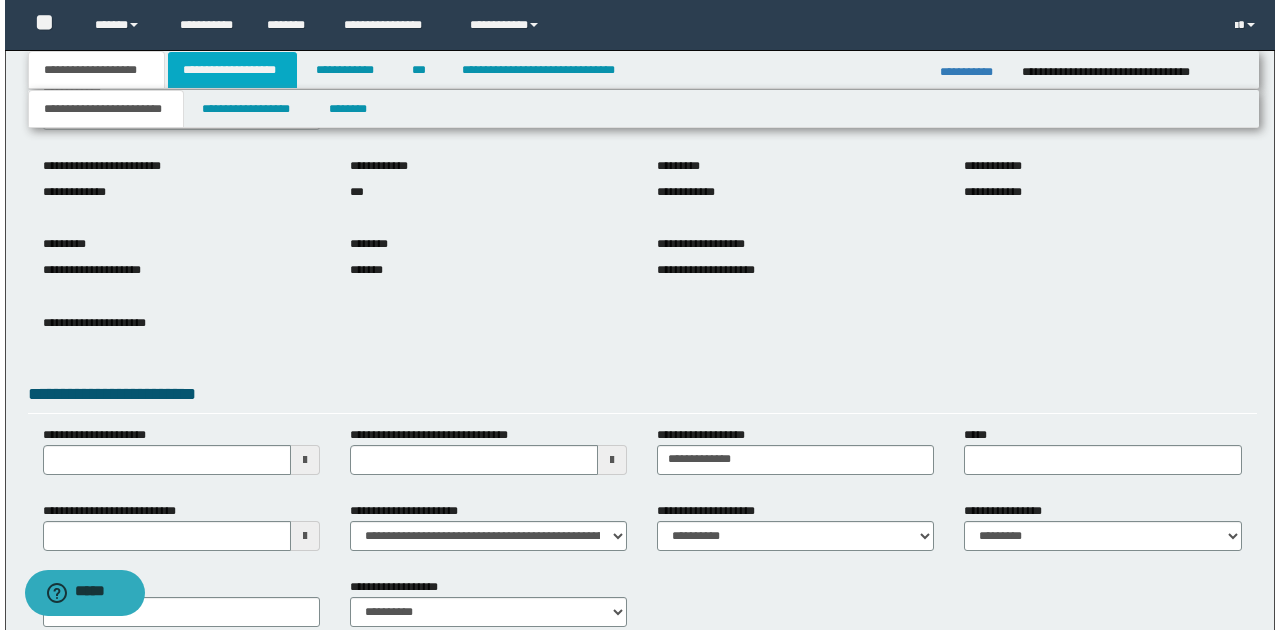 scroll, scrollTop: 0, scrollLeft: 0, axis: both 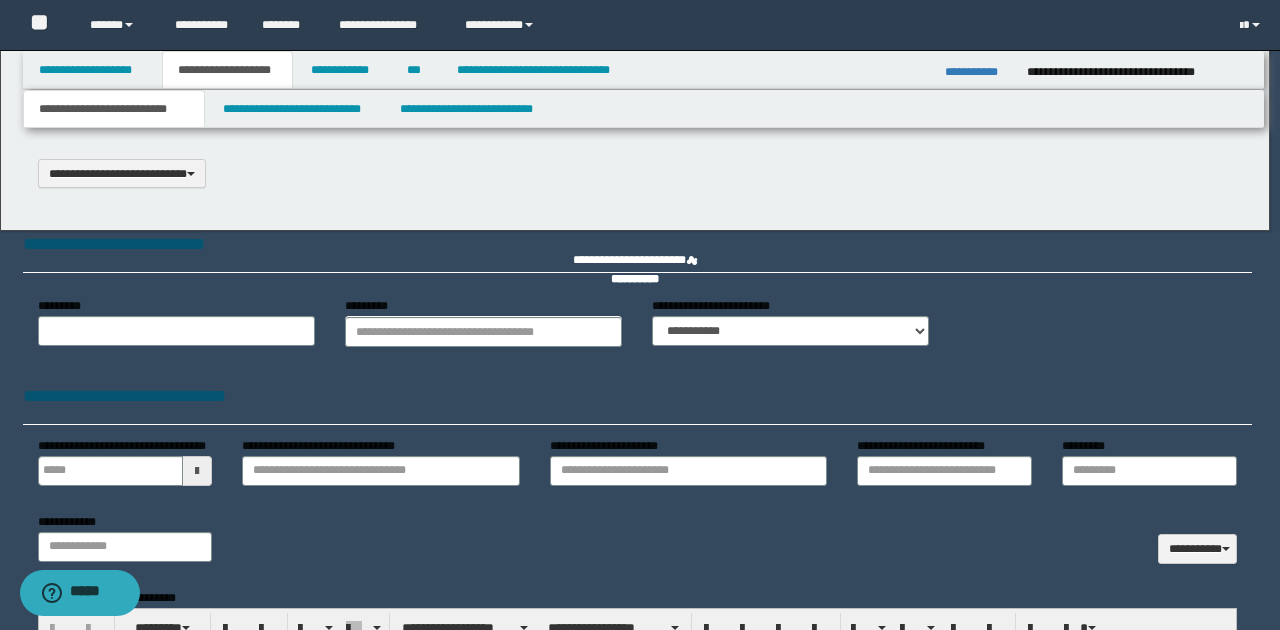 type on "**********" 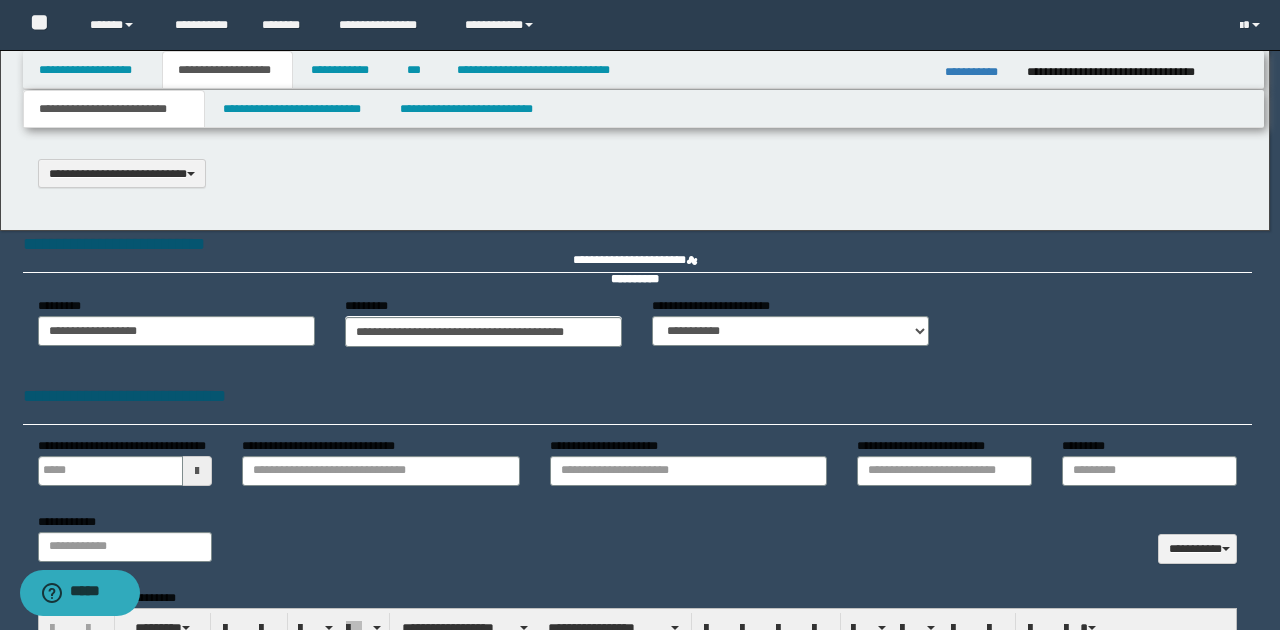 scroll, scrollTop: 0, scrollLeft: 0, axis: both 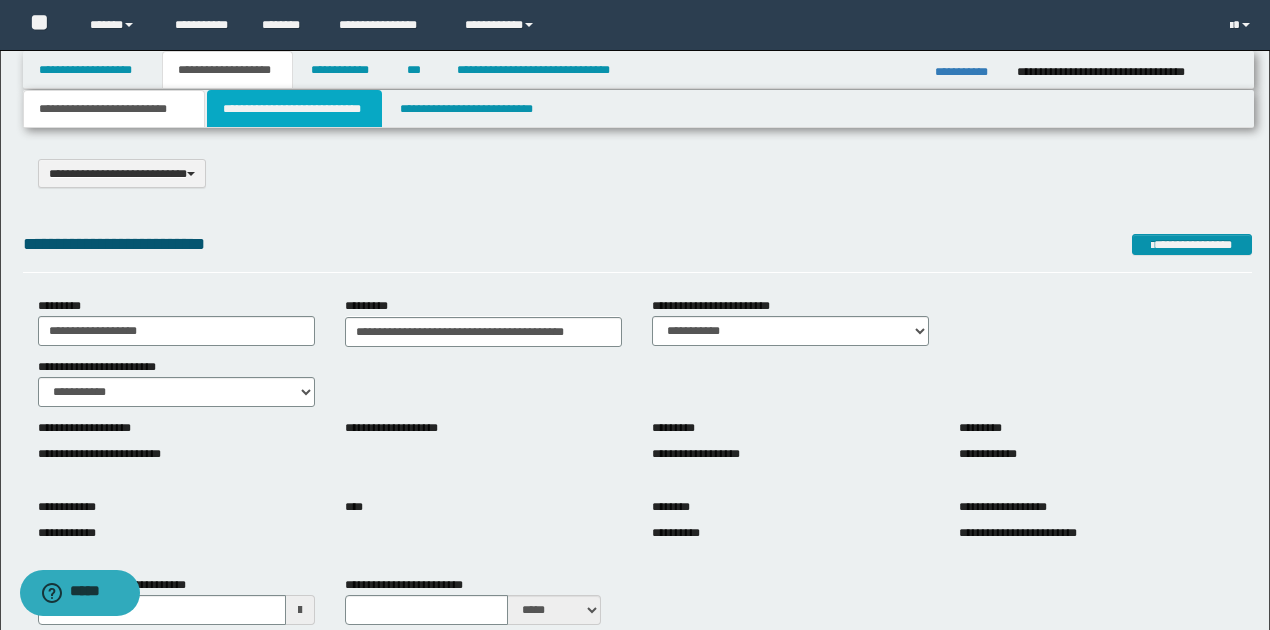 click on "**********" at bounding box center (294, 109) 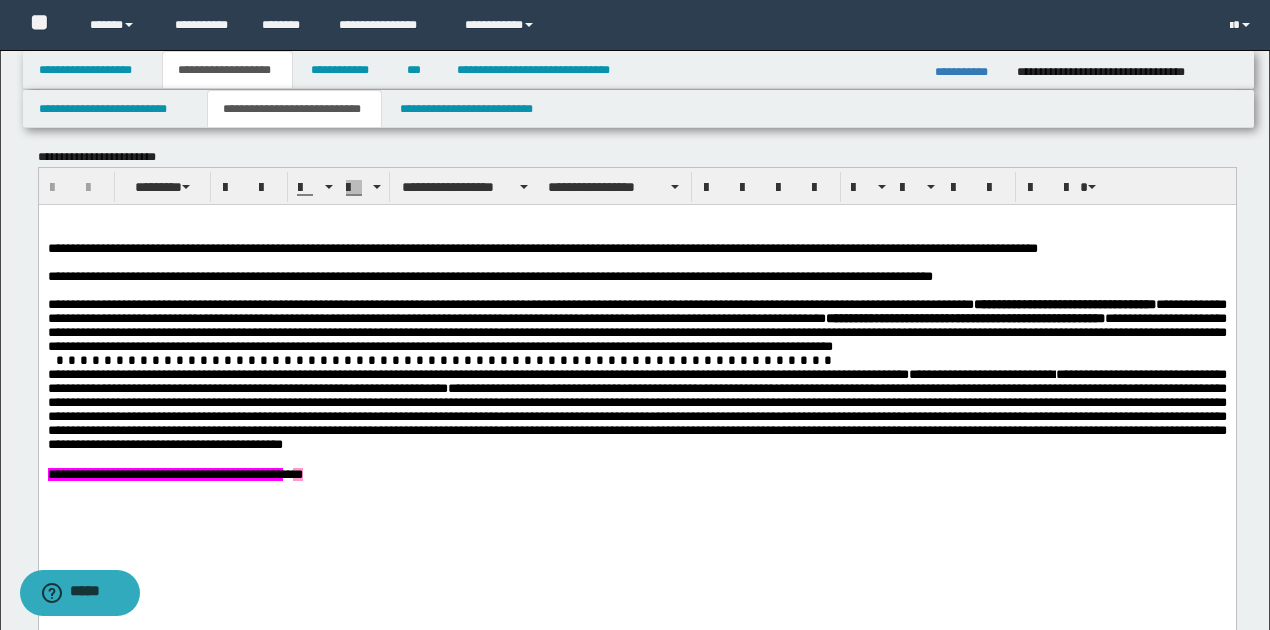 scroll, scrollTop: 1200, scrollLeft: 0, axis: vertical 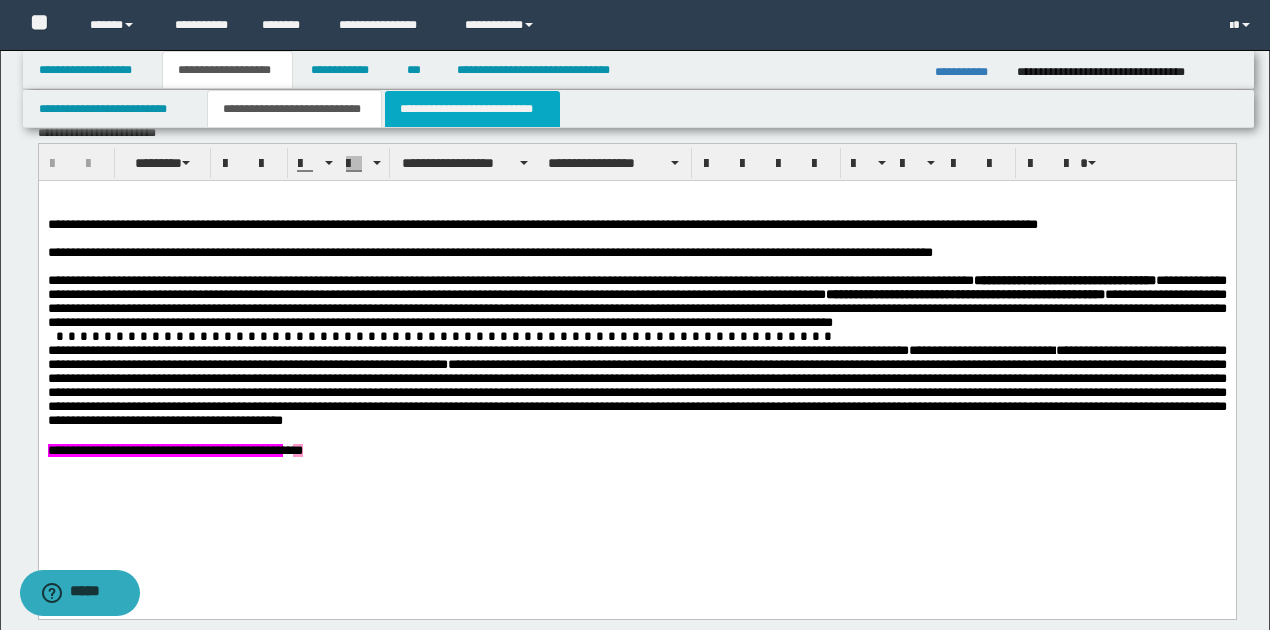 click on "**********" at bounding box center [472, 109] 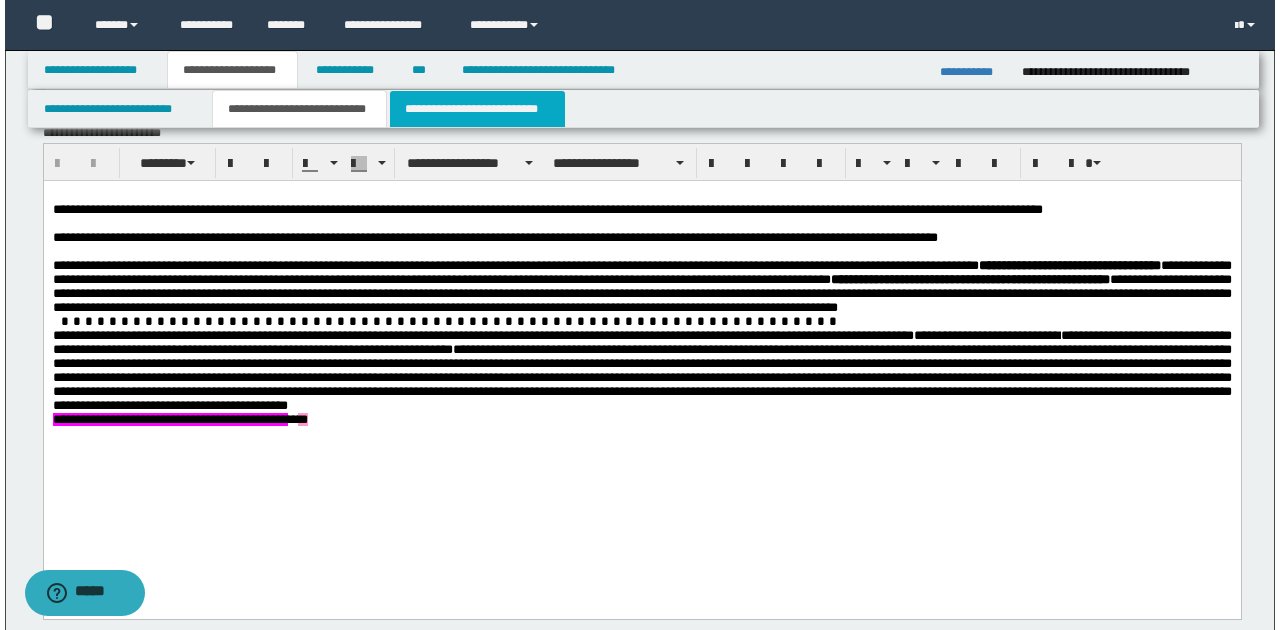 scroll, scrollTop: 0, scrollLeft: 0, axis: both 